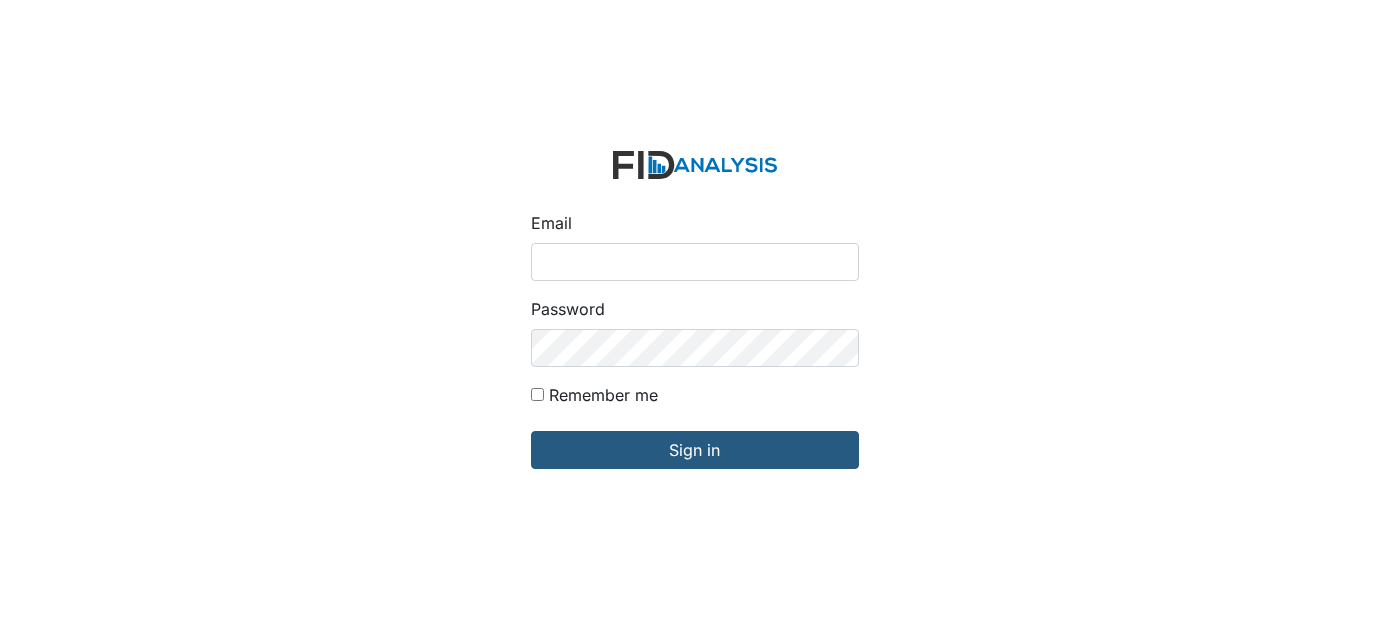 scroll, scrollTop: 0, scrollLeft: 0, axis: both 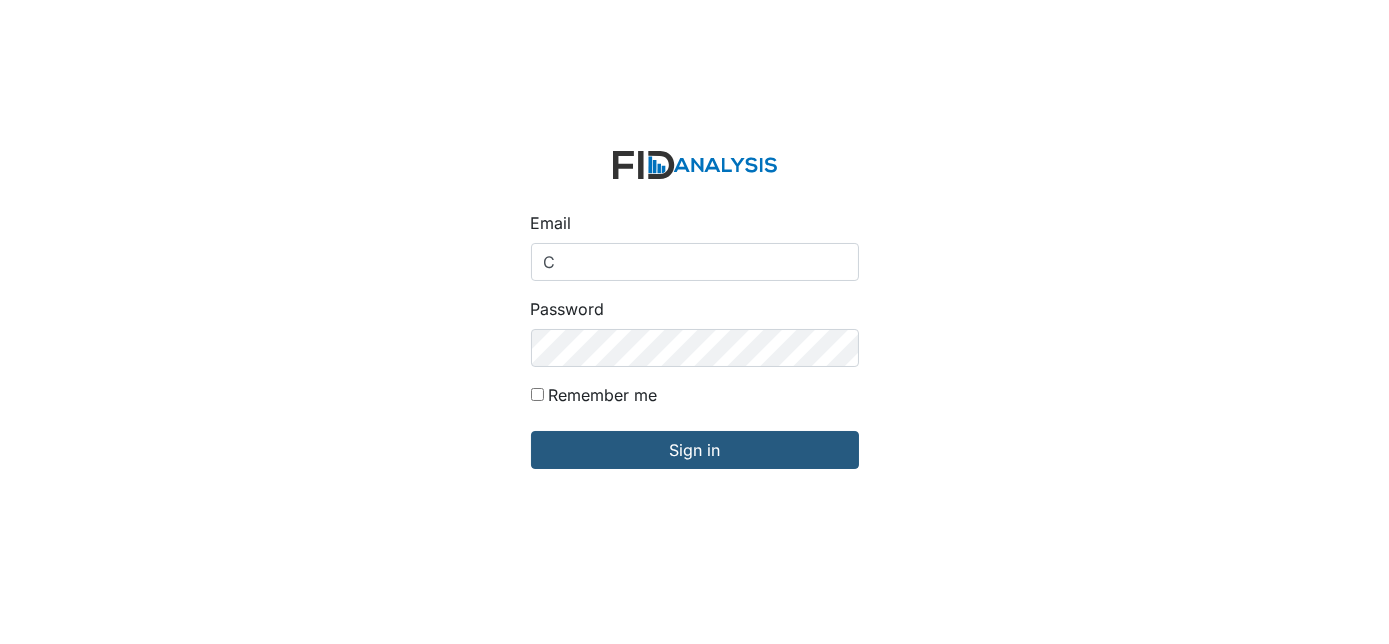 type on "[USERNAME]@example.com" 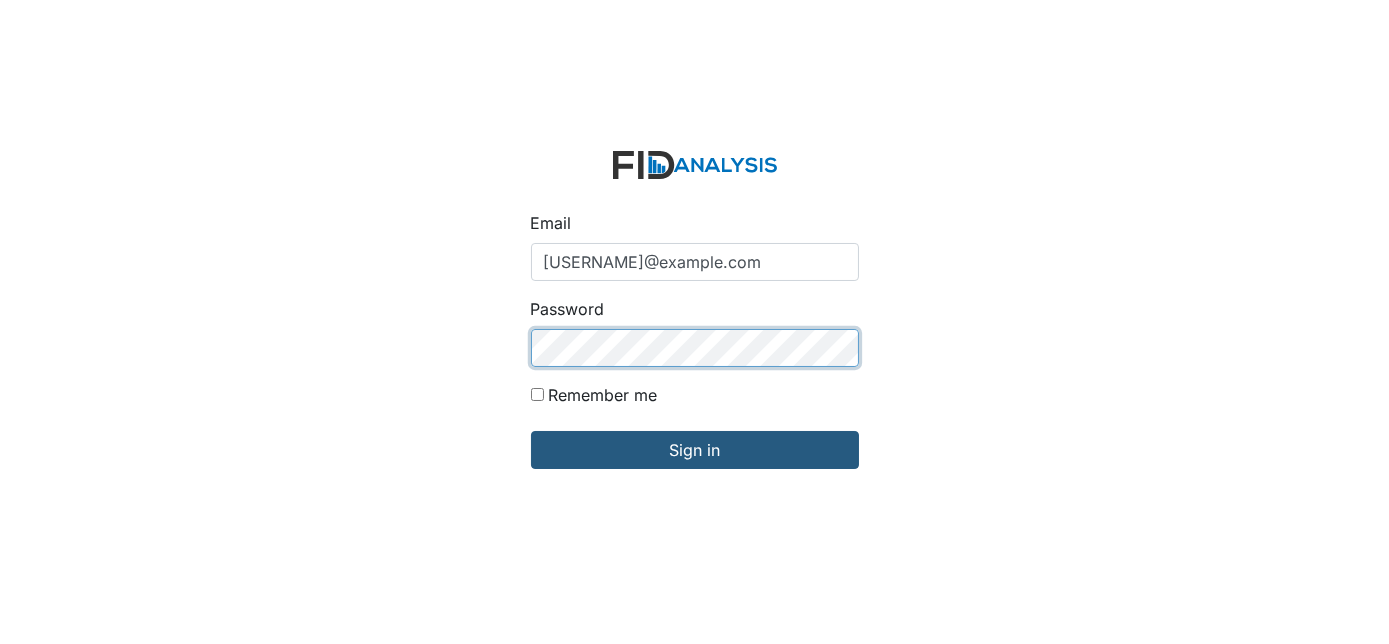 click on "Sign in" at bounding box center [695, 450] 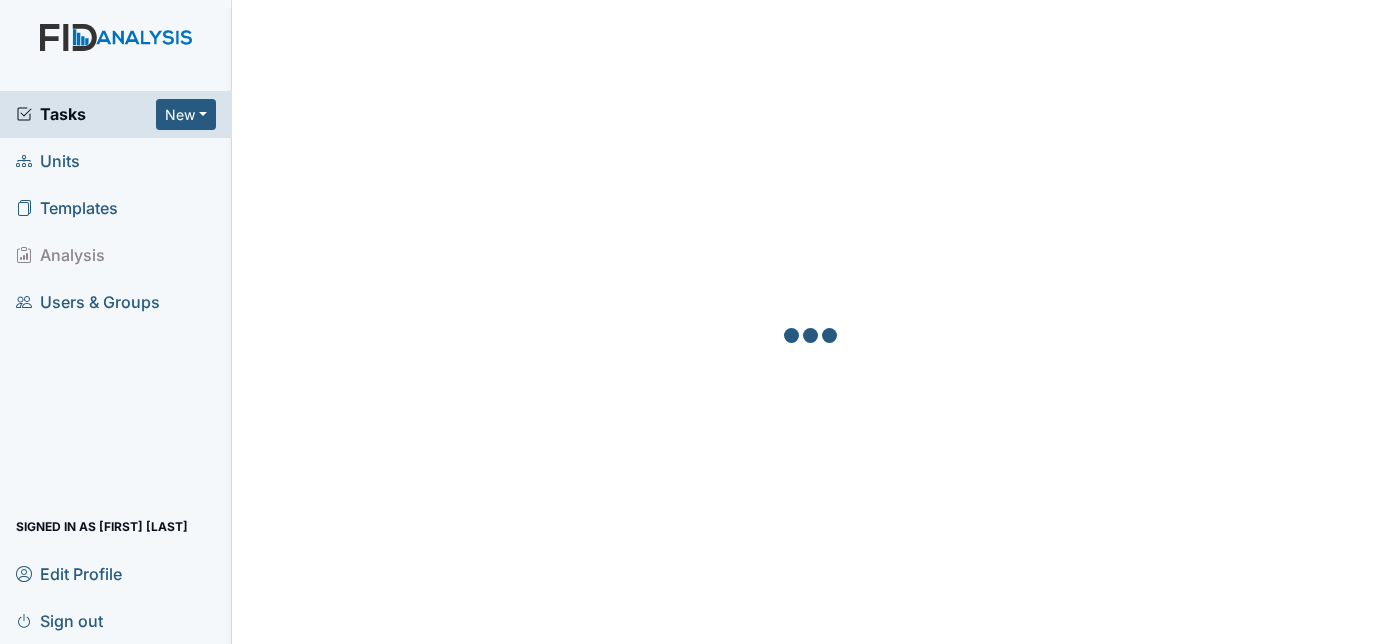 scroll, scrollTop: 0, scrollLeft: 0, axis: both 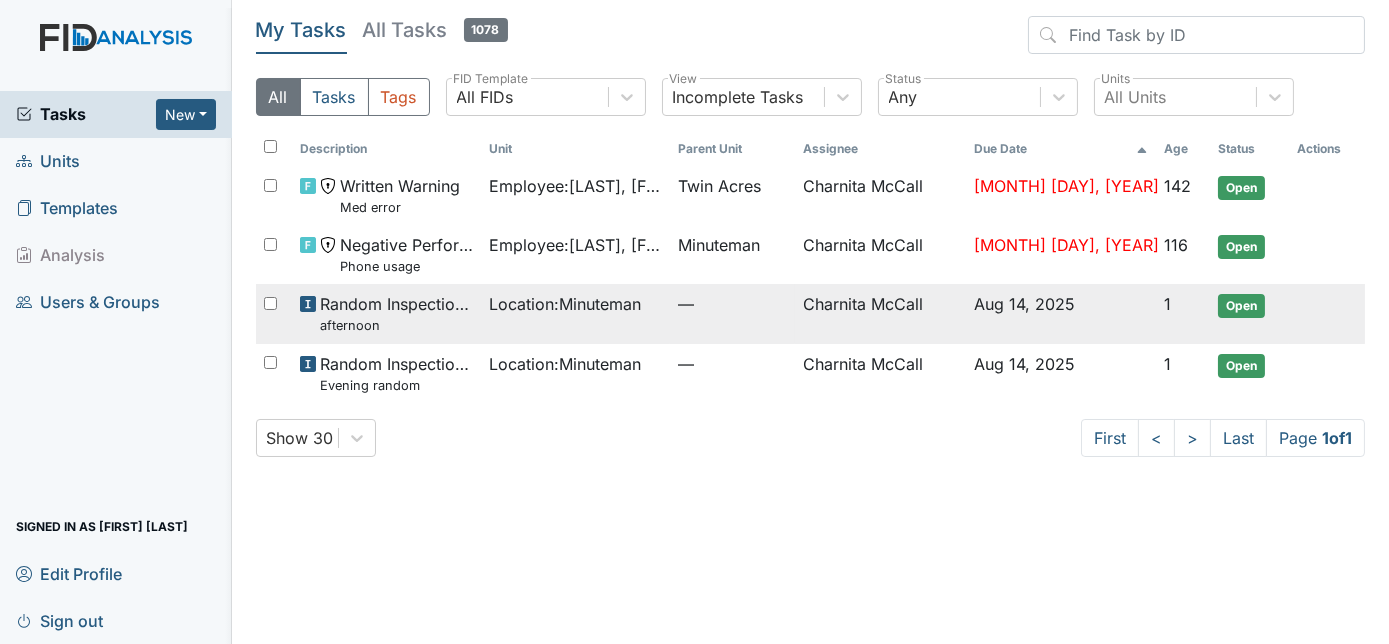 click on "Location :  Minuteman" at bounding box center (575, 313) 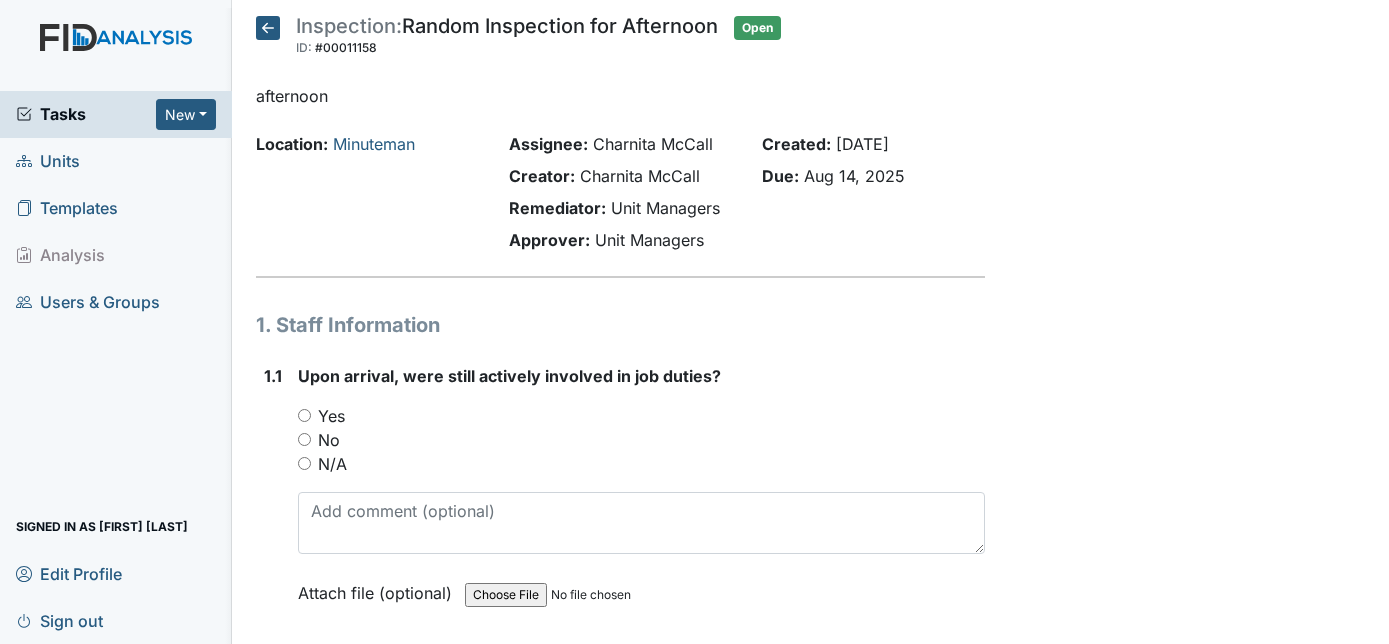 scroll, scrollTop: 0, scrollLeft: 0, axis: both 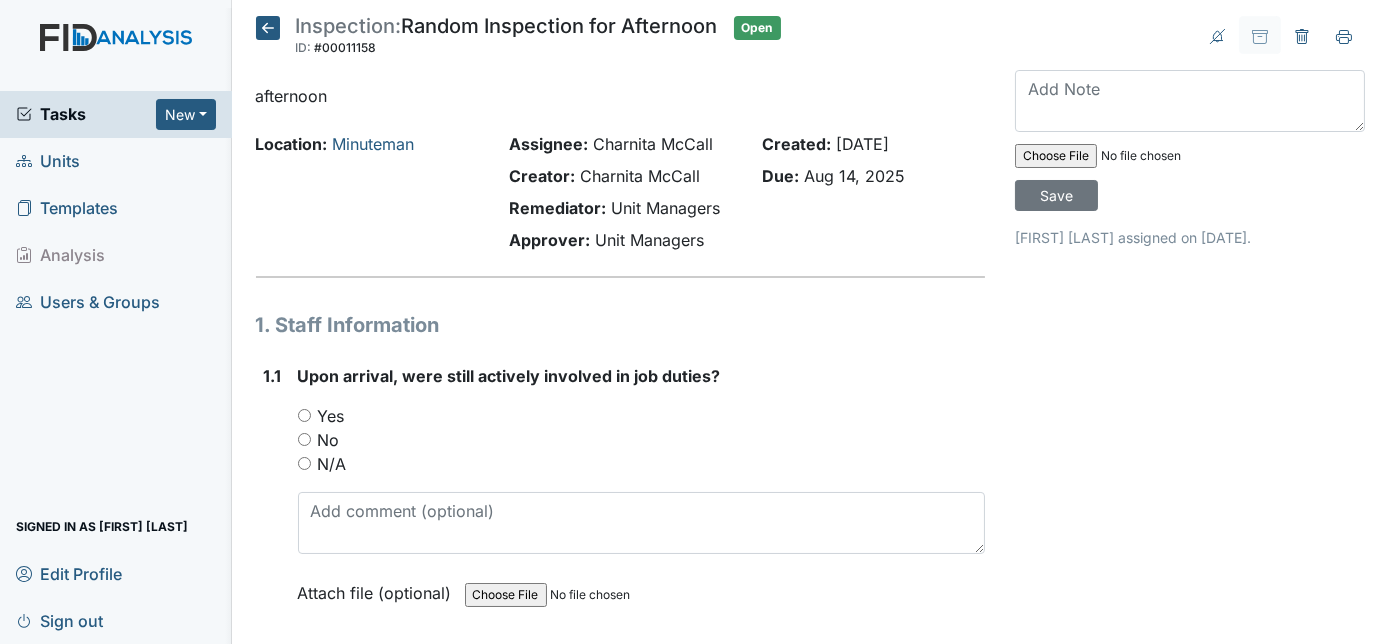 click on "Location:
Minuteman" at bounding box center (367, 196) 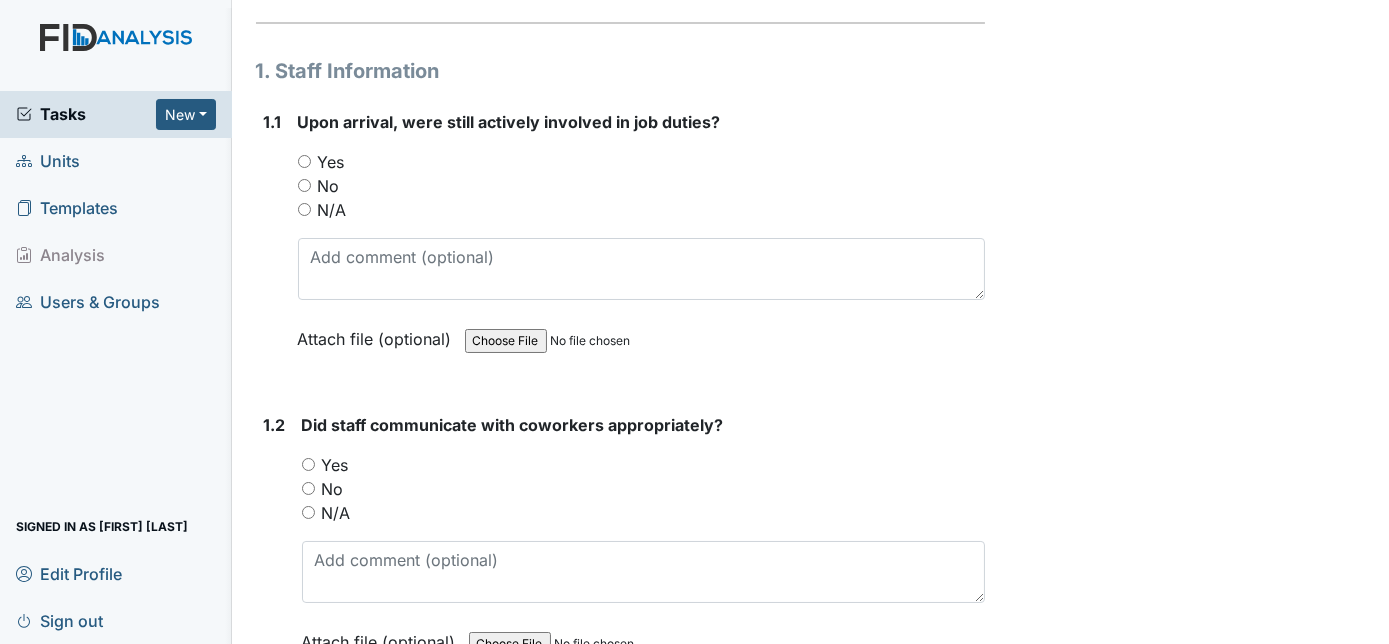 scroll, scrollTop: 290, scrollLeft: 0, axis: vertical 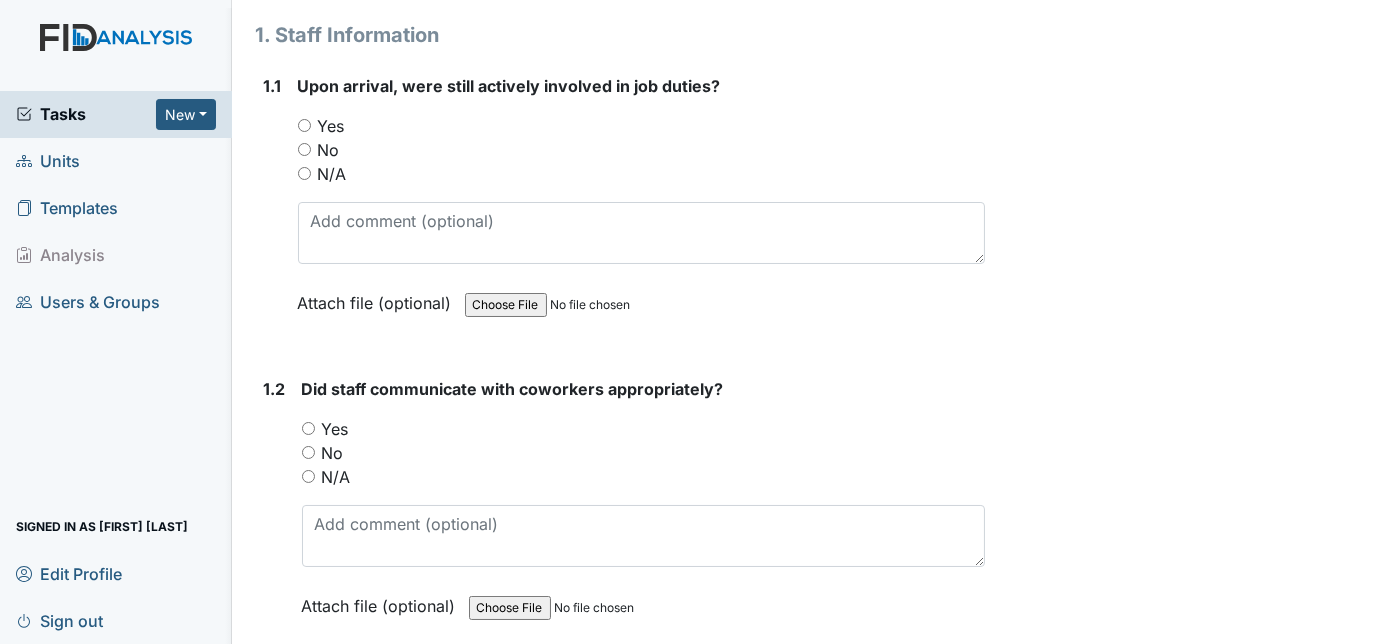 click on "Yes" at bounding box center [304, 125] 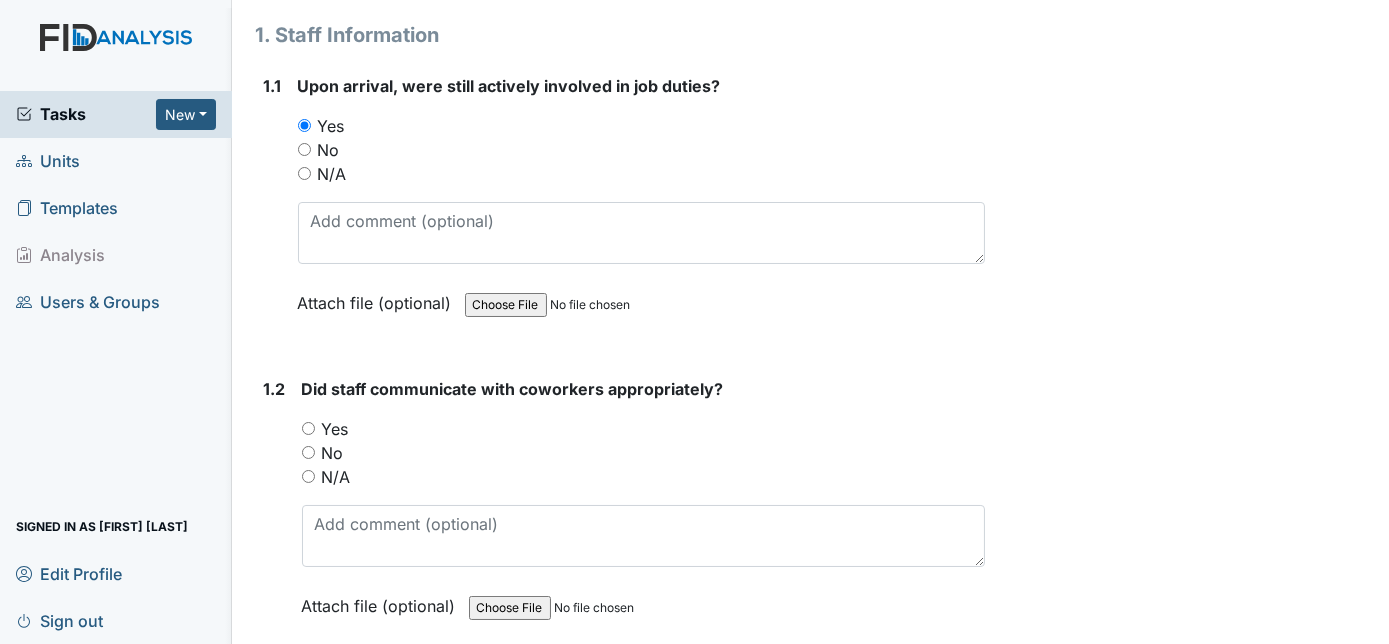 click on "1.1" at bounding box center [273, 209] 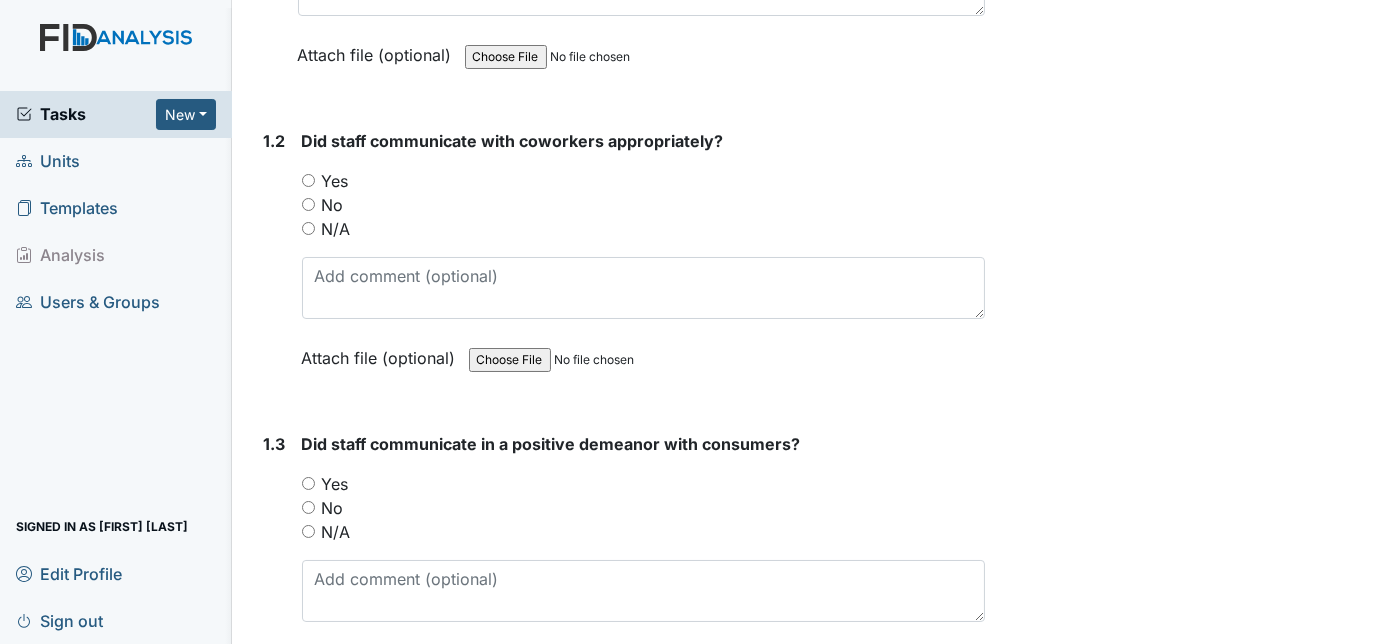 scroll, scrollTop: 581, scrollLeft: 0, axis: vertical 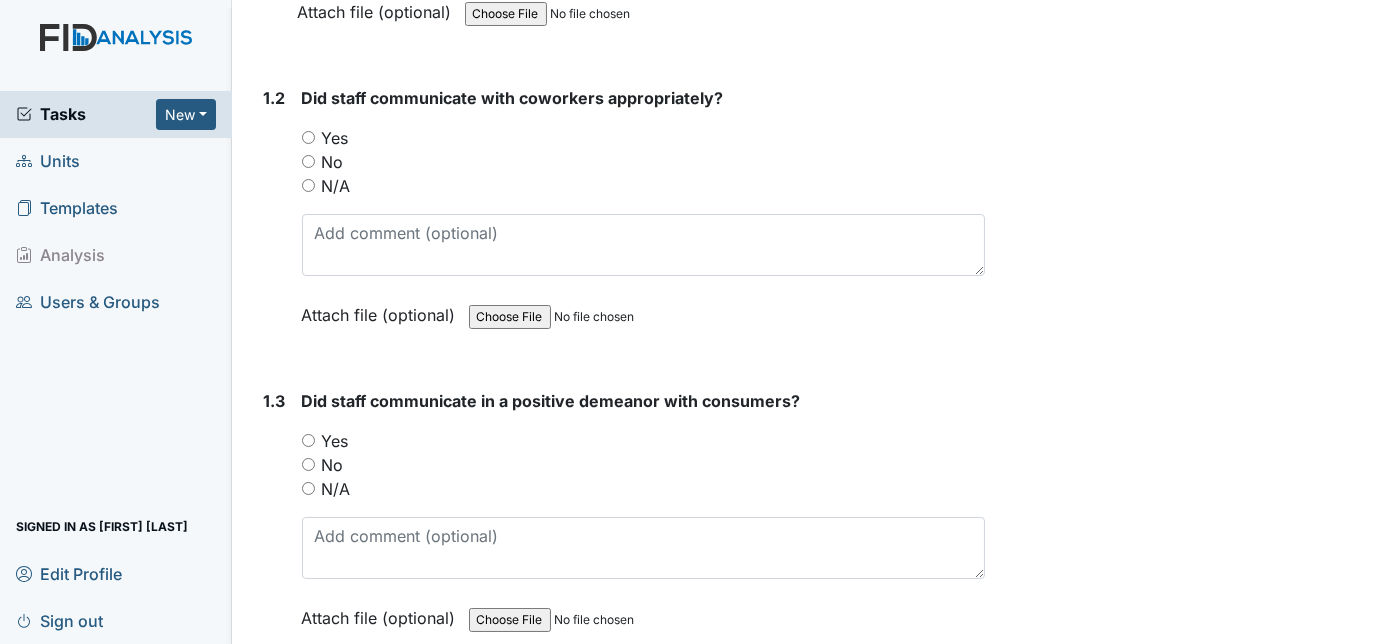 click on "Yes" at bounding box center [308, 137] 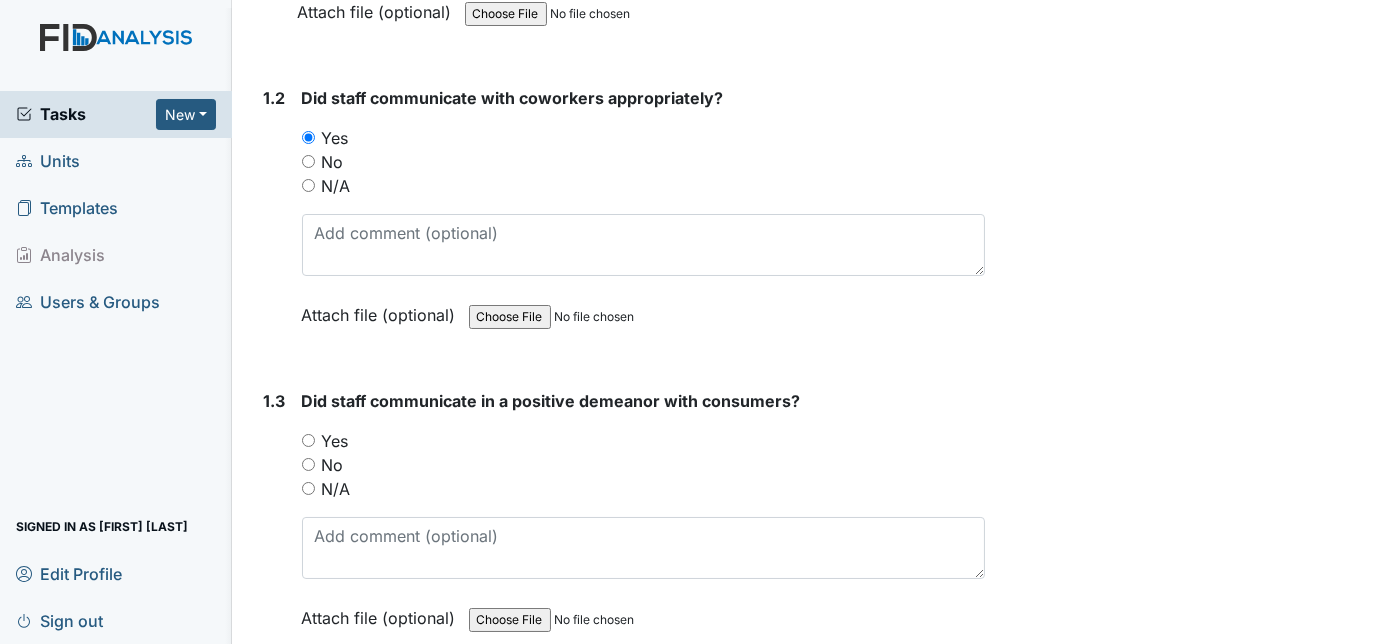 click on "1.2" at bounding box center [275, 221] 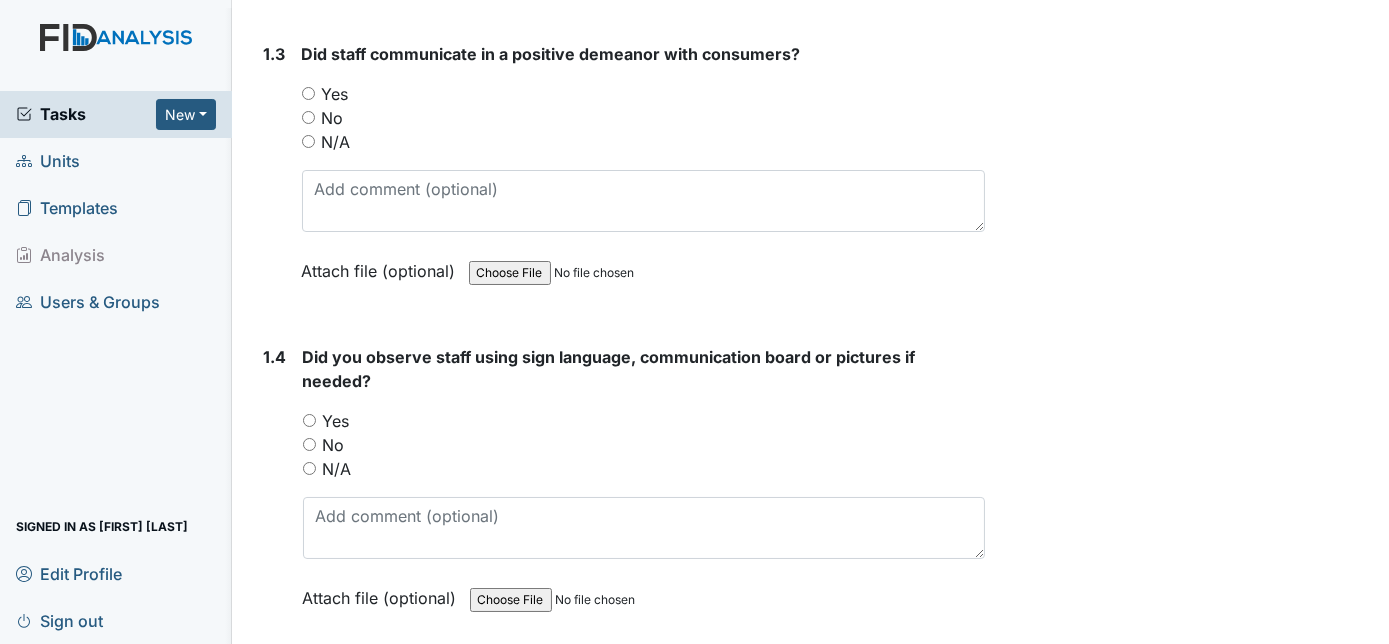 scroll, scrollTop: 945, scrollLeft: 0, axis: vertical 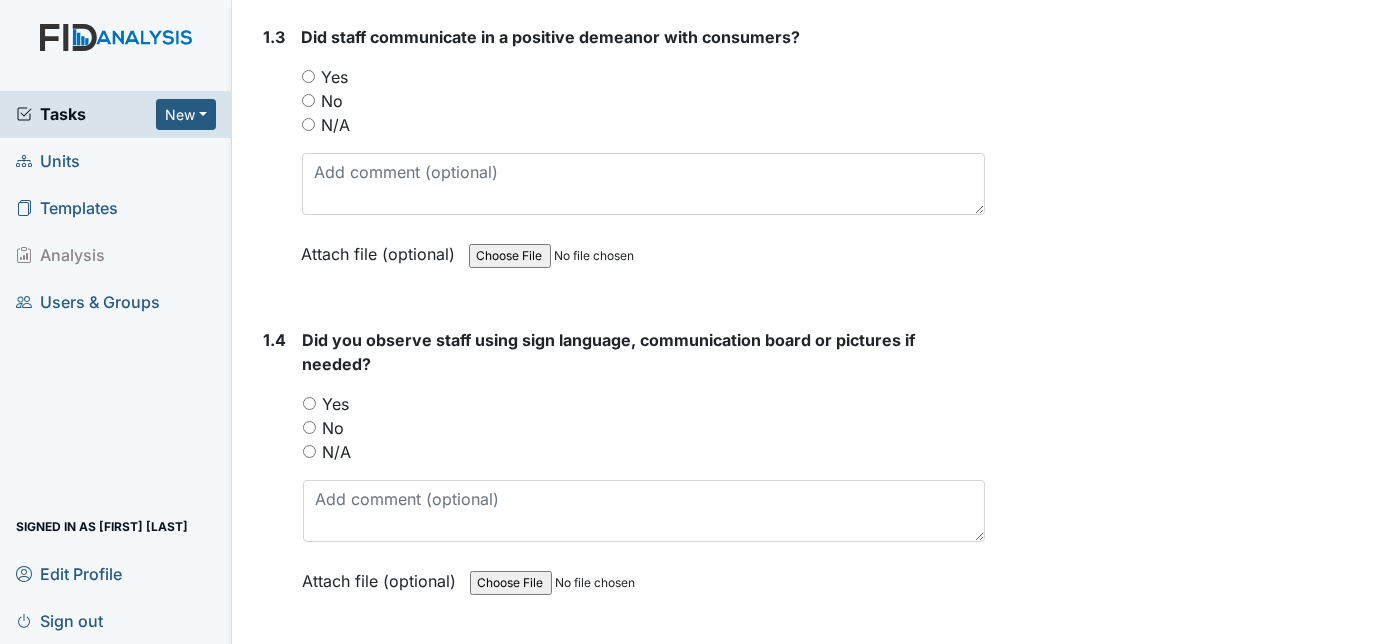 click on "Yes" at bounding box center (308, 76) 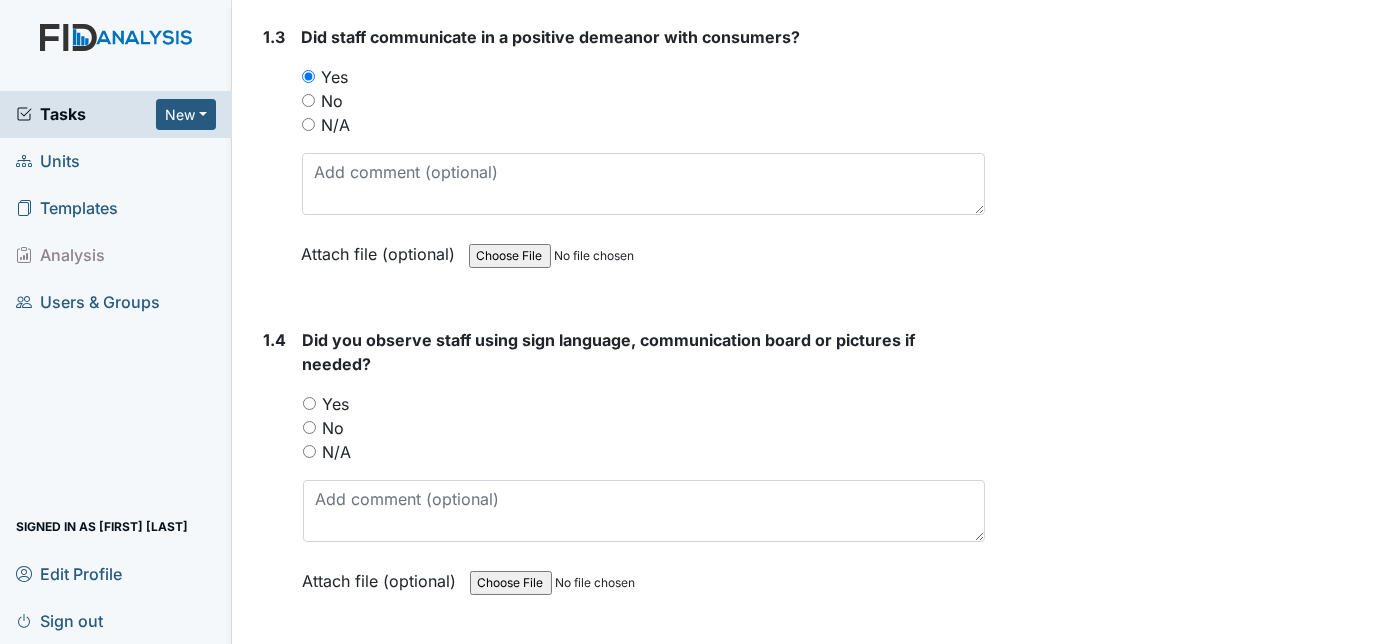 click on "1.3
Did staff communicate in a positive demeanor with consumers?
You must select one of the below options.
Yes
No
N/A
Attach file (optional)
You can upload .pdf, .txt, .jpg, .jpeg, .png, .csv, .xls, or .doc files under 100MB." at bounding box center [621, 160] 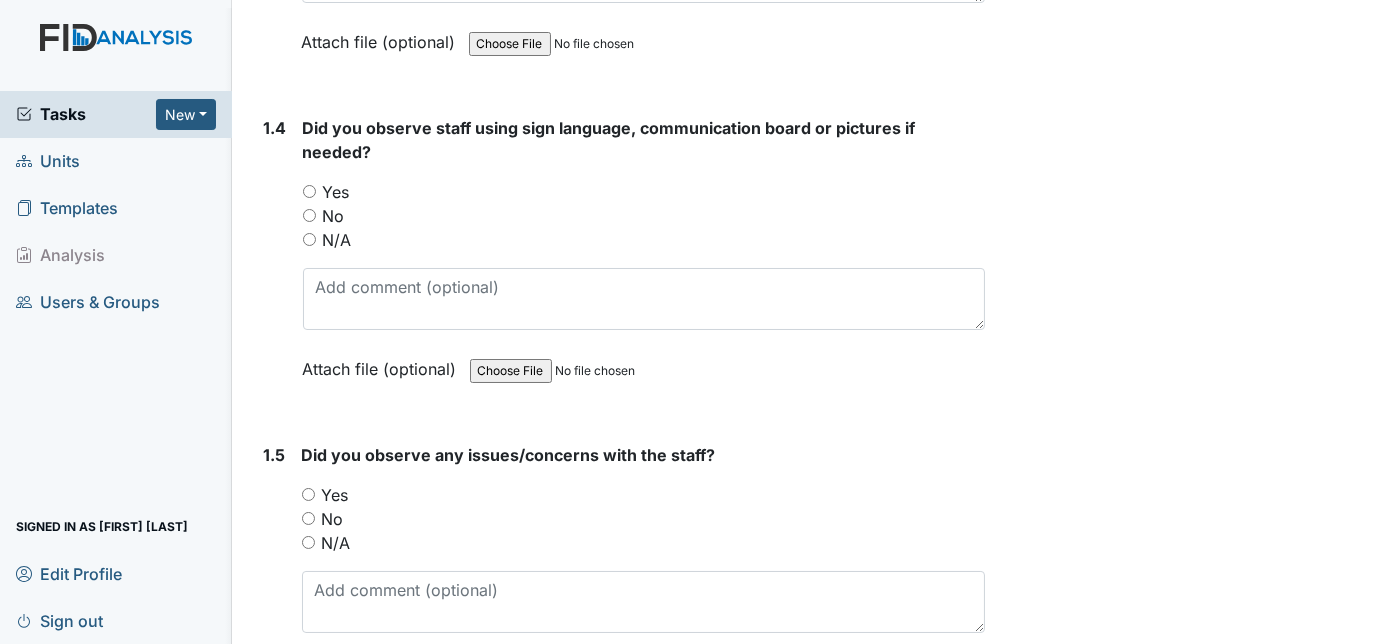 scroll, scrollTop: 1200, scrollLeft: 0, axis: vertical 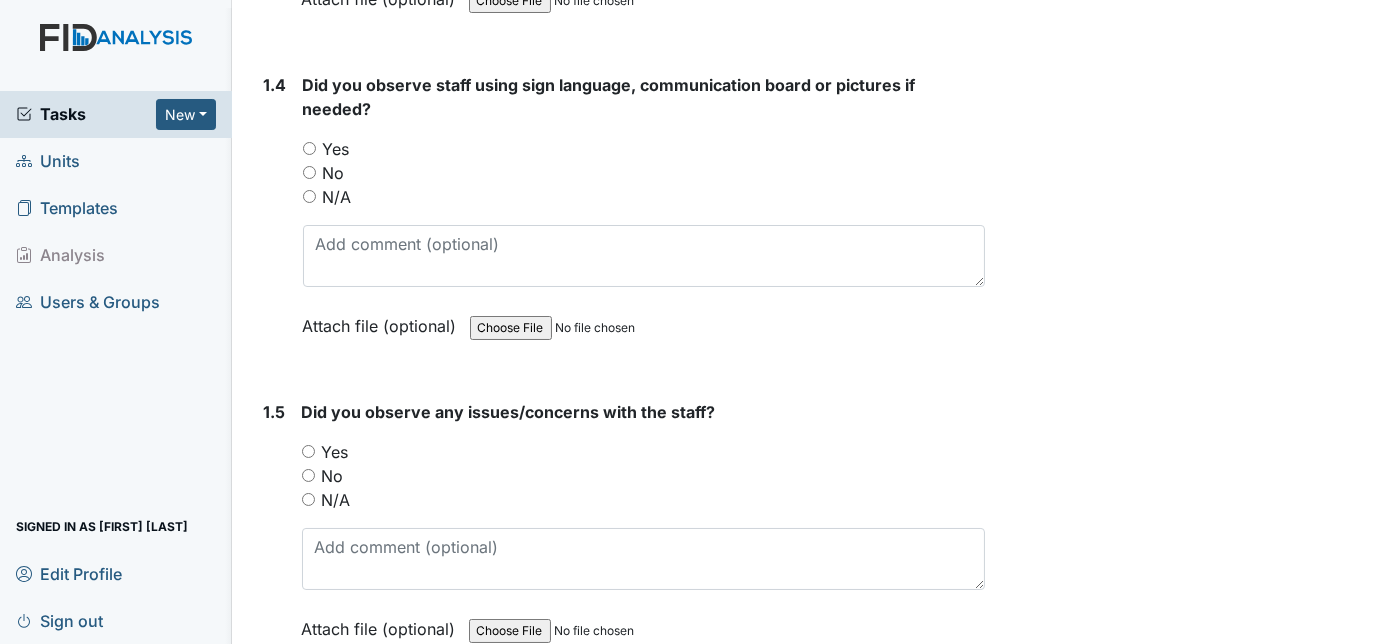 click on "N/A" at bounding box center (309, 196) 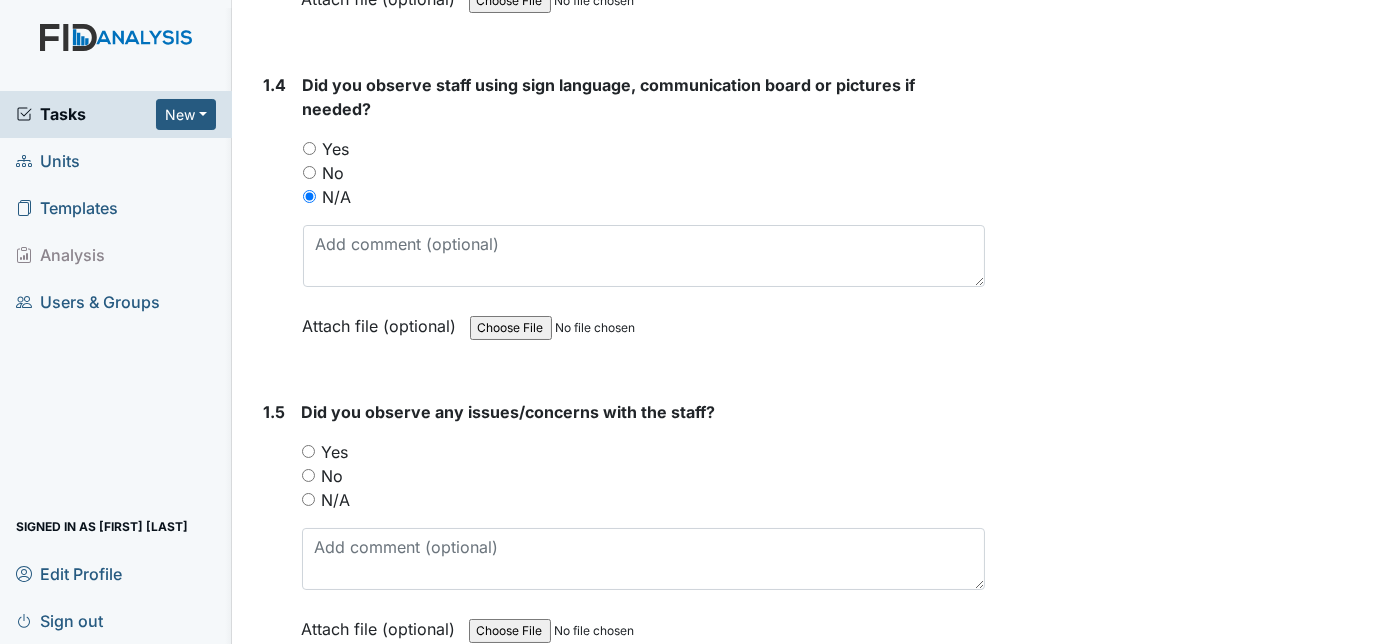 click on "1.4" at bounding box center (275, 220) 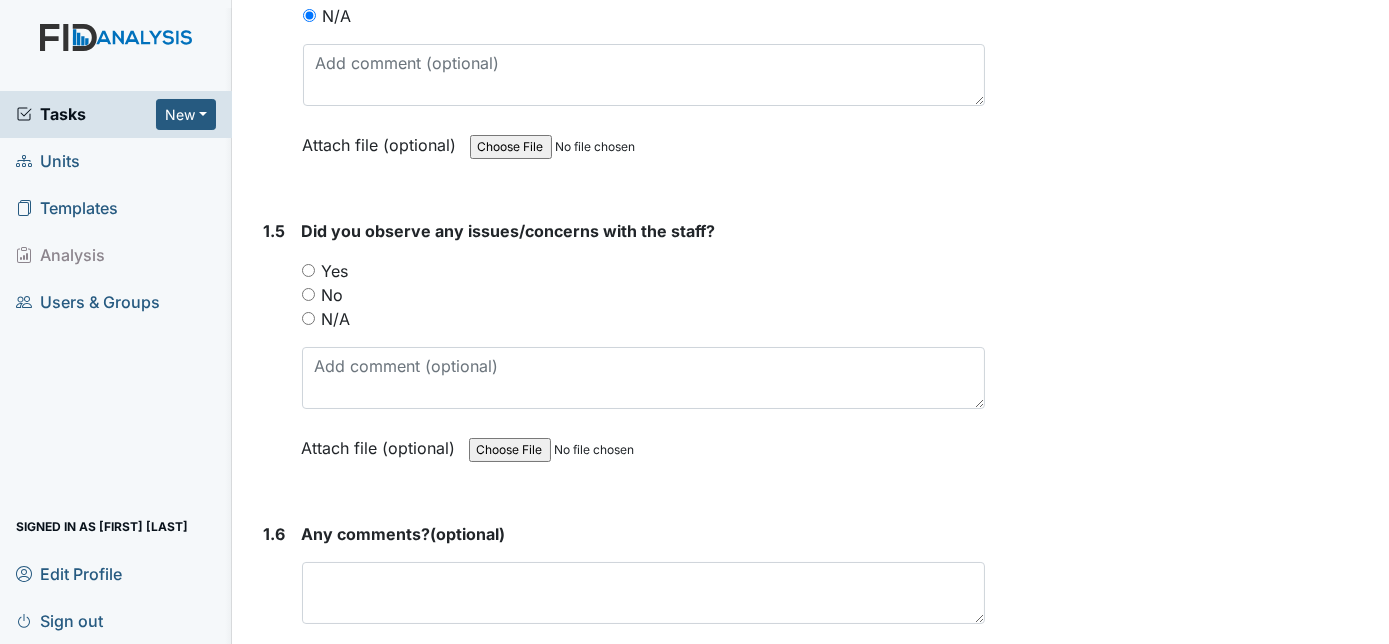 scroll, scrollTop: 1418, scrollLeft: 0, axis: vertical 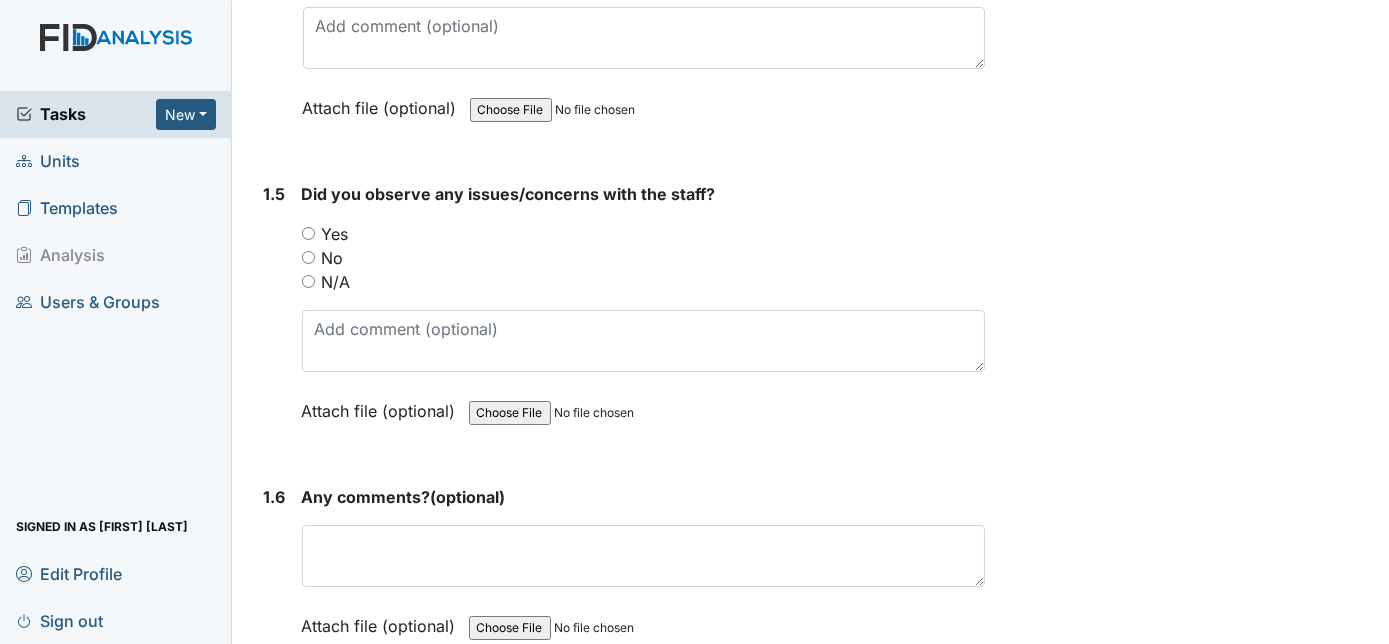 click on "No" at bounding box center (308, 257) 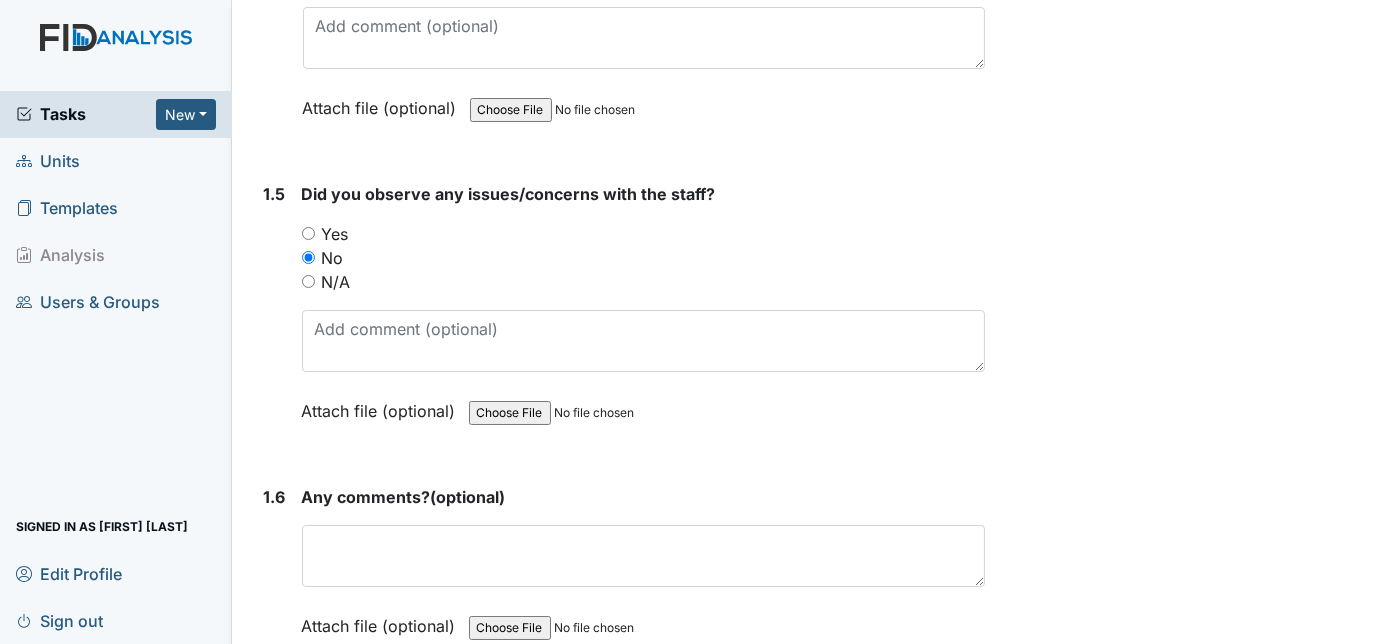click on "1.5
Did you observe any issues/concerns with the staff?
You must select one of the below options.
Yes
No
N/A
Attach file (optional)
You can upload .pdf, .txt, .jpg, .jpeg, .png, .csv, .xls, or .doc files under 100MB." at bounding box center [621, 317] 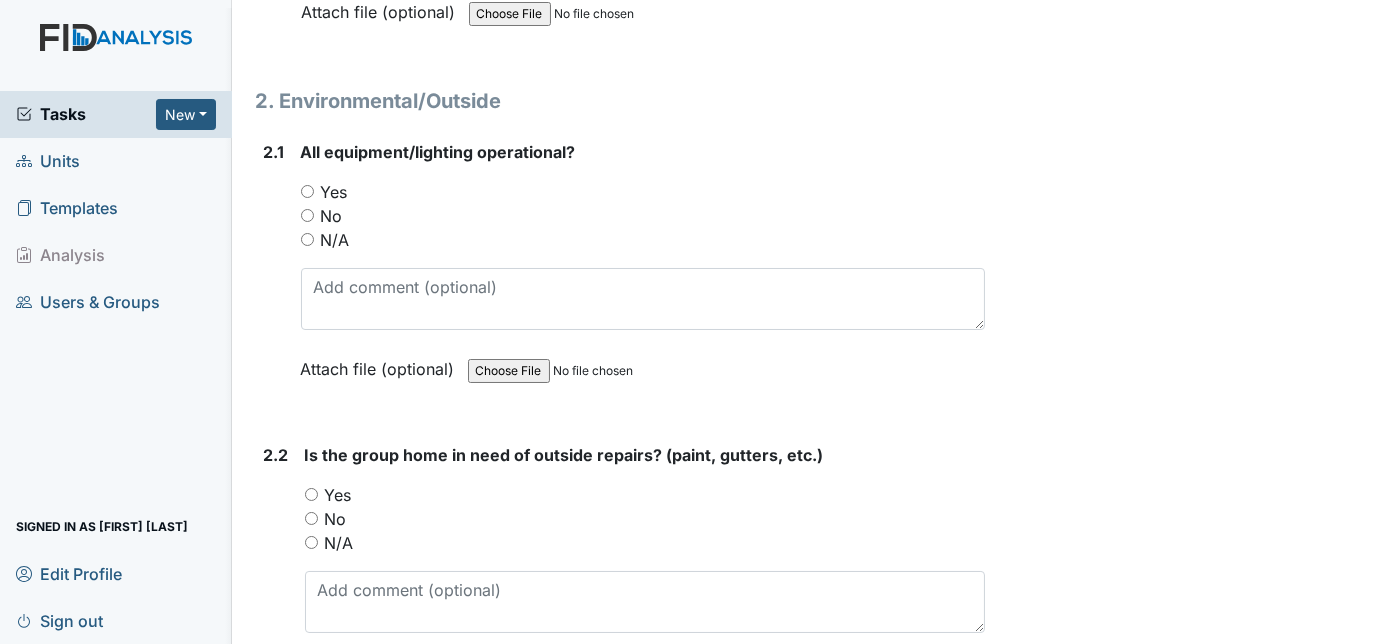 scroll, scrollTop: 2036, scrollLeft: 0, axis: vertical 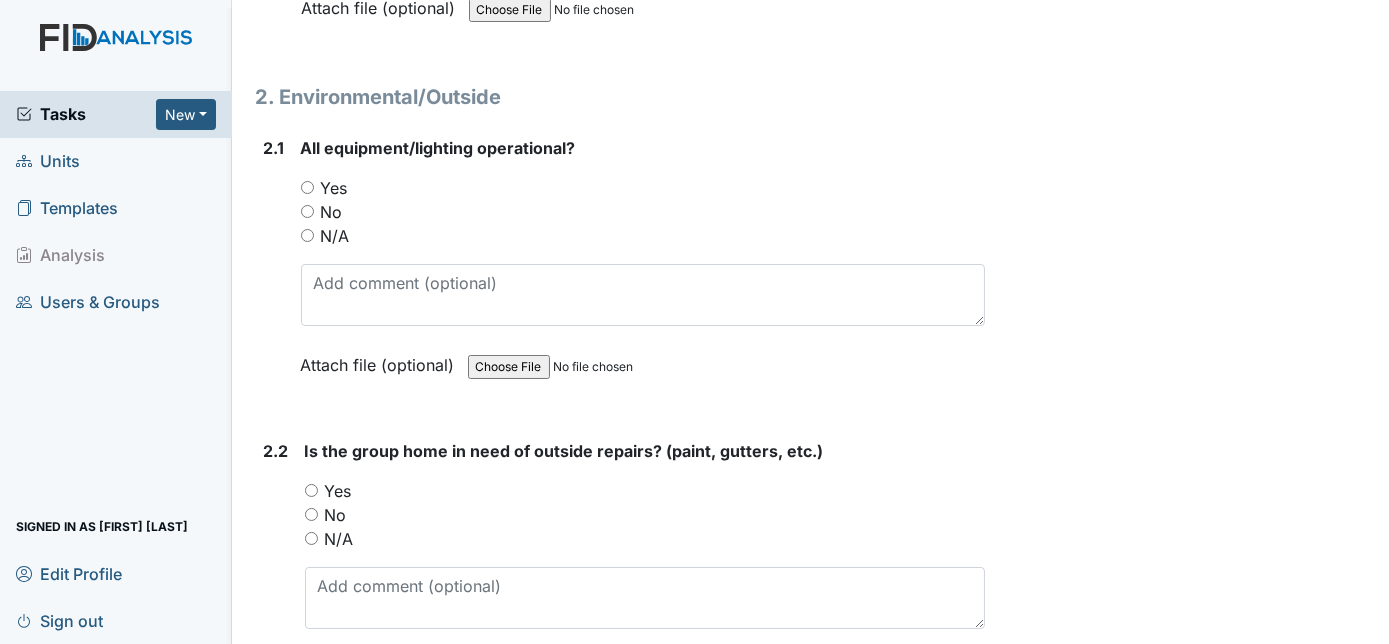 click on "Yes" at bounding box center (307, 187) 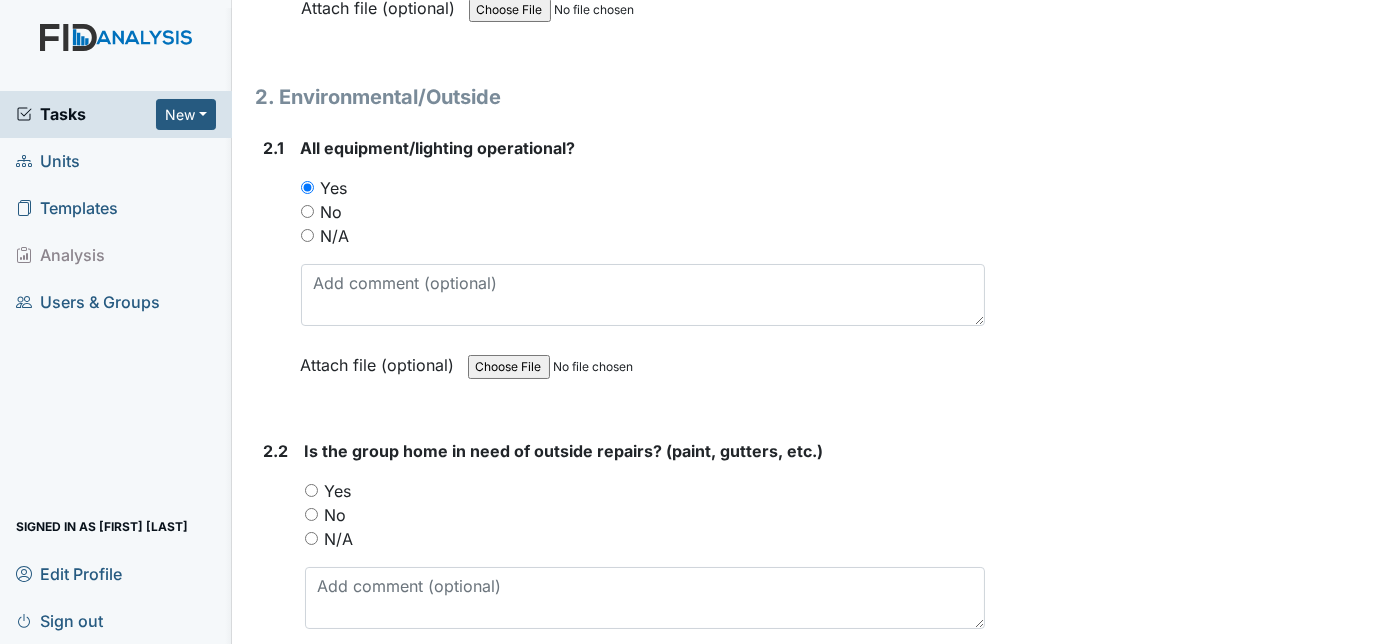 click on "2.1" at bounding box center (274, 271) 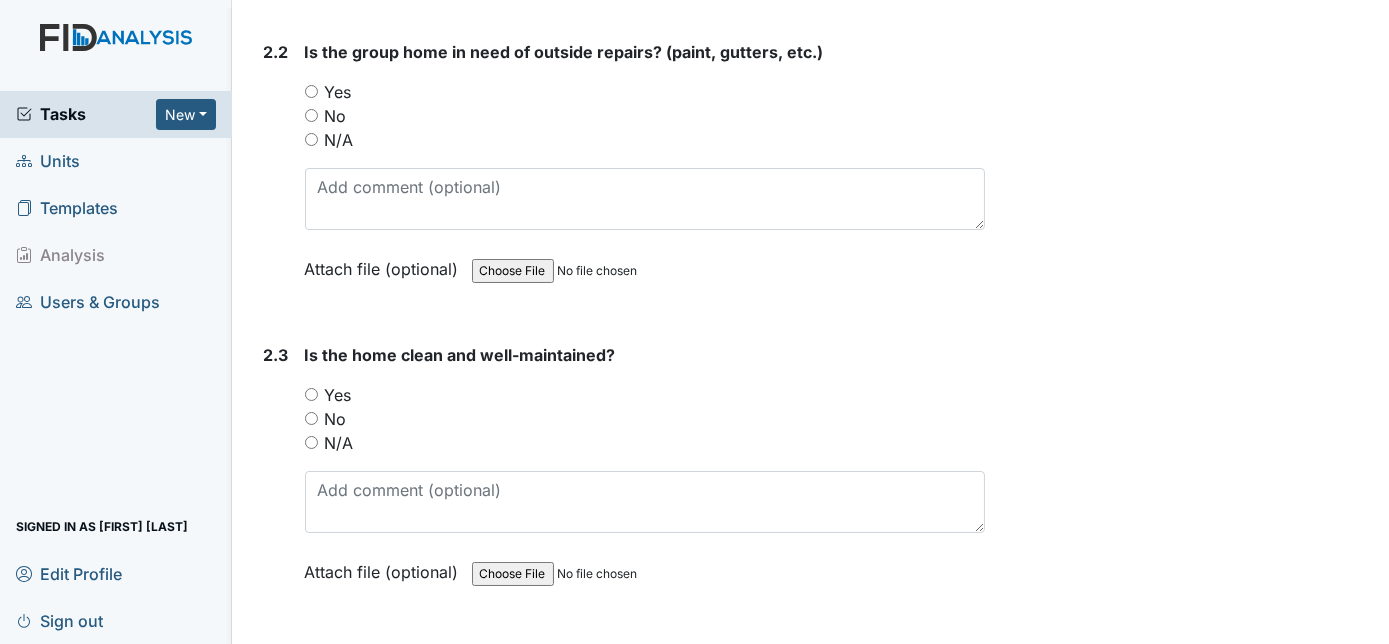 scroll, scrollTop: 2436, scrollLeft: 0, axis: vertical 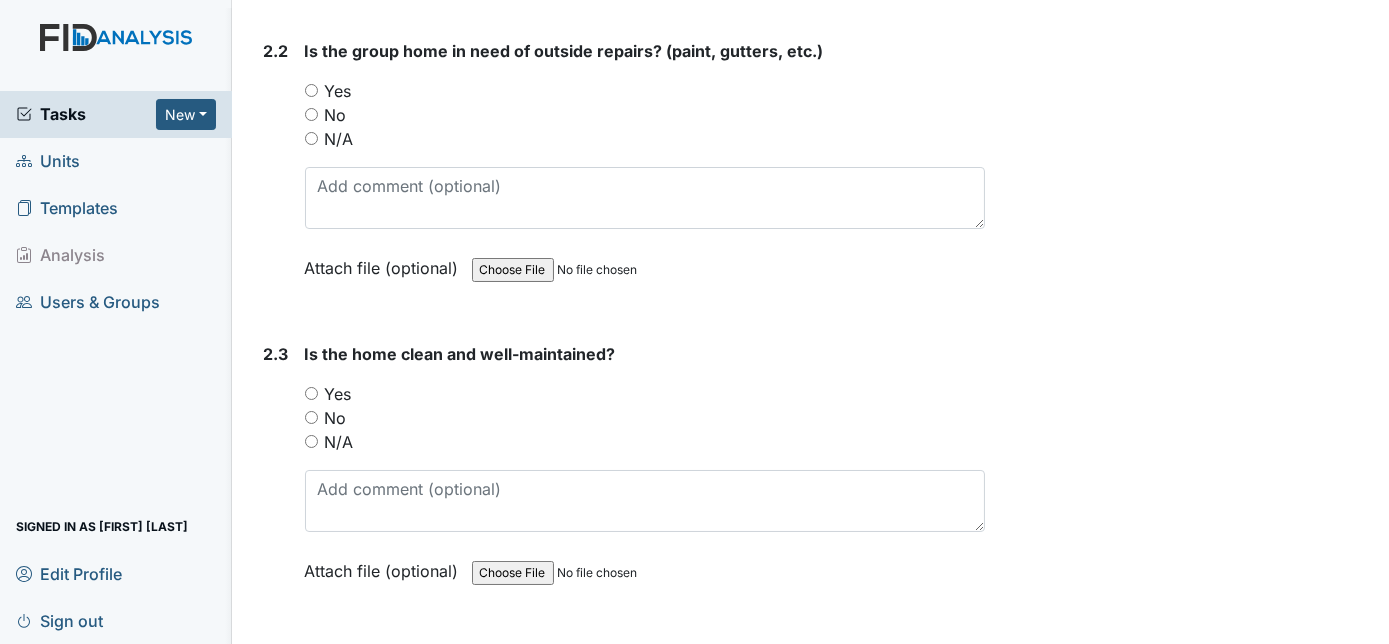 click on "No" at bounding box center [311, 114] 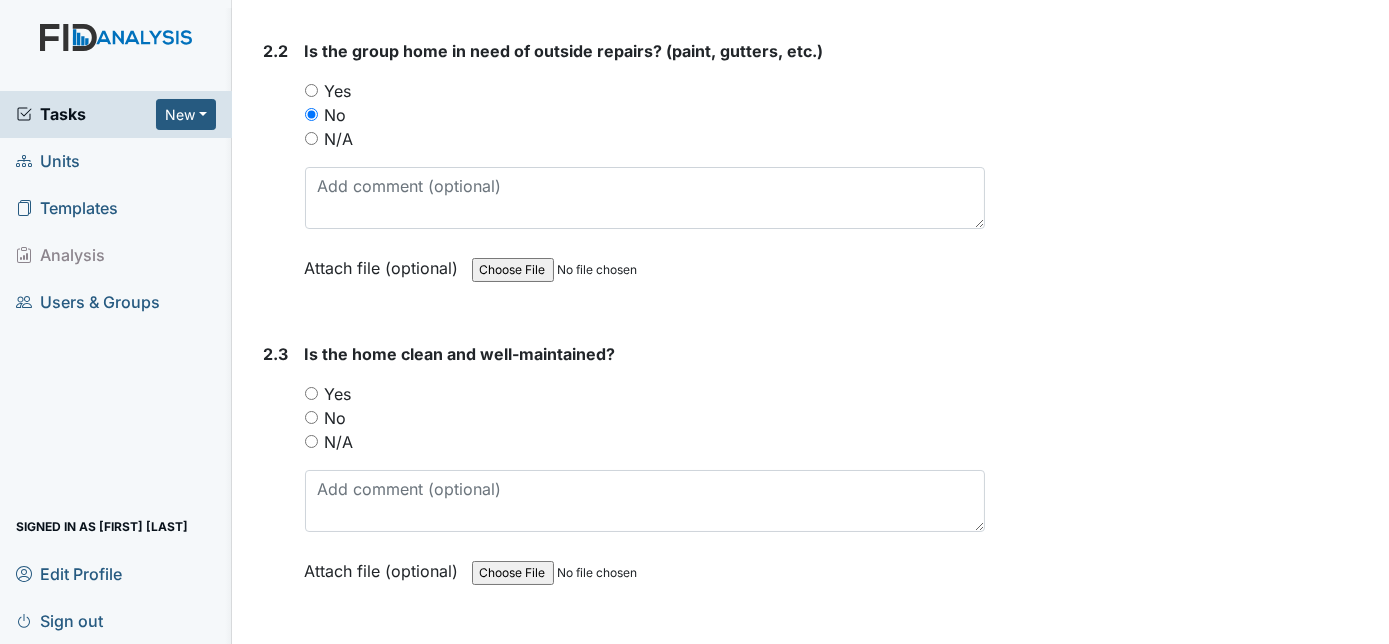 click on "2.2" at bounding box center [276, 174] 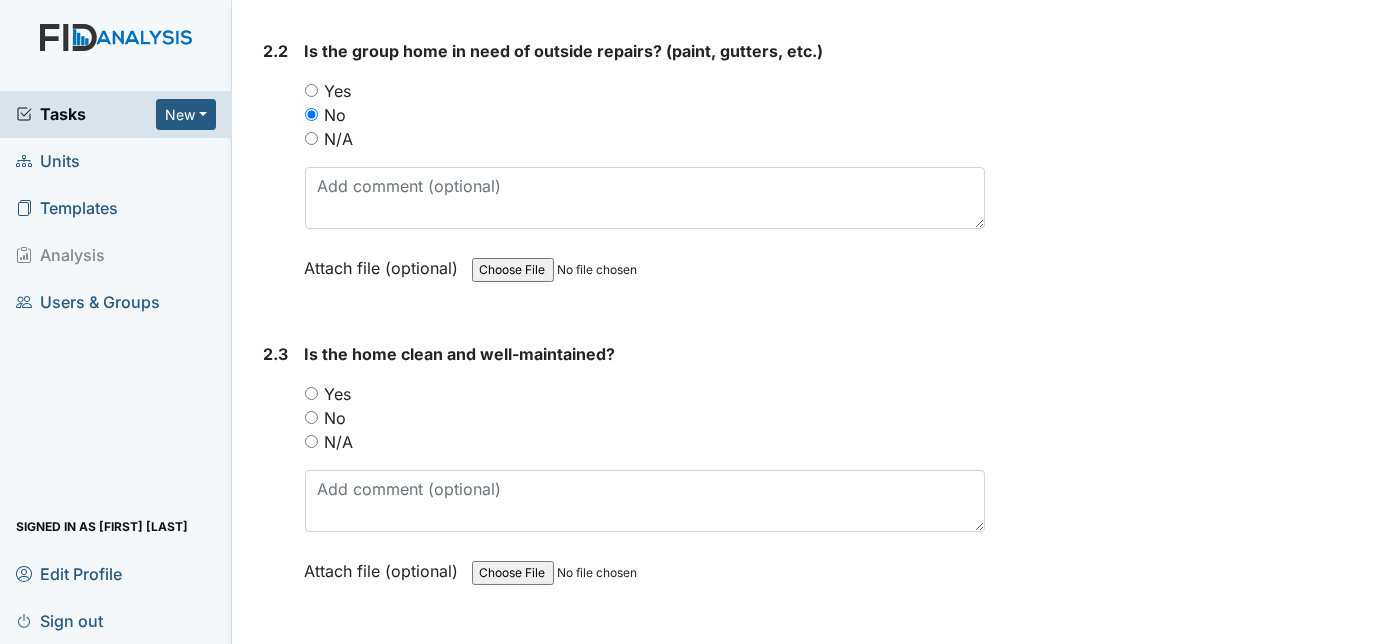 click on "2.2" at bounding box center [276, 174] 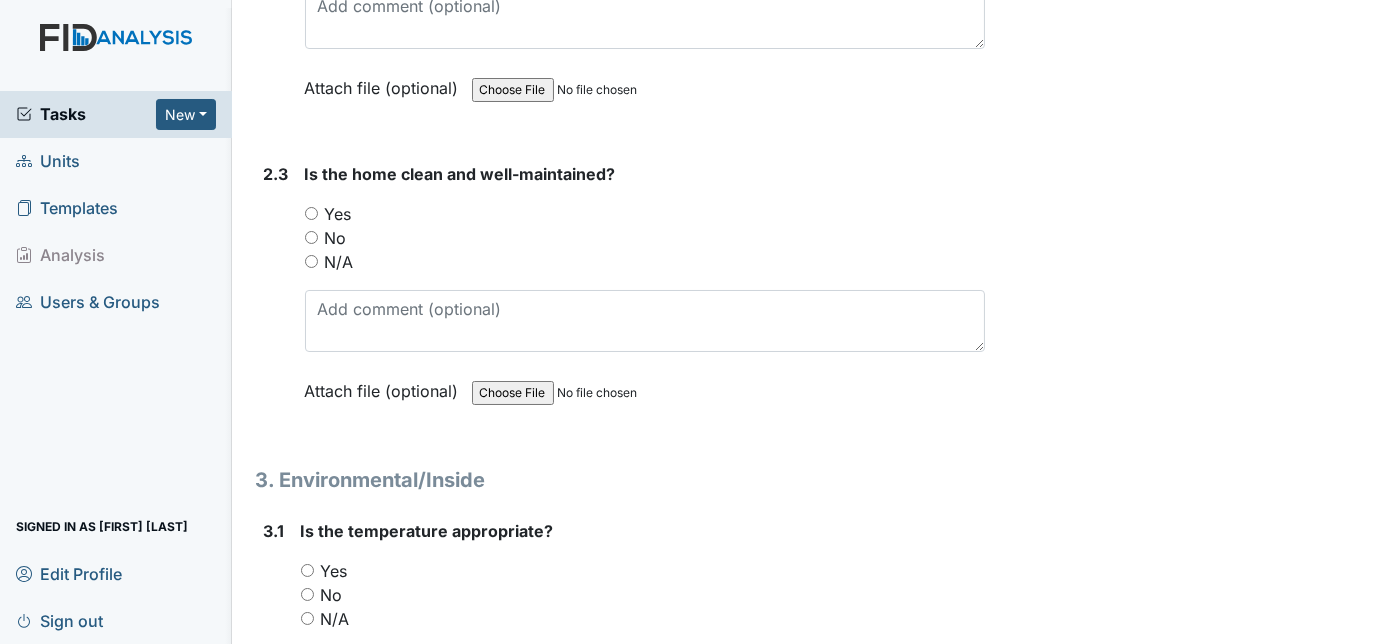 scroll, scrollTop: 2618, scrollLeft: 0, axis: vertical 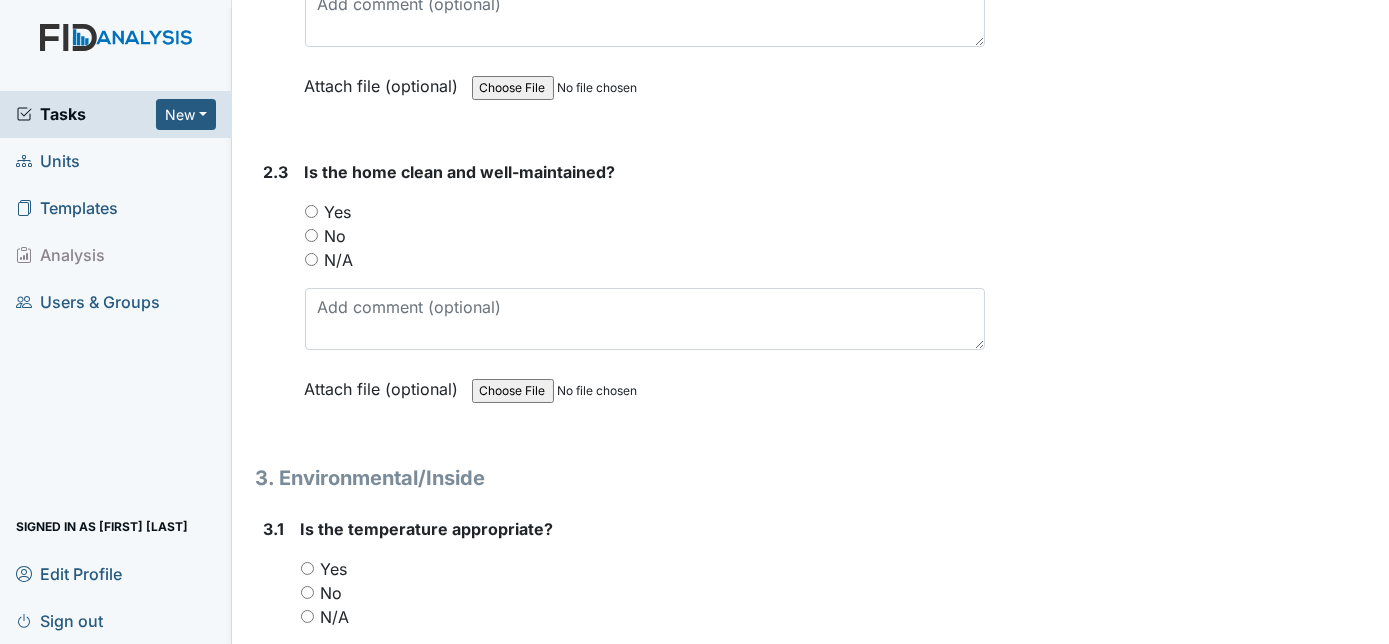 click on "Yes" at bounding box center (311, 211) 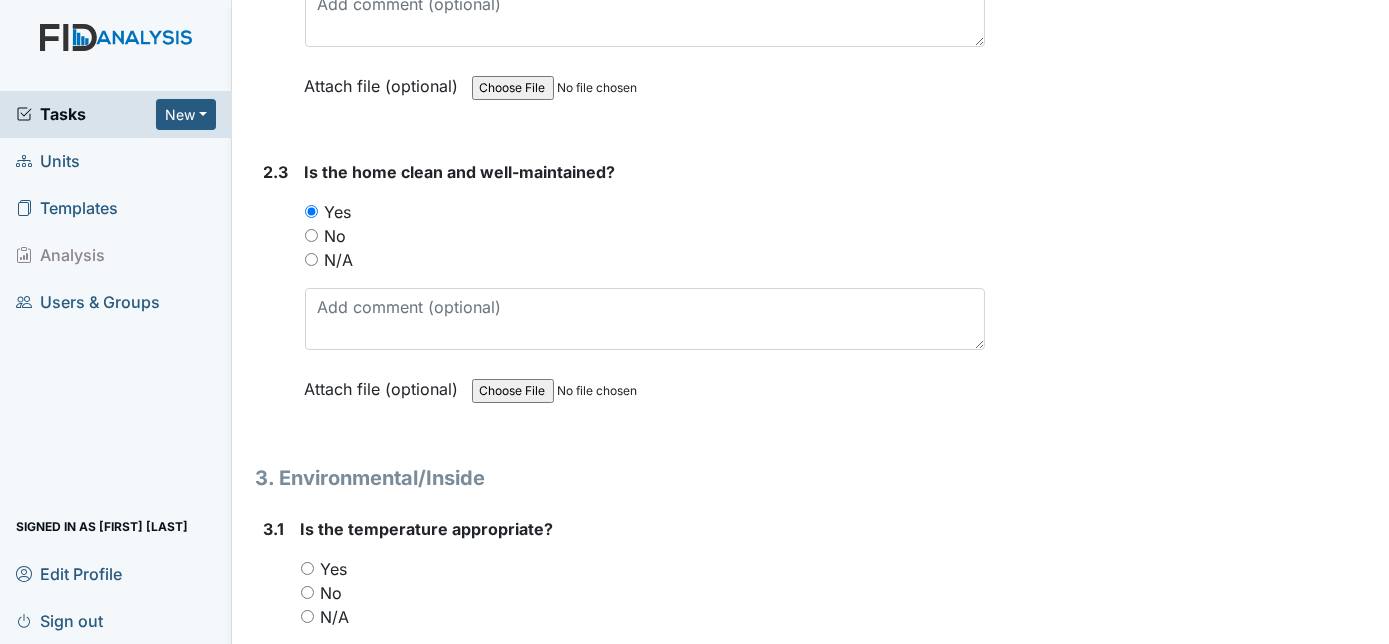 click on "2.3" at bounding box center (276, 295) 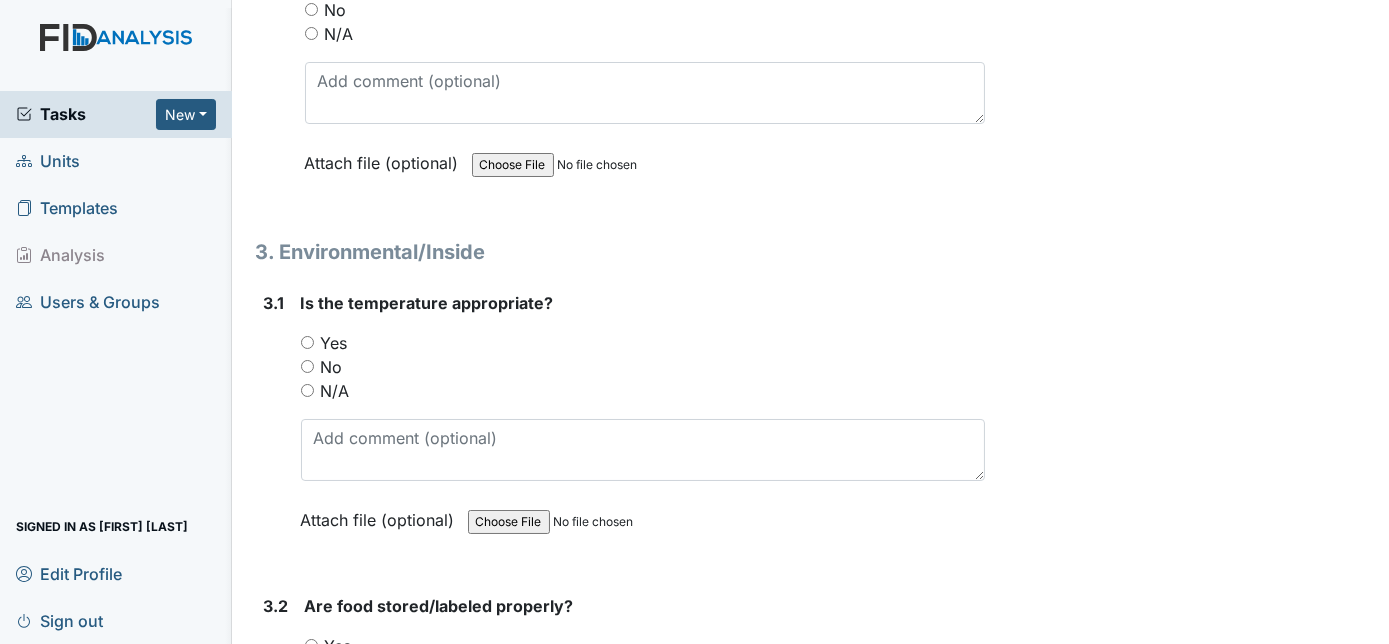 scroll, scrollTop: 2872, scrollLeft: 0, axis: vertical 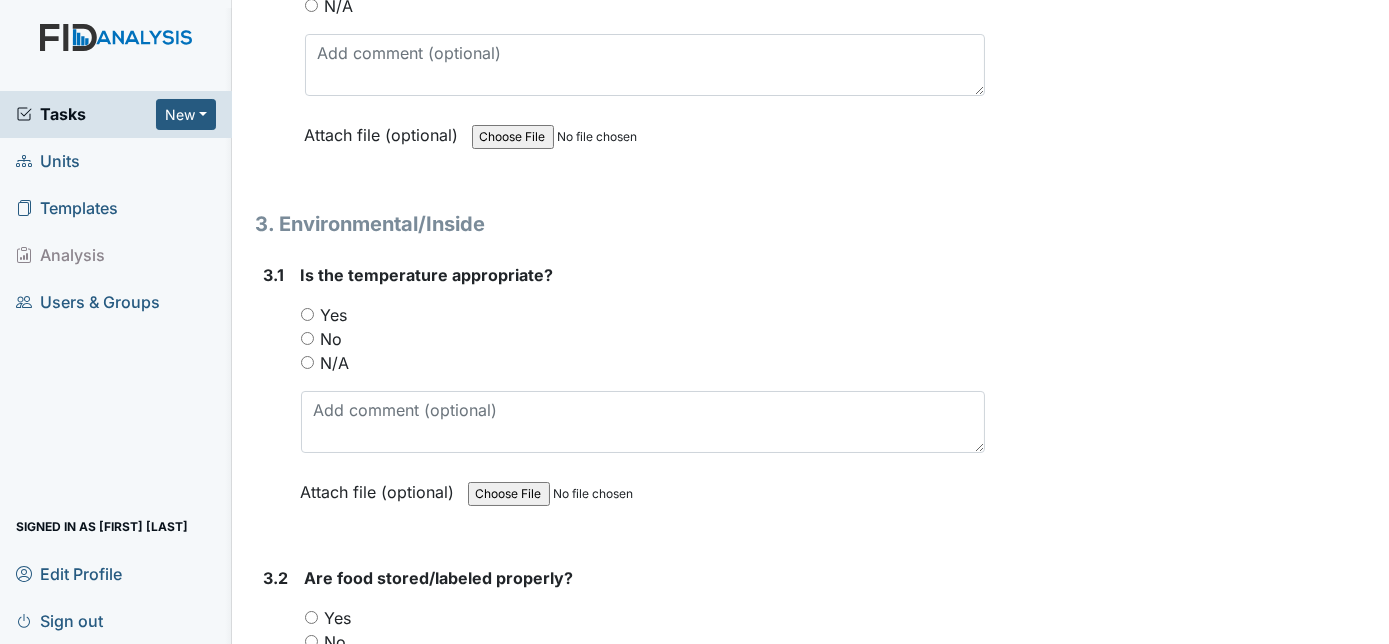 click on "Yes" at bounding box center [307, 314] 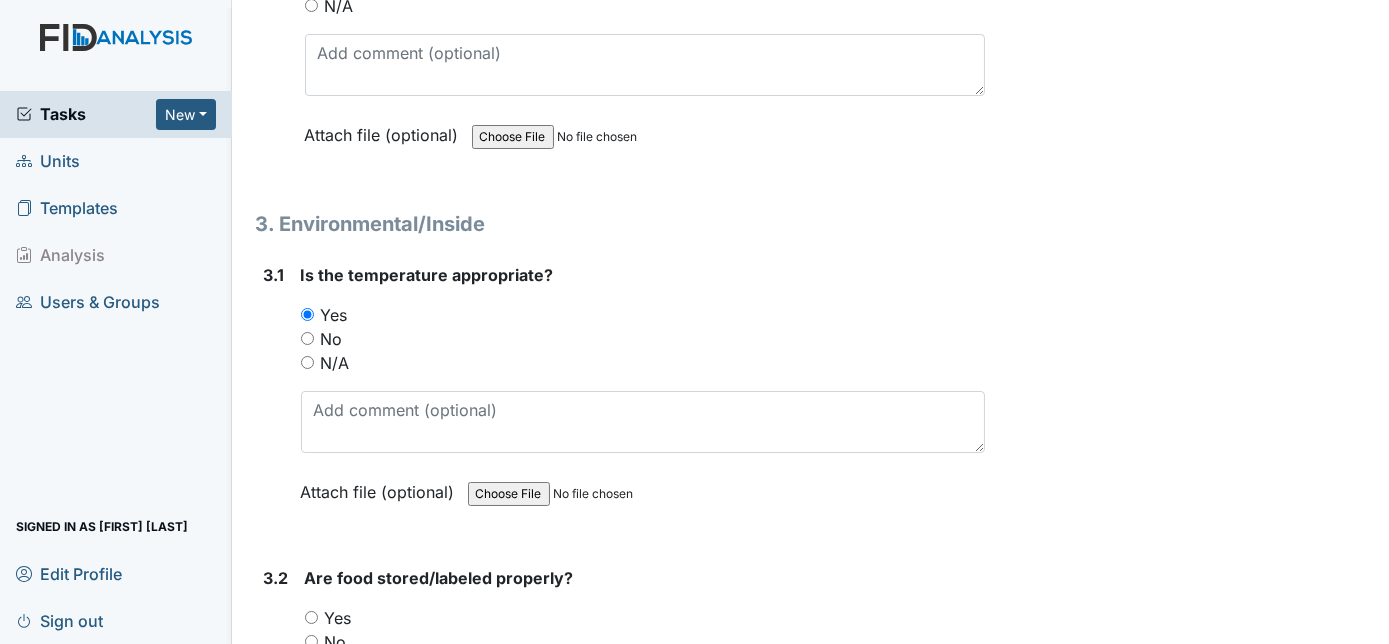 click on "3.1
Is the temperature appropriate?
You must select one of the below options.
Yes
No
N/A
Attach file (optional)
You can upload .pdf, .txt, .jpg, .jpeg, .png, .csv, .xls, or .doc files under 100MB." at bounding box center [621, 398] 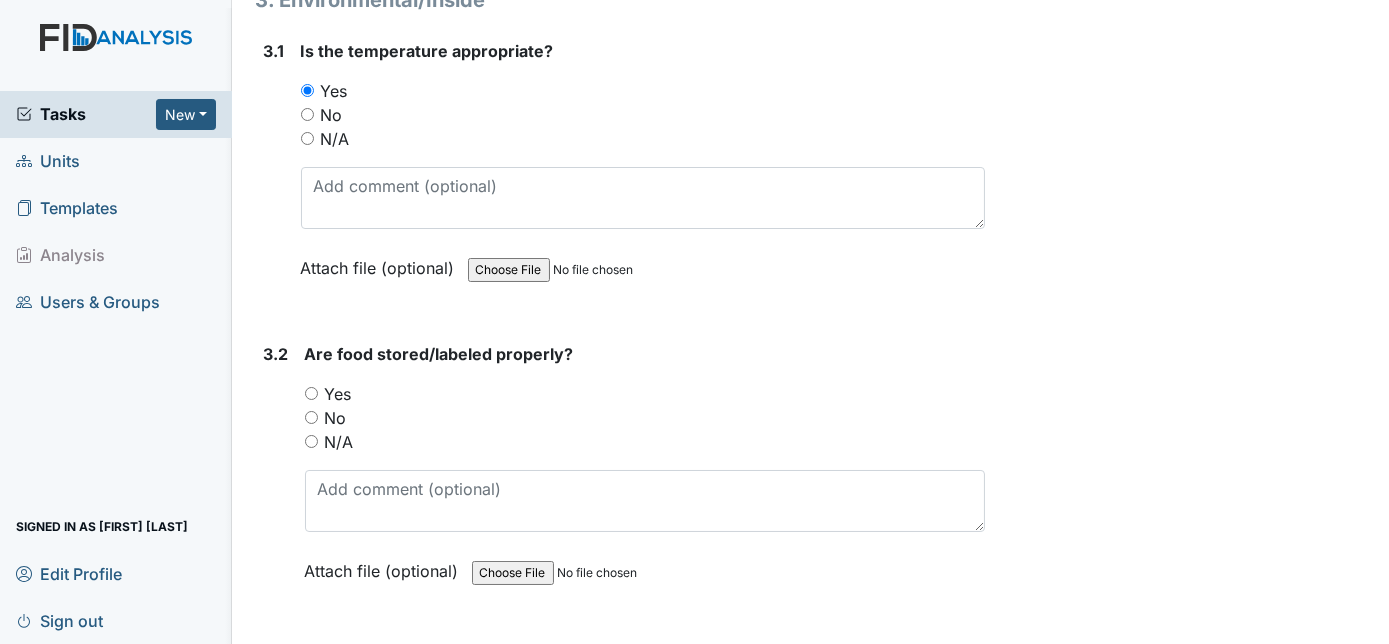 scroll, scrollTop: 3272, scrollLeft: 0, axis: vertical 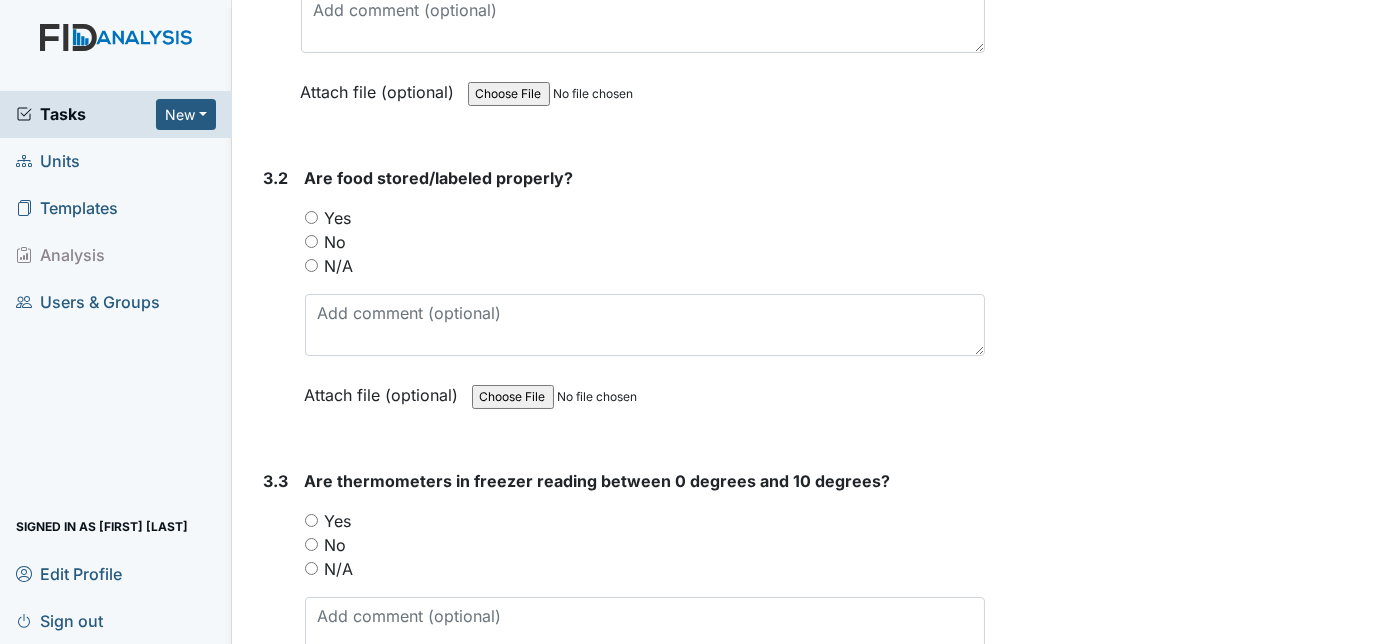 click on "Yes" at bounding box center (311, 217) 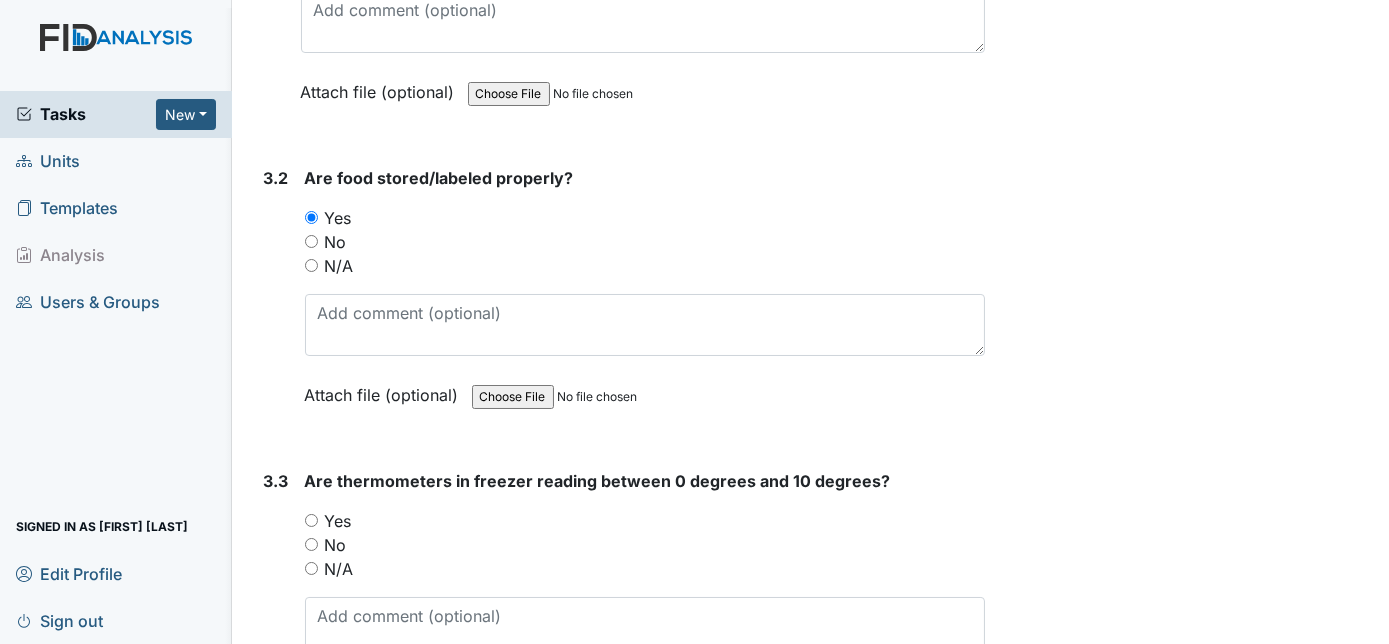 click on "3.2
Are food stored/labeled properly?
You must select one of the below options.
Yes
No
N/A
Attach file (optional)
You can upload .pdf, .txt, .jpg, .jpeg, .png, .csv, .xls, or .doc files under 100MB." at bounding box center (621, 301) 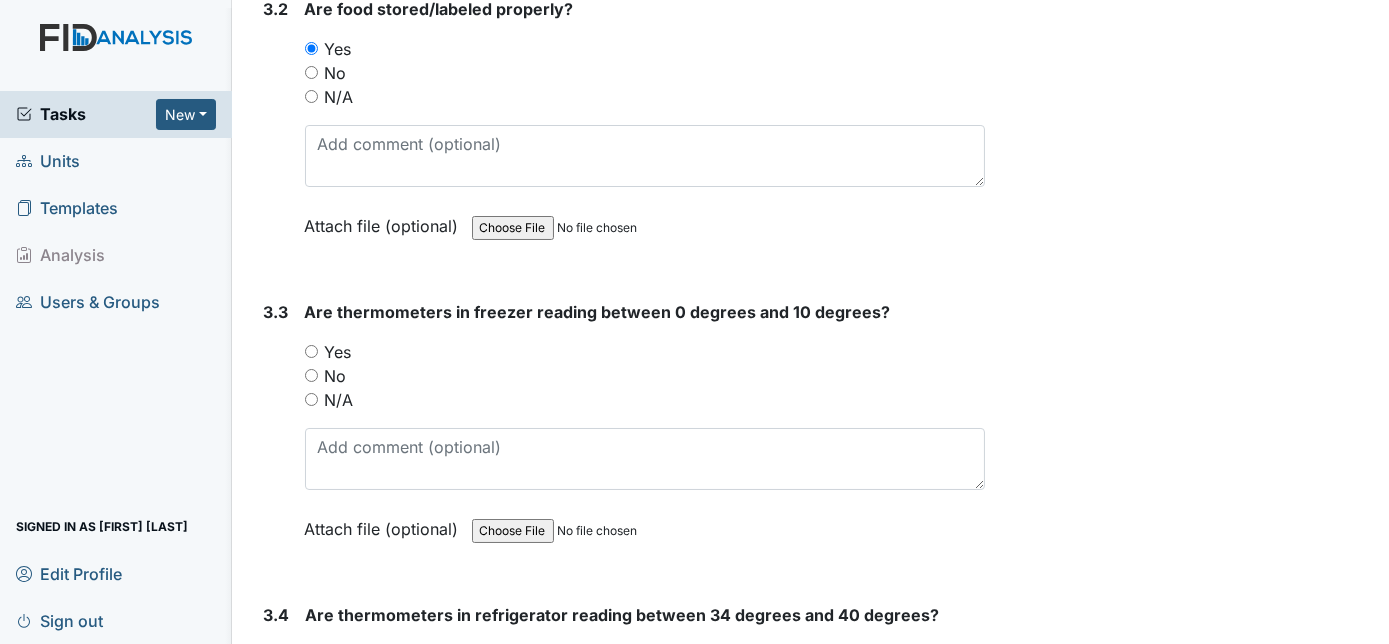 scroll, scrollTop: 3490, scrollLeft: 0, axis: vertical 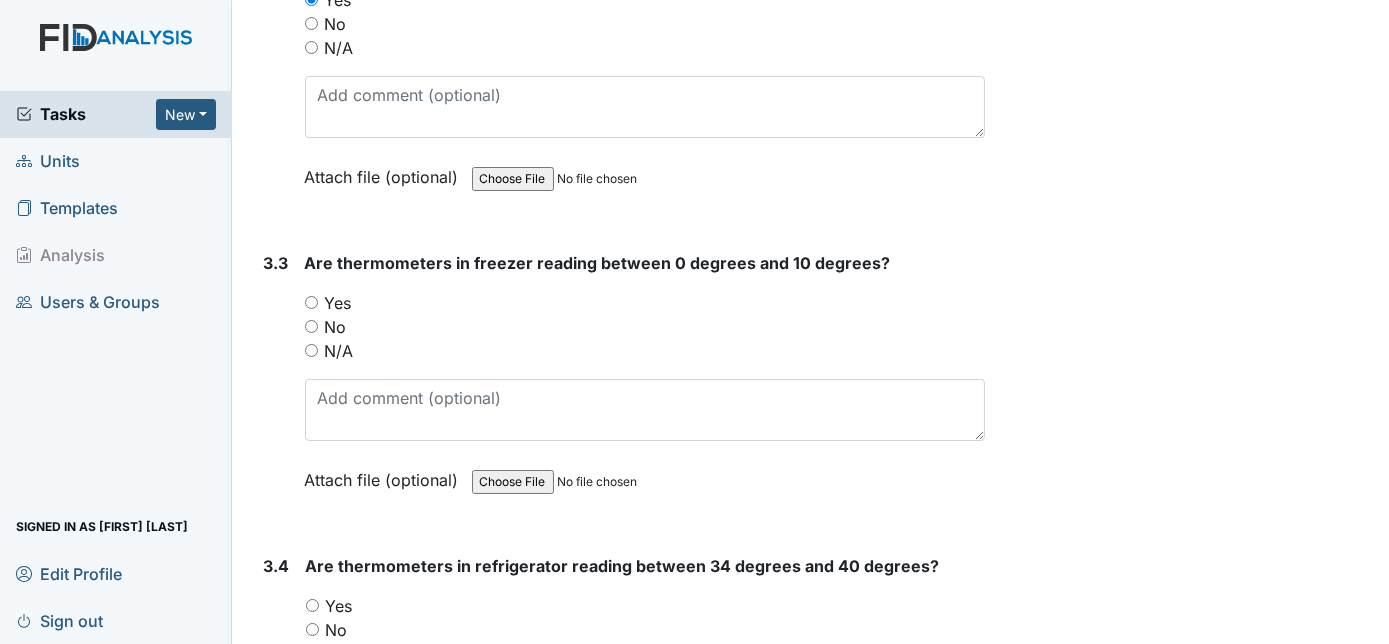 click on "Yes" at bounding box center [311, 302] 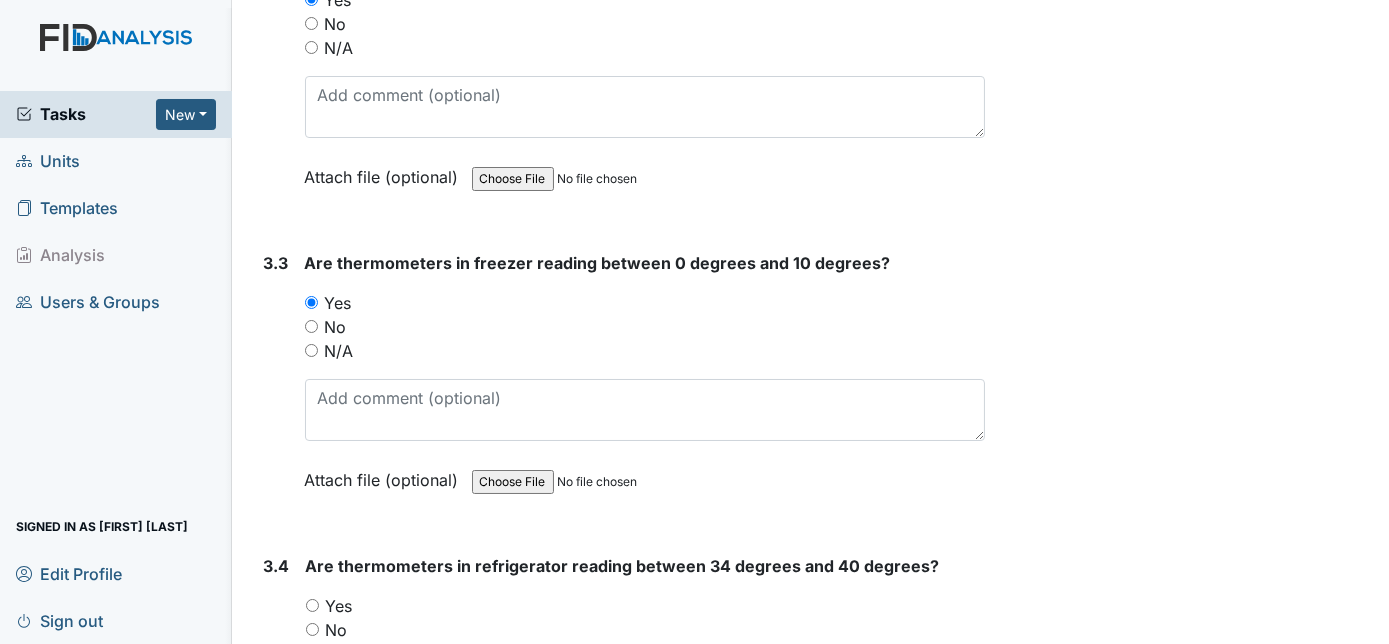 click on "3.3" at bounding box center (276, 386) 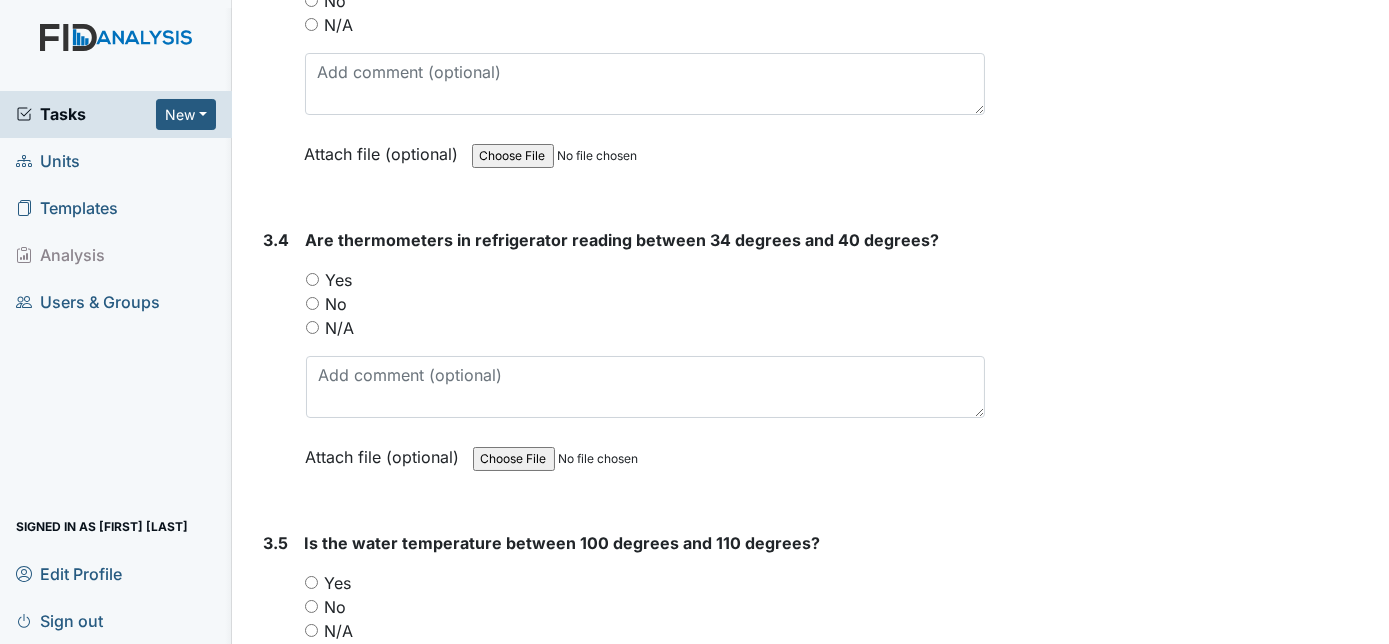 scroll, scrollTop: 3818, scrollLeft: 0, axis: vertical 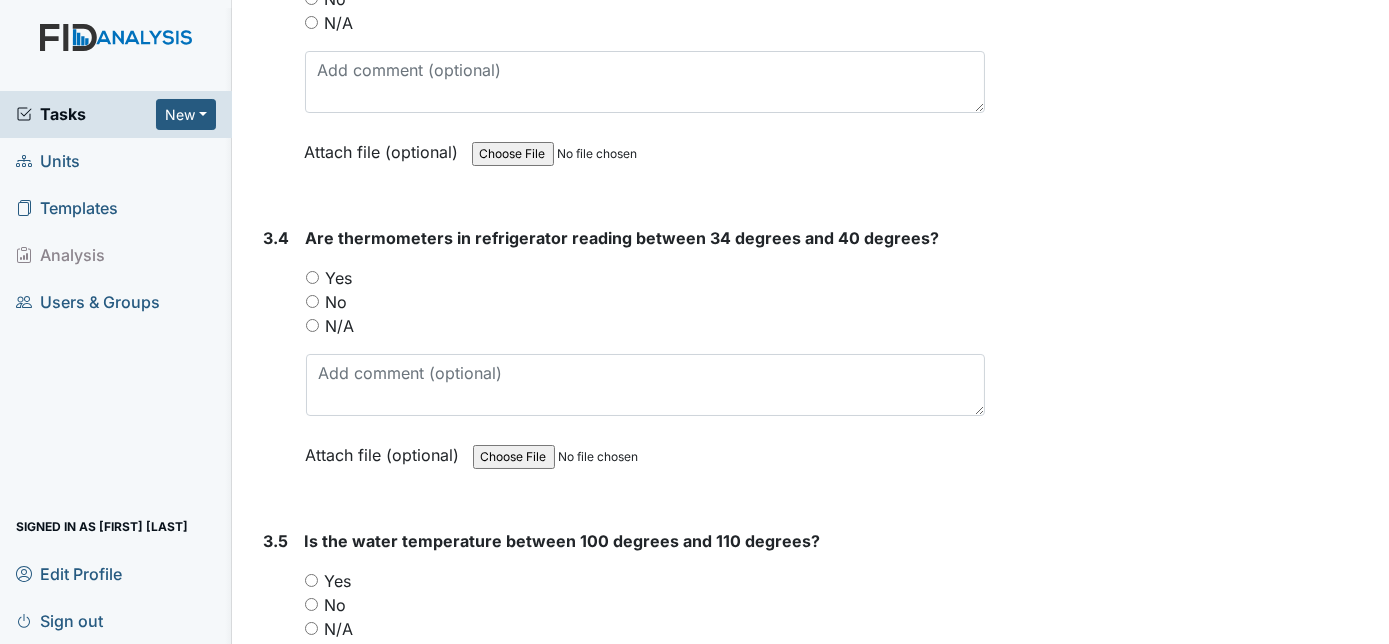 click on "Yes" at bounding box center [312, 277] 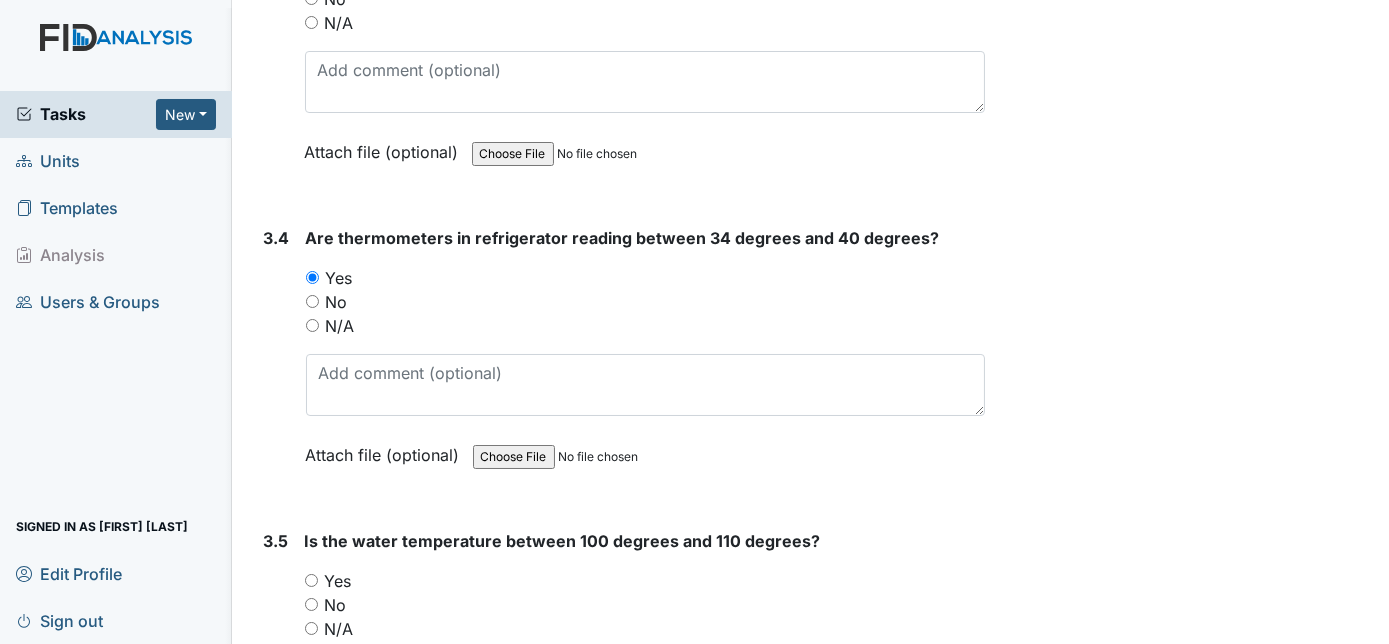 click on "3.4" at bounding box center [277, 361] 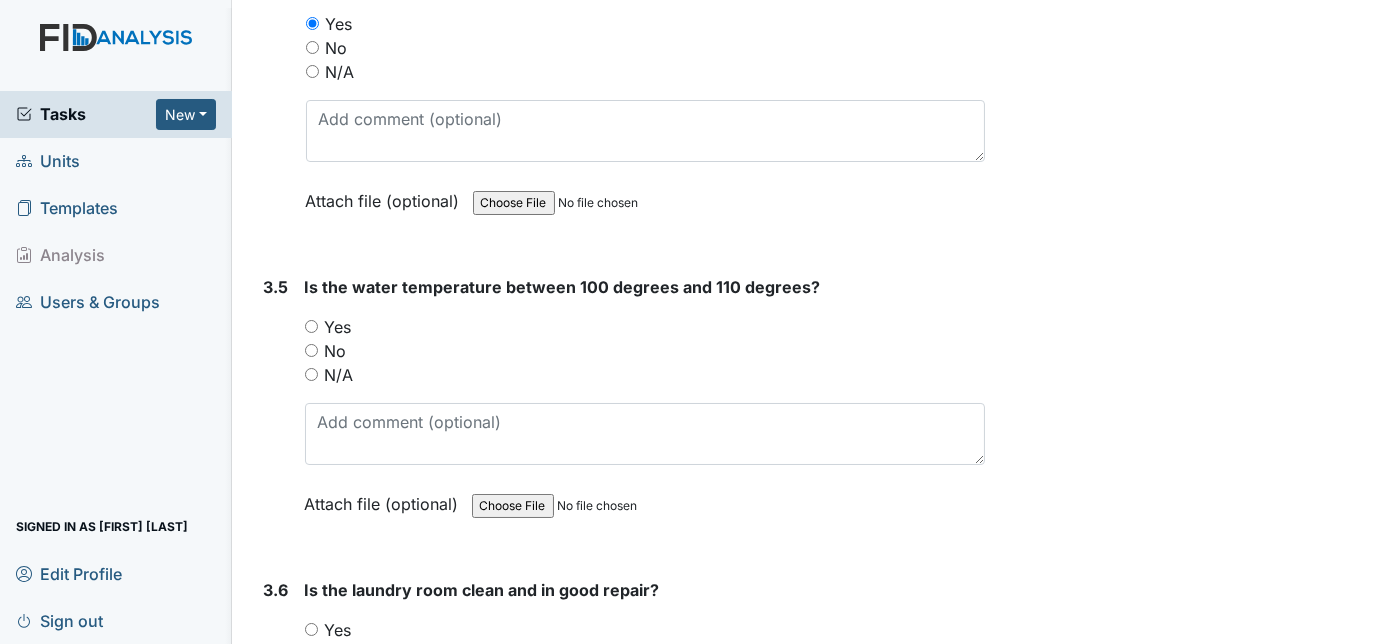 scroll, scrollTop: 4145, scrollLeft: 0, axis: vertical 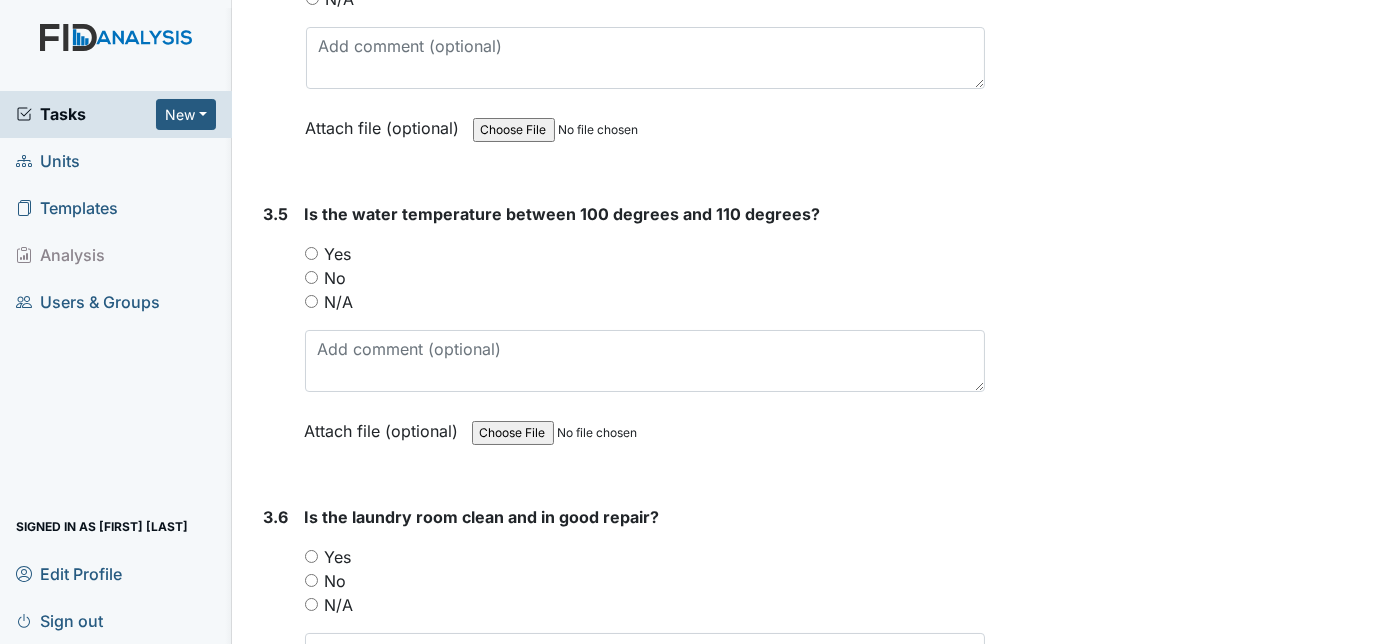 click on "Yes" at bounding box center [311, 253] 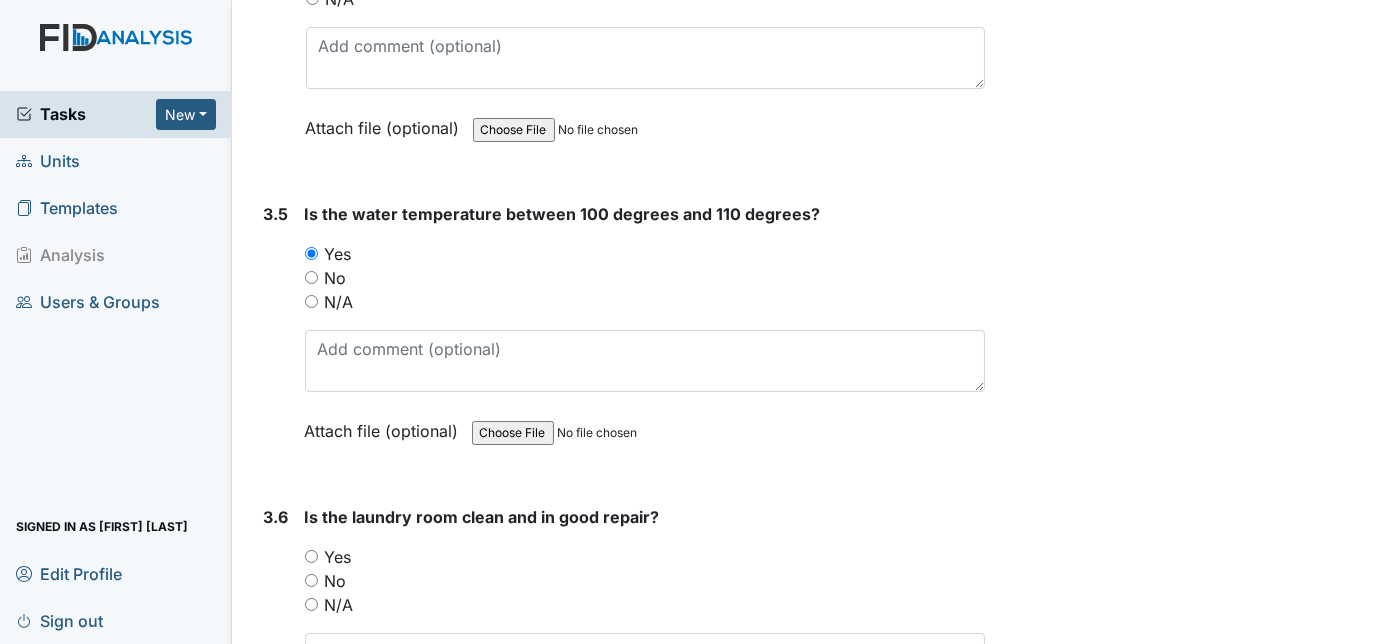 click on "3.5" at bounding box center [276, 337] 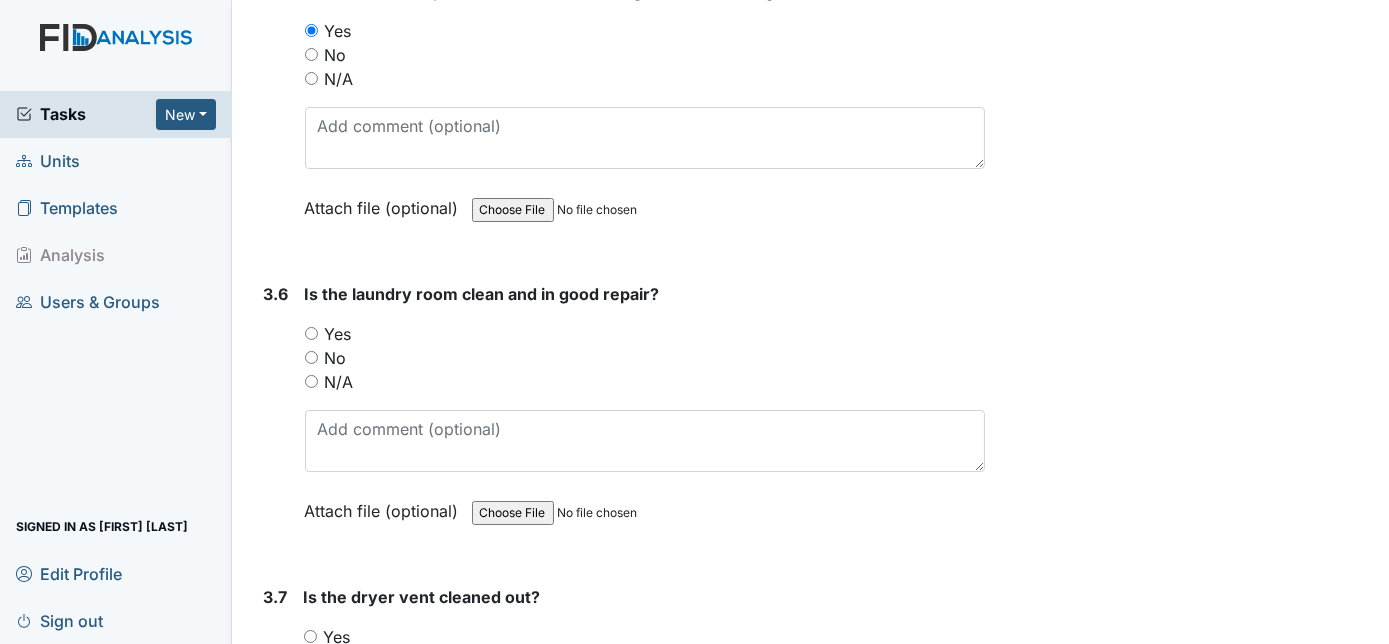 scroll, scrollTop: 4436, scrollLeft: 0, axis: vertical 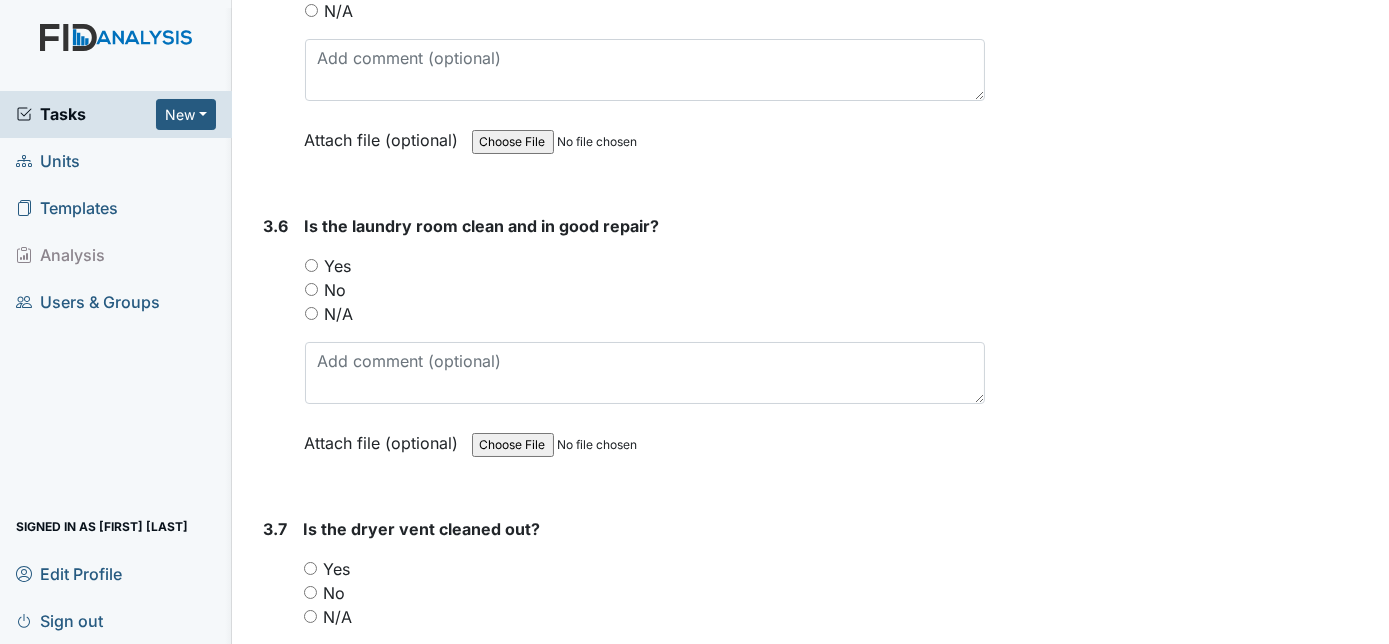 click on "Yes" at bounding box center [311, 265] 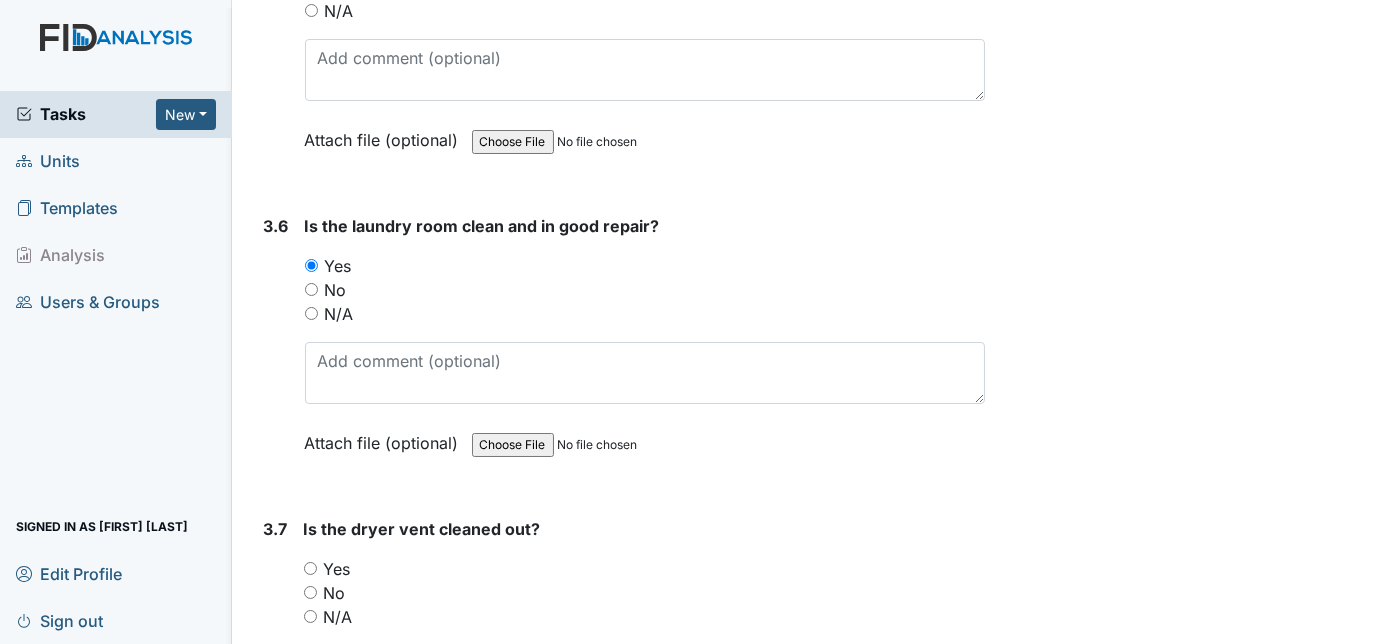 click on "3.6" at bounding box center (276, 349) 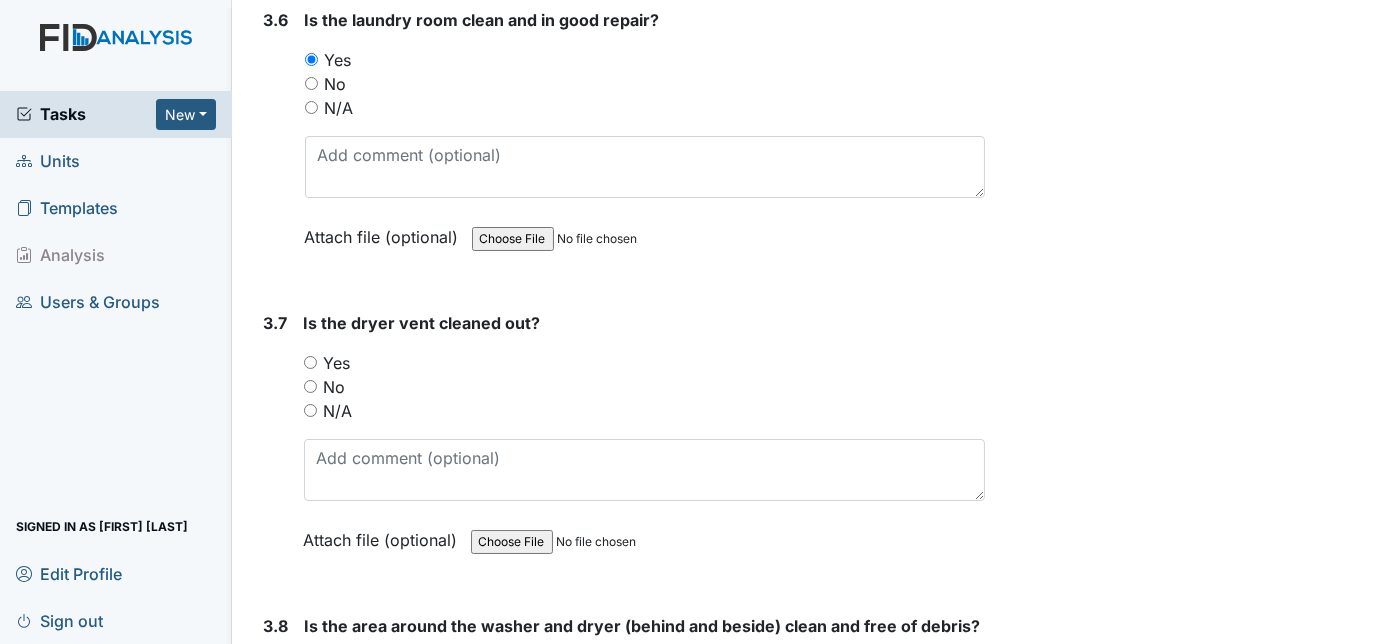 scroll, scrollTop: 4727, scrollLeft: 0, axis: vertical 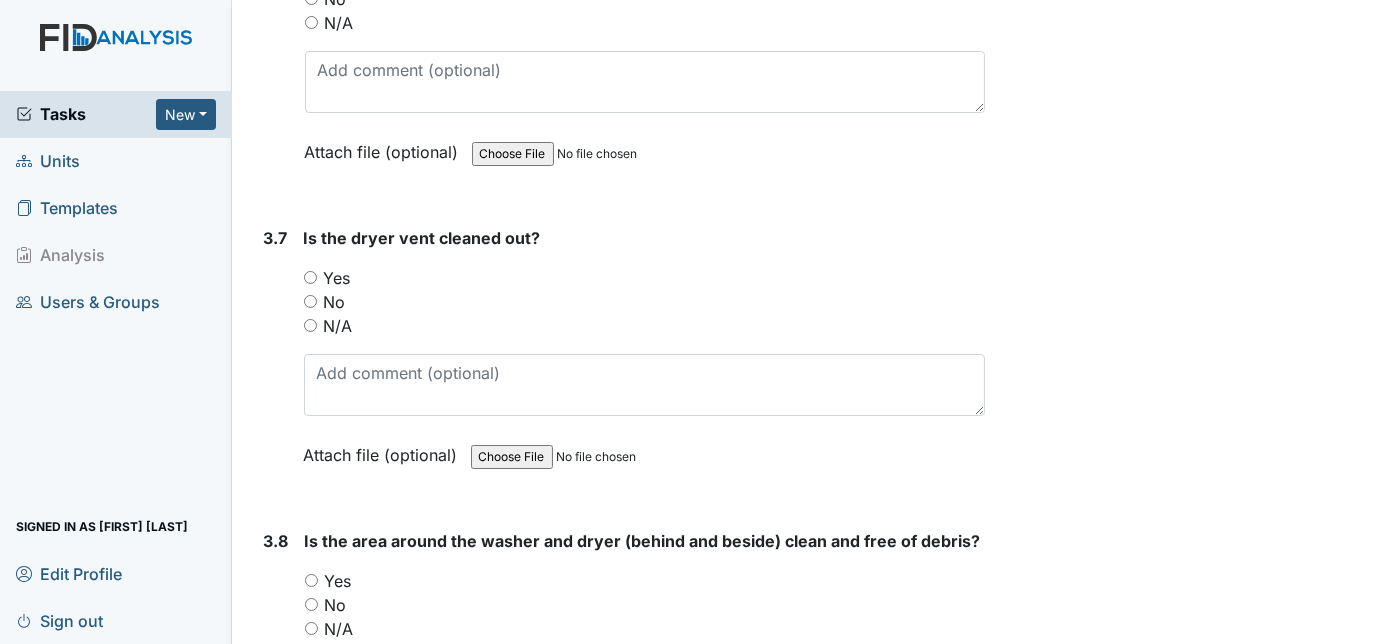 click on "Yes" at bounding box center [310, 277] 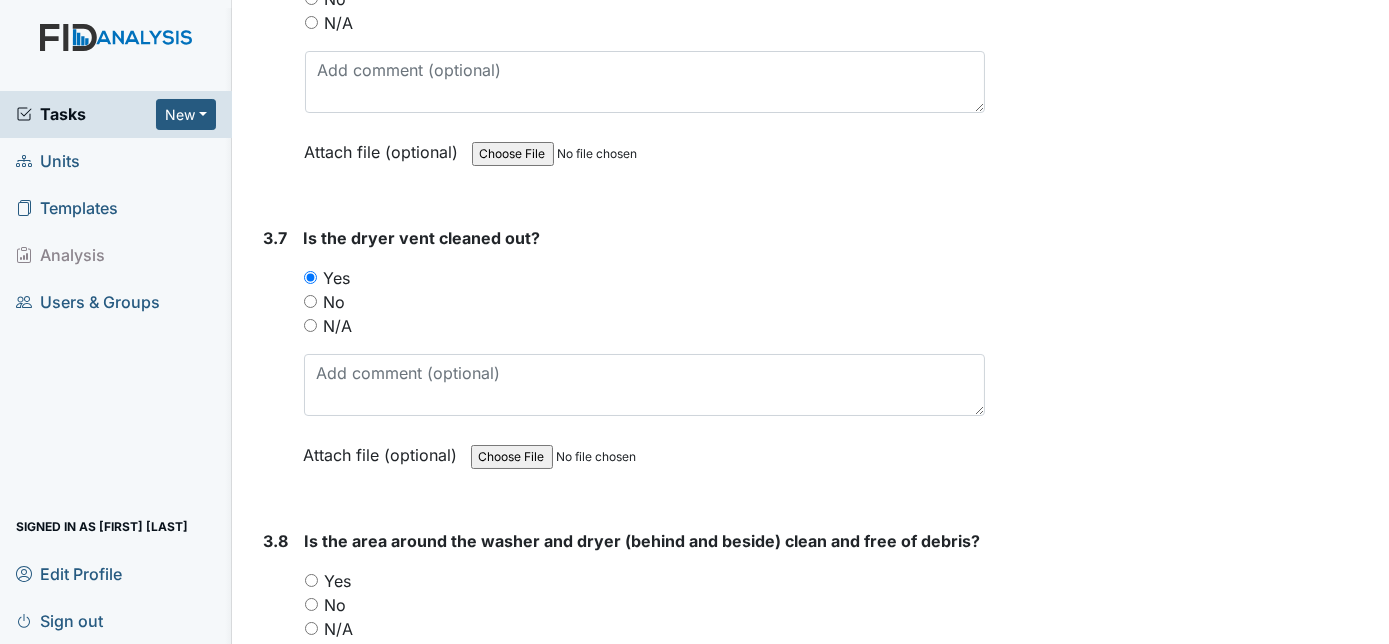 click on "3.7" at bounding box center (276, 361) 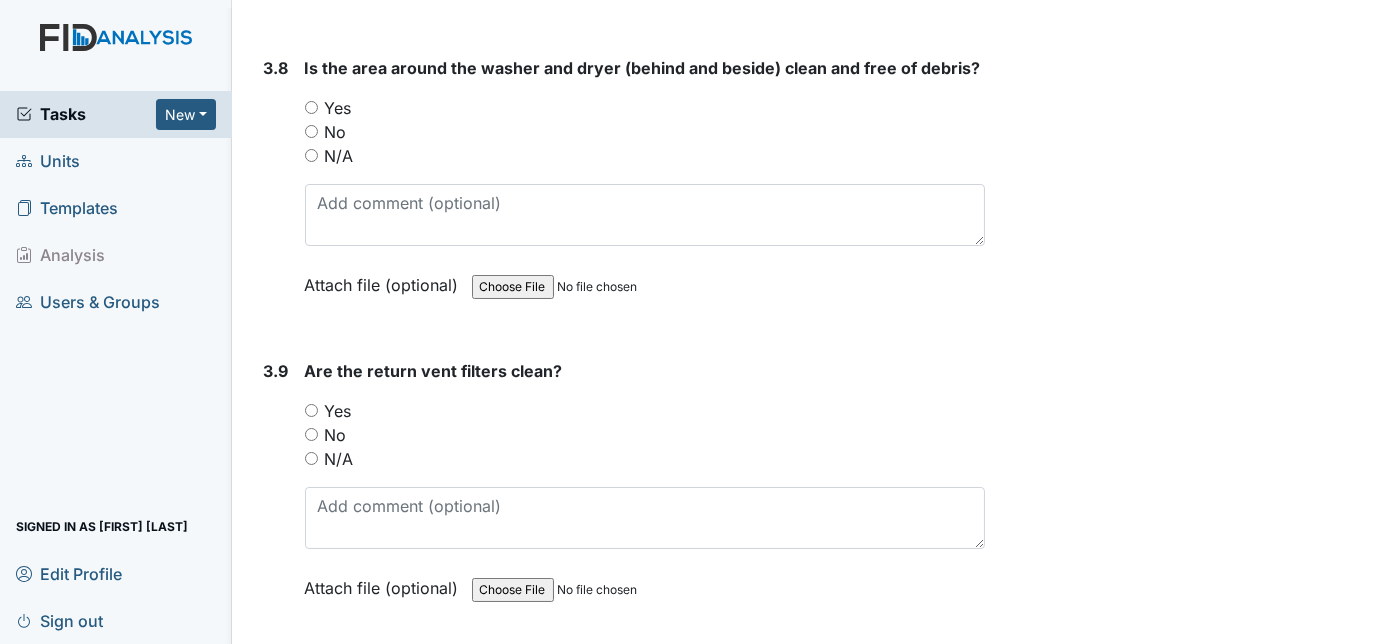 scroll, scrollTop: 5163, scrollLeft: 0, axis: vertical 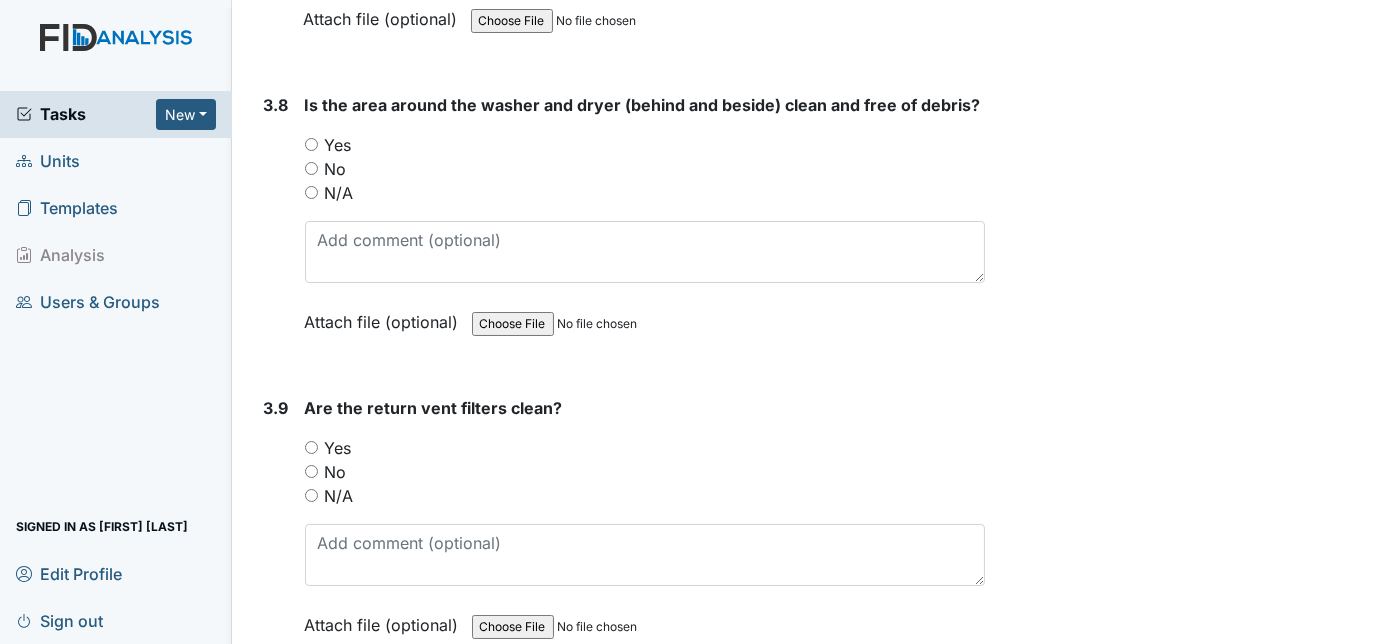 click on "Yes" at bounding box center (311, 144) 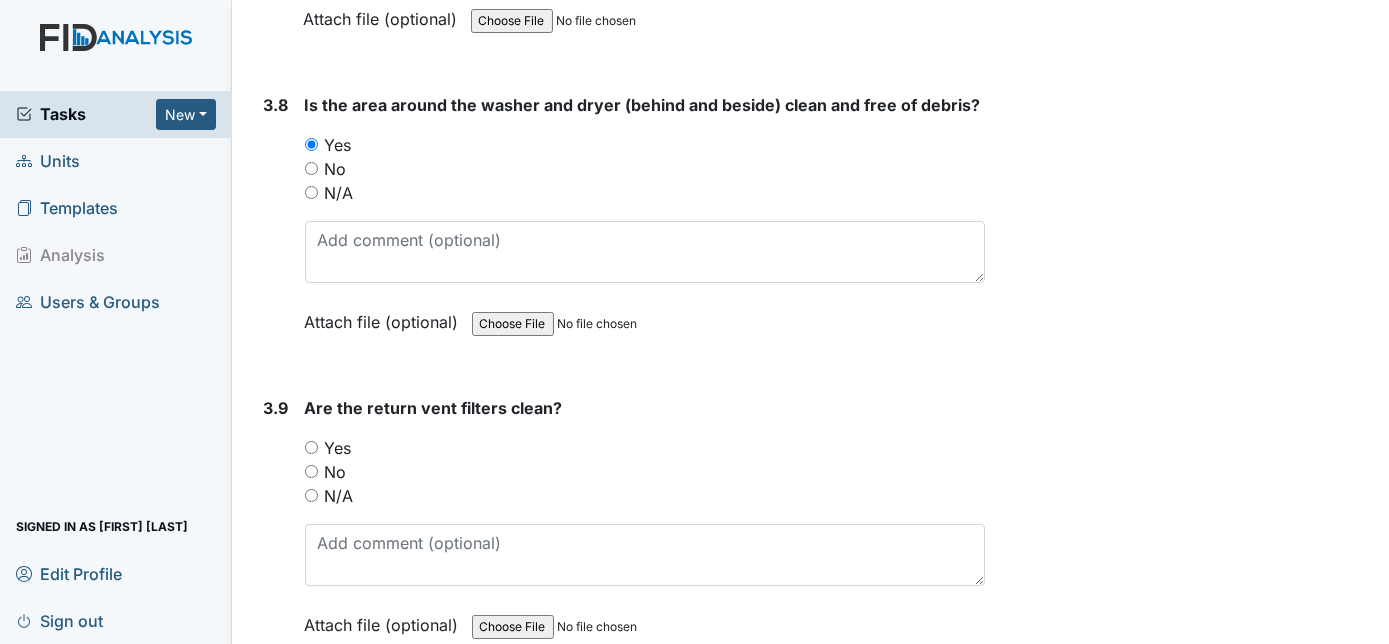 click on "3.8" at bounding box center [276, 228] 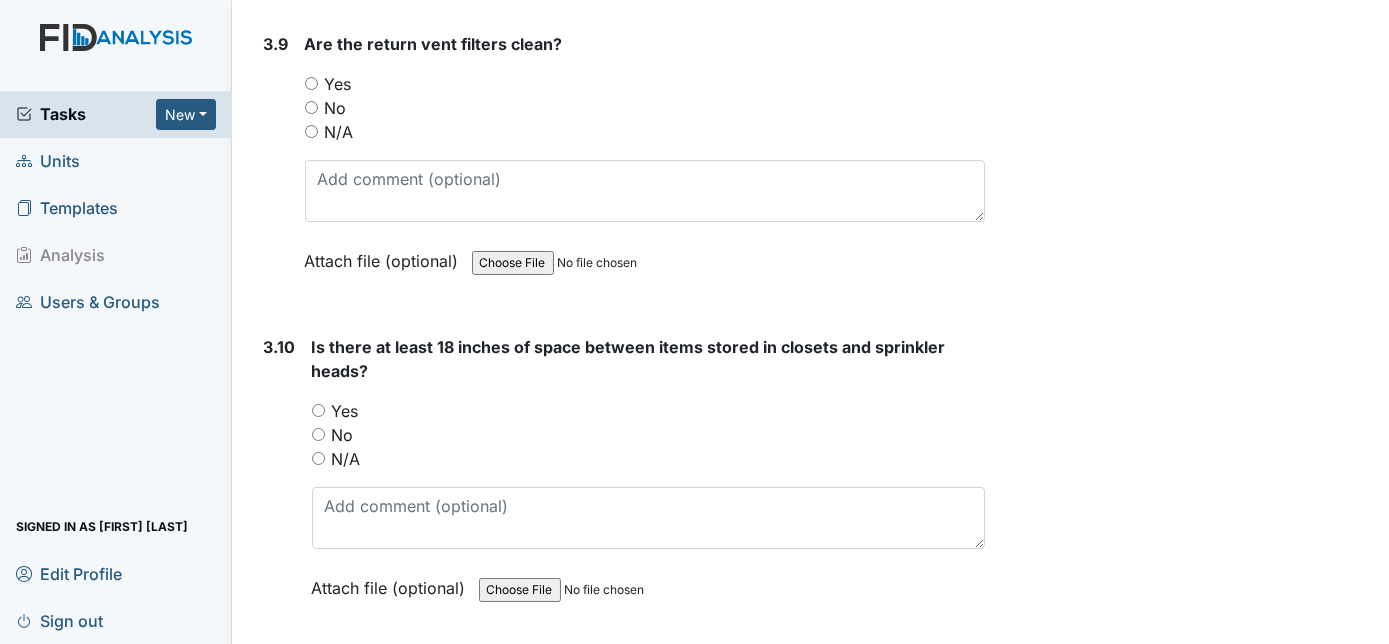 scroll, scrollTop: 5490, scrollLeft: 0, axis: vertical 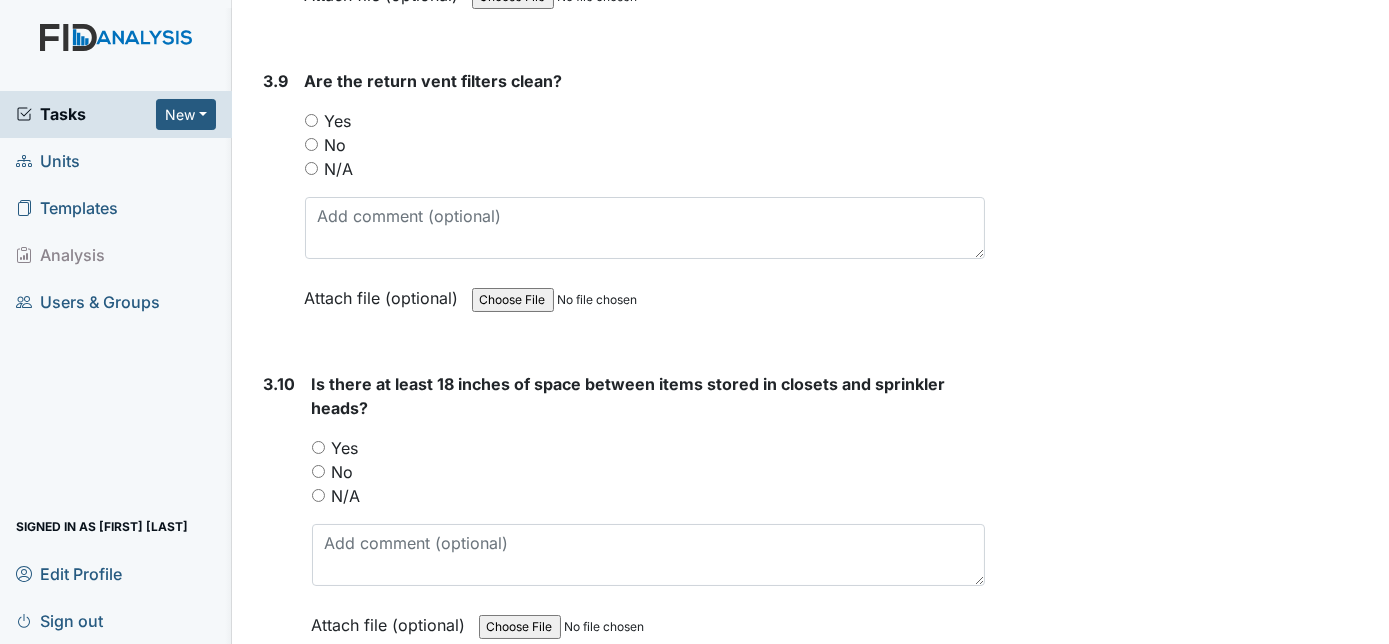 click on "Yes" at bounding box center [311, 120] 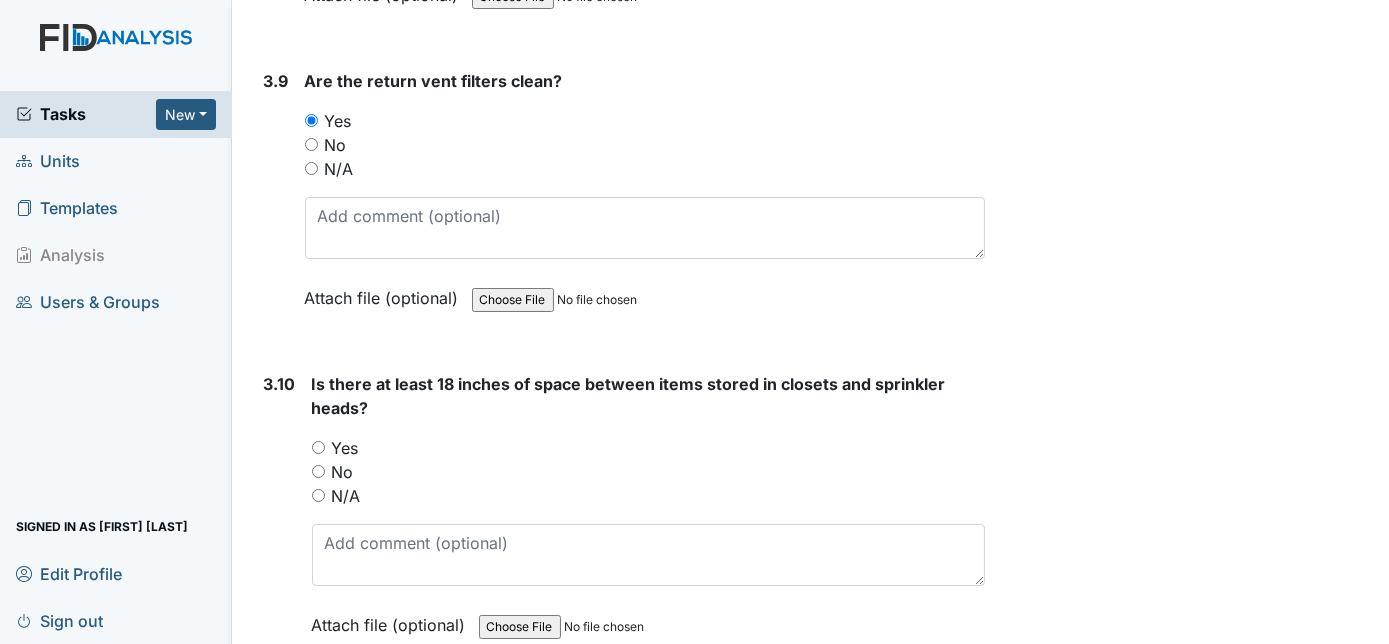 click on "3.9
Are the return vent filters clean?
You must select one of the below options.
Yes
No
N/A
Attach file (optional)
You can upload .pdf, .txt, .jpg, .jpeg, .png, .csv, .xls, or .doc files under 100MB." at bounding box center [621, 204] 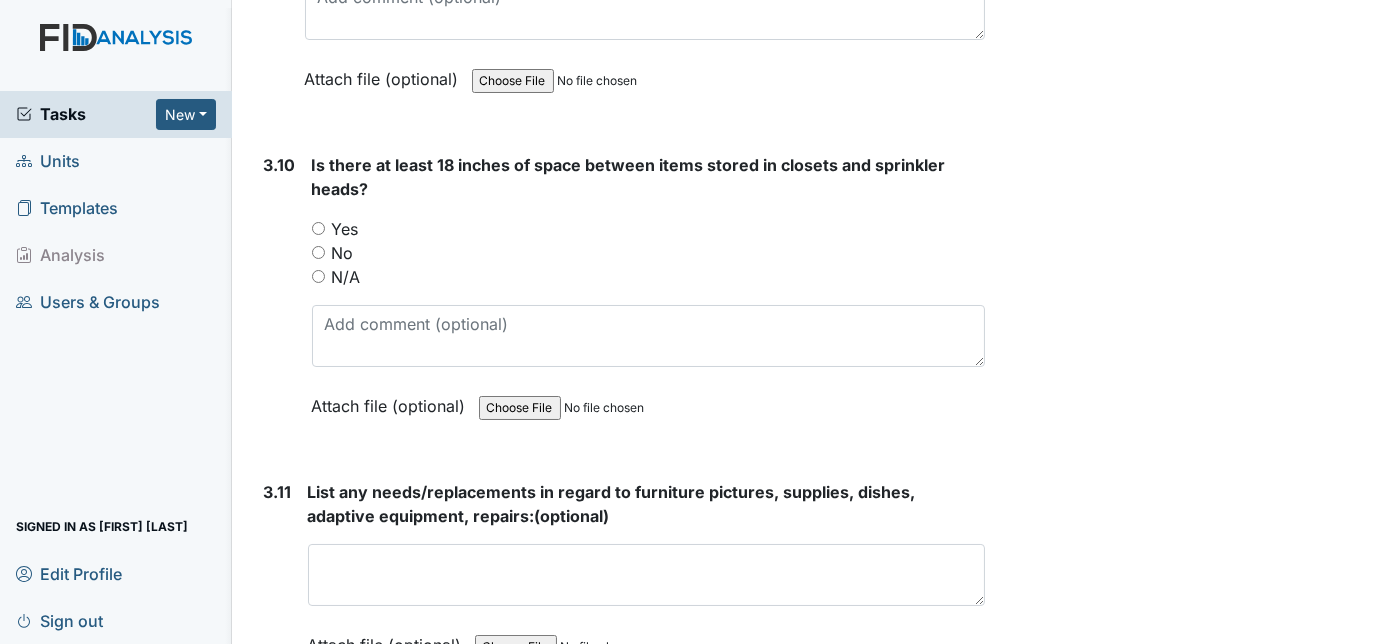 scroll, scrollTop: 5745, scrollLeft: 0, axis: vertical 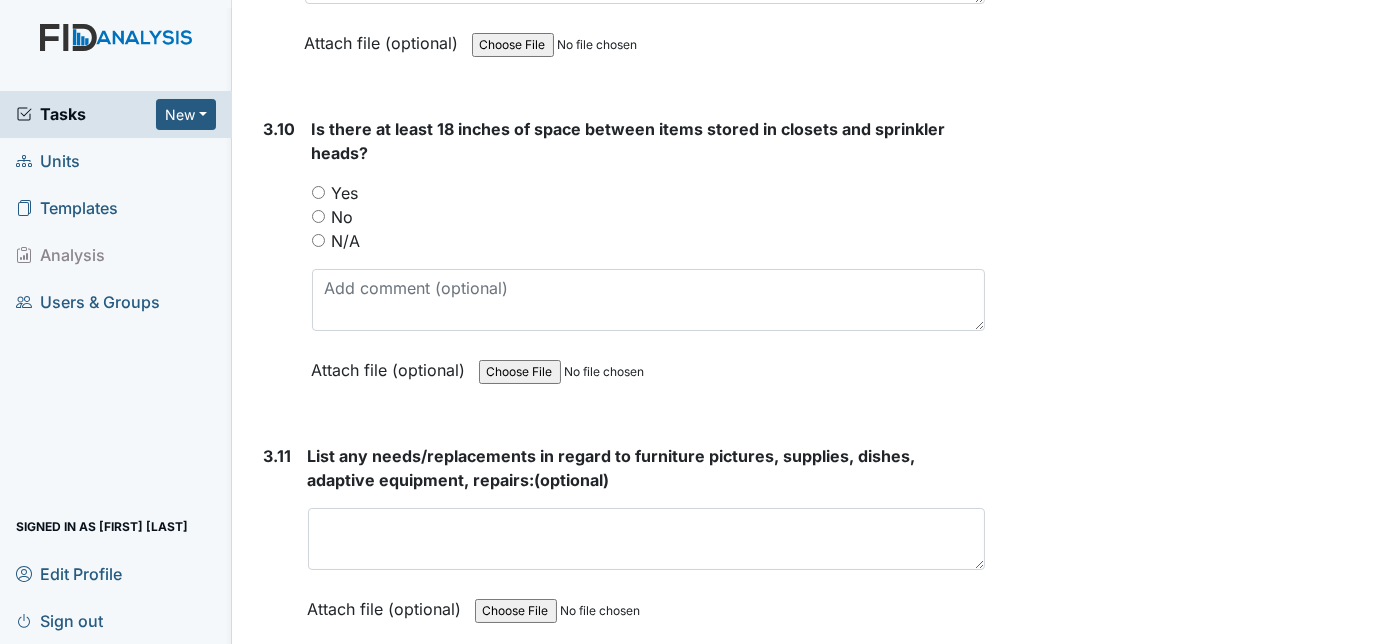 click on "Yes" at bounding box center (318, 192) 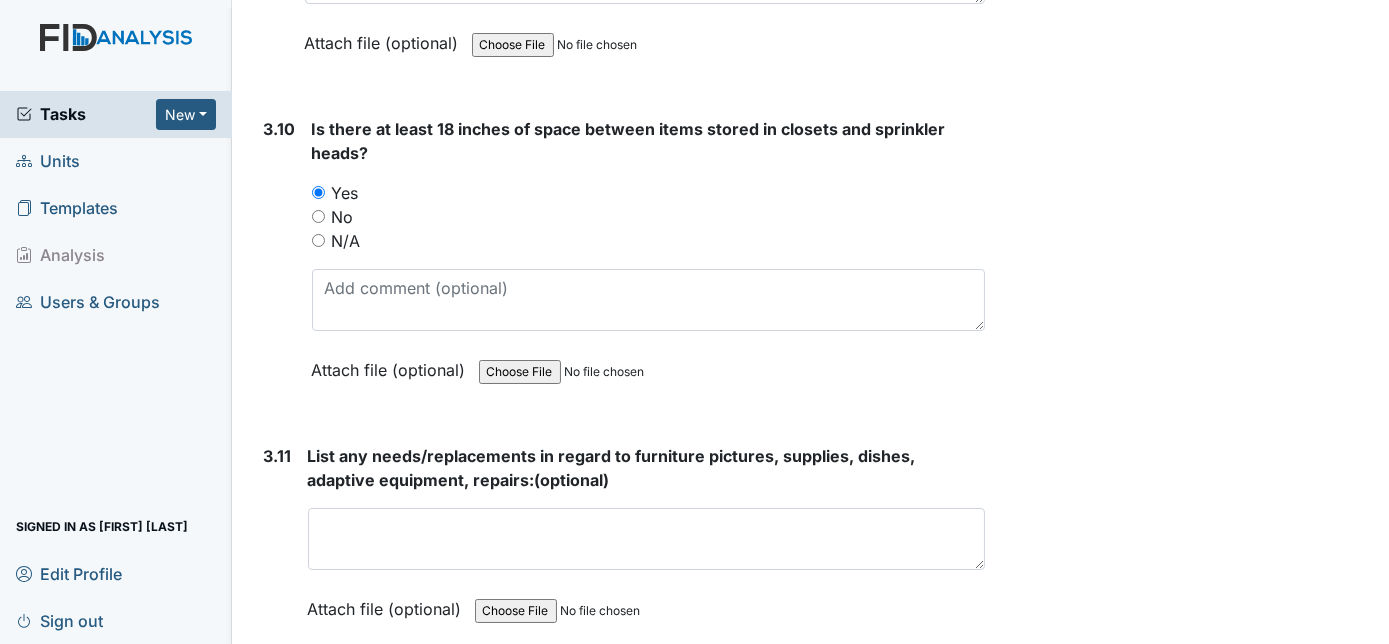 click on "3.10" at bounding box center (280, 264) 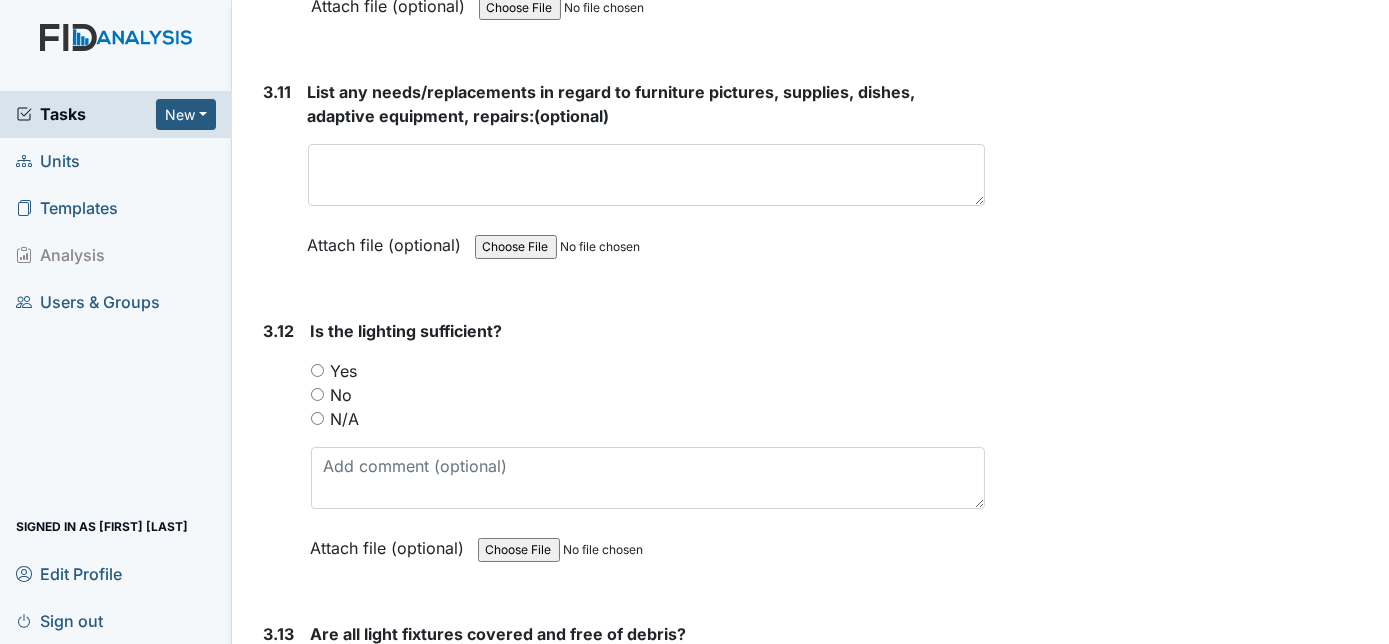scroll, scrollTop: 6218, scrollLeft: 0, axis: vertical 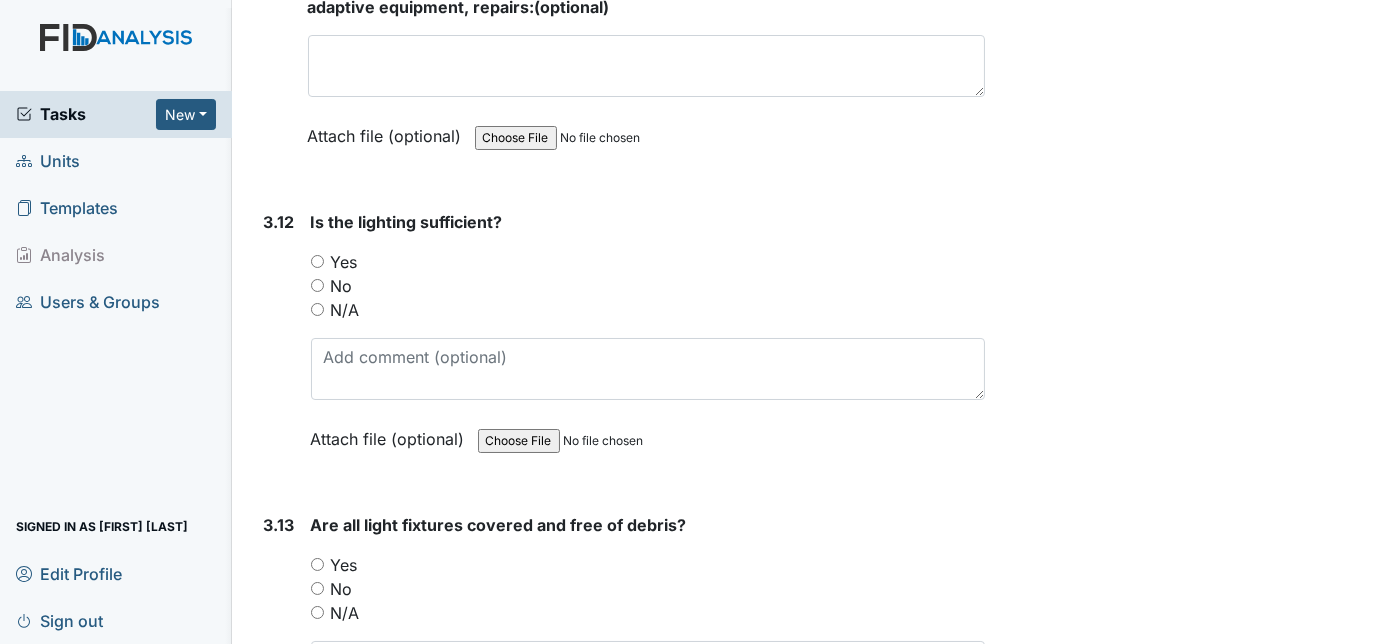 click on "Yes" at bounding box center [317, 261] 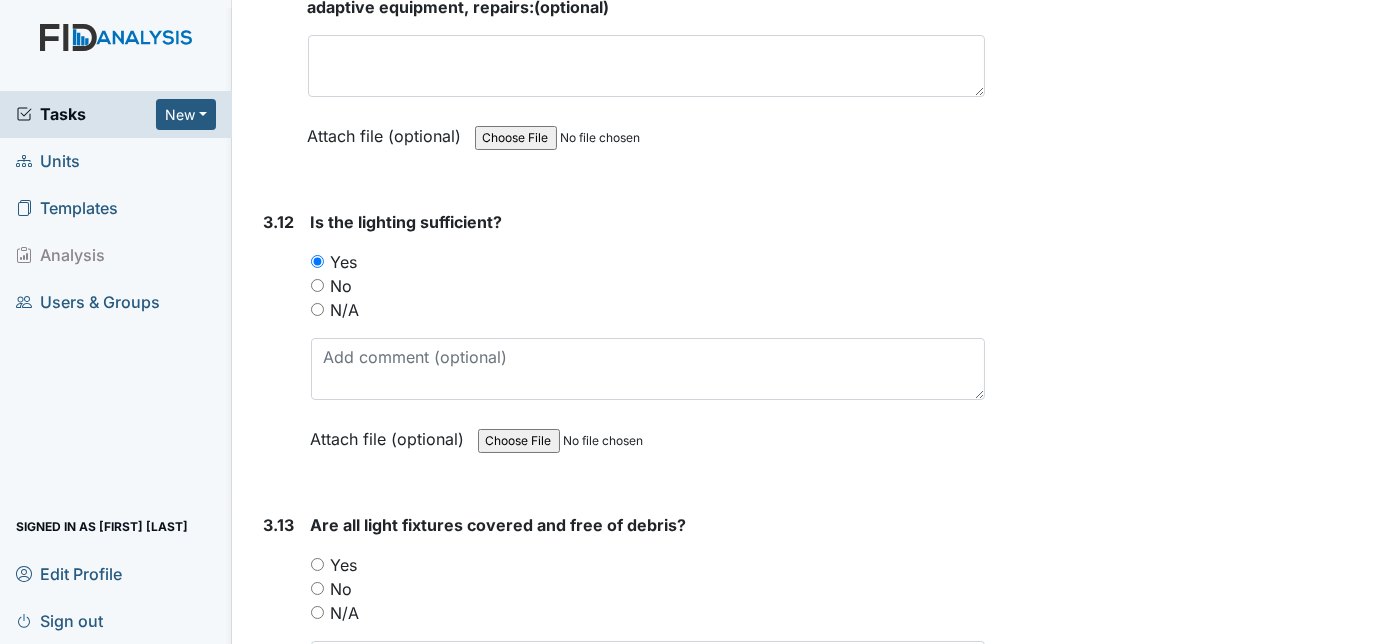 click on "3.12" at bounding box center (279, 345) 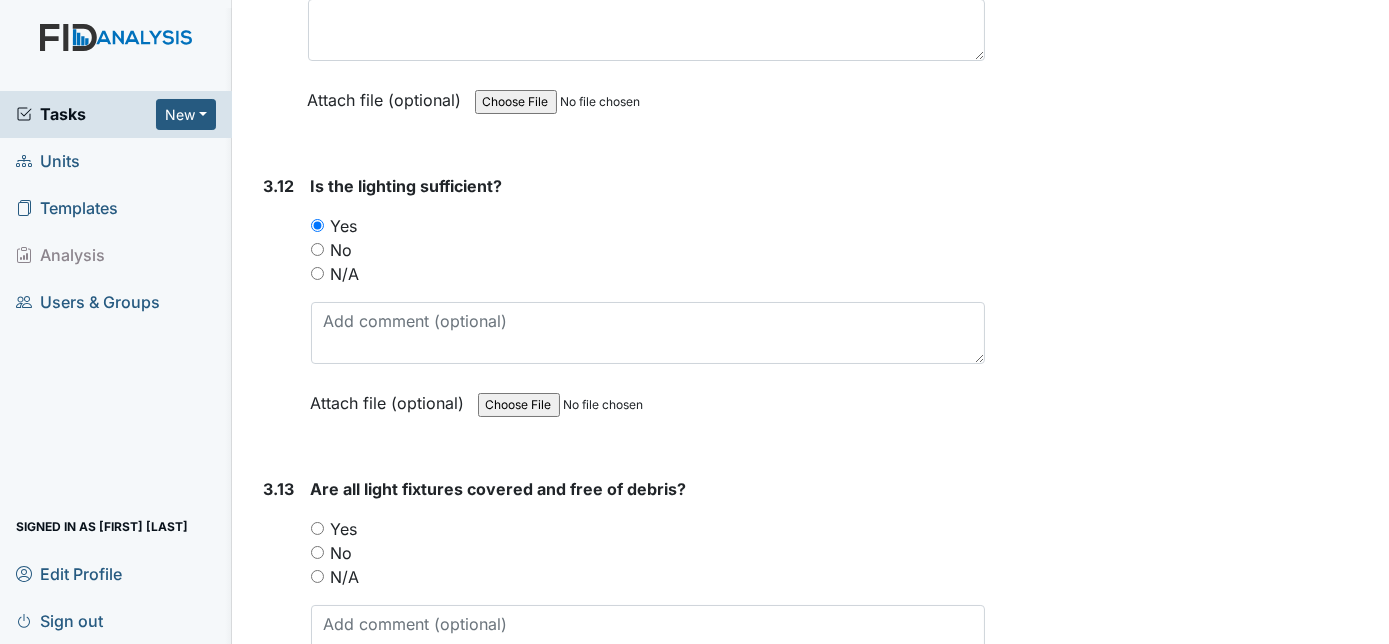click on "3.12" at bounding box center (279, 309) 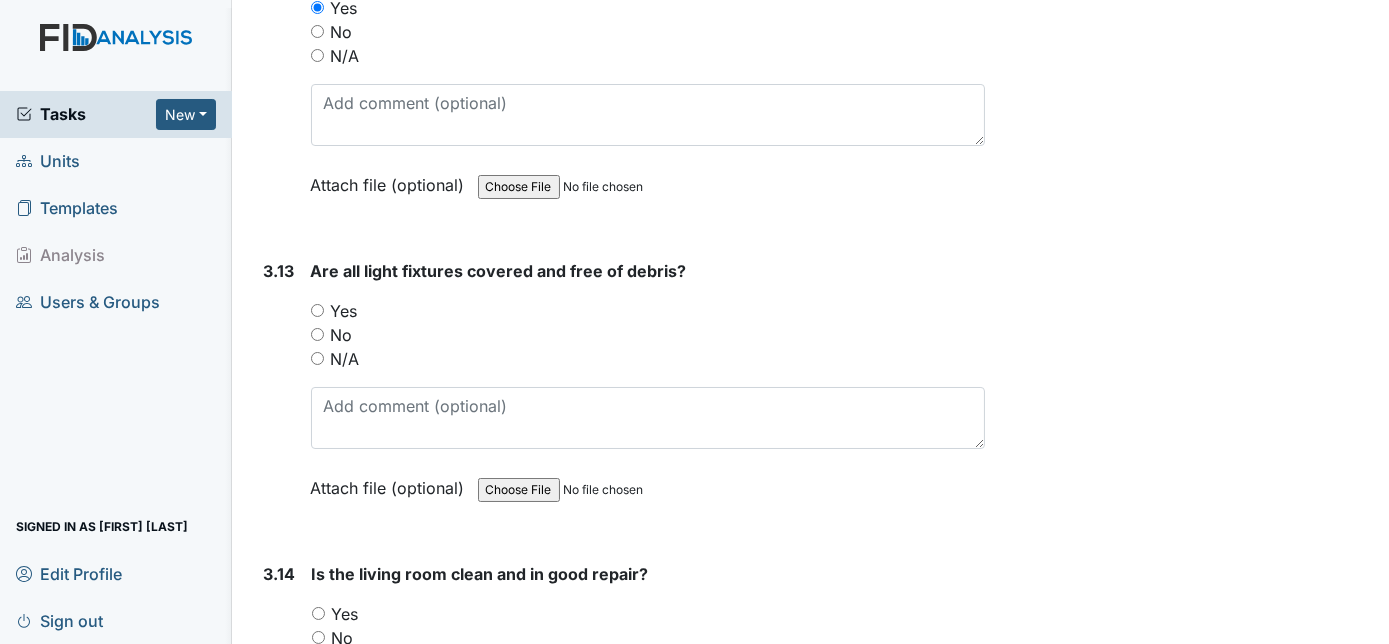 scroll, scrollTop: 6509, scrollLeft: 0, axis: vertical 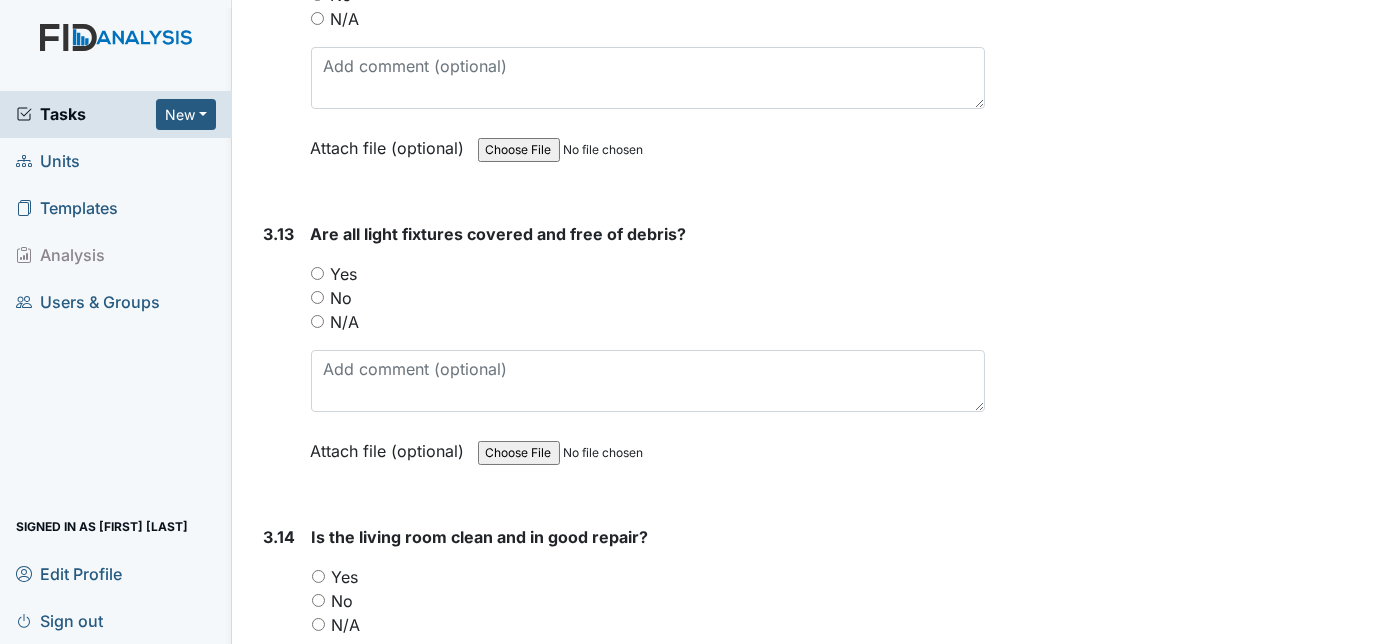 click on "Yes" at bounding box center (317, 273) 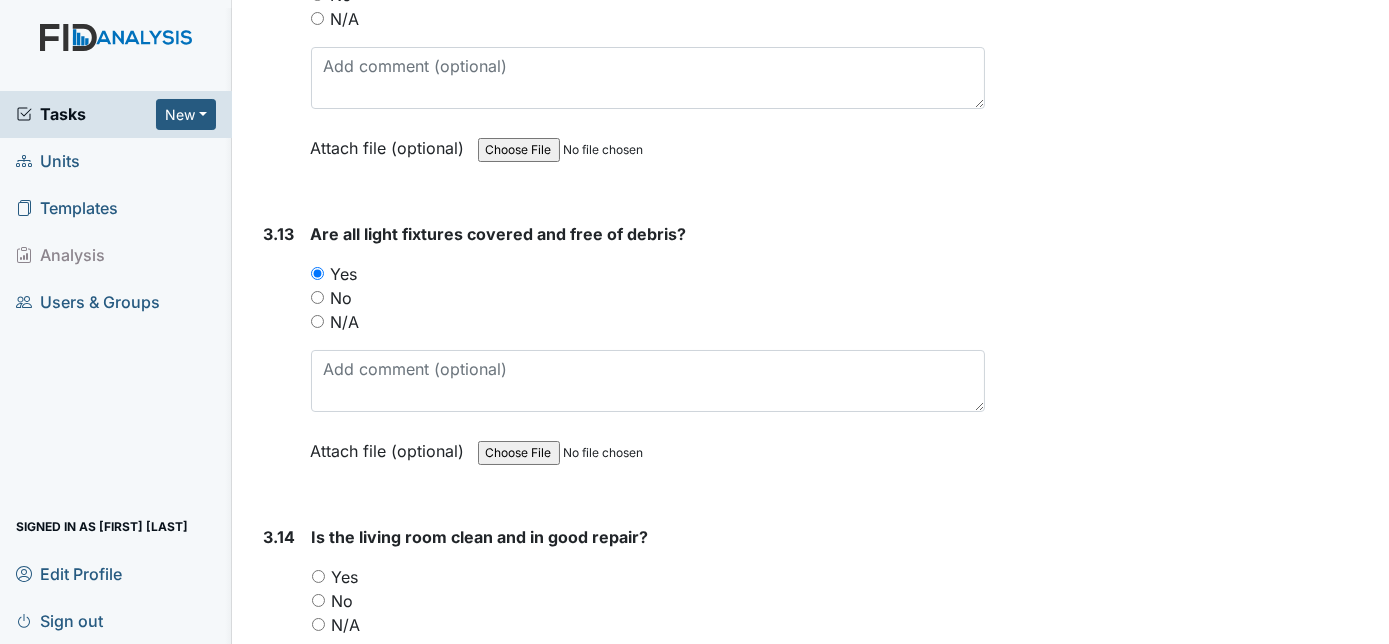 click on "3.13" at bounding box center [279, 357] 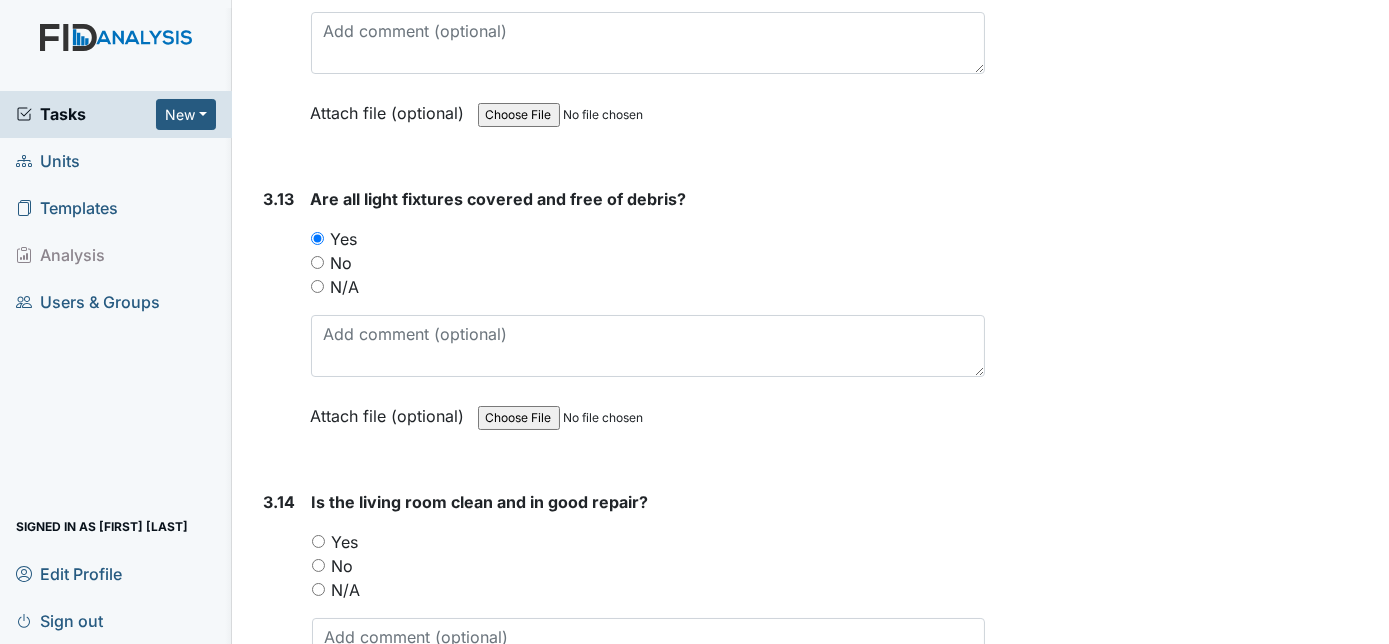 click on "3.13" at bounding box center (279, 322) 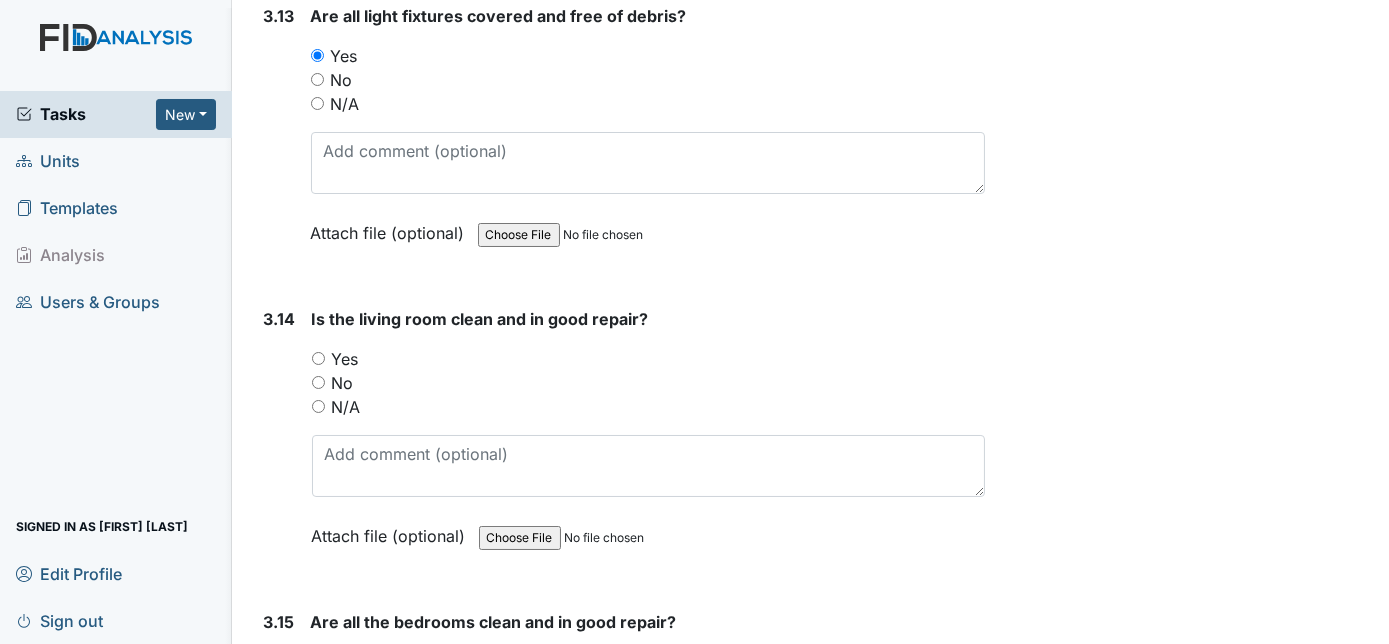 scroll, scrollTop: 6763, scrollLeft: 0, axis: vertical 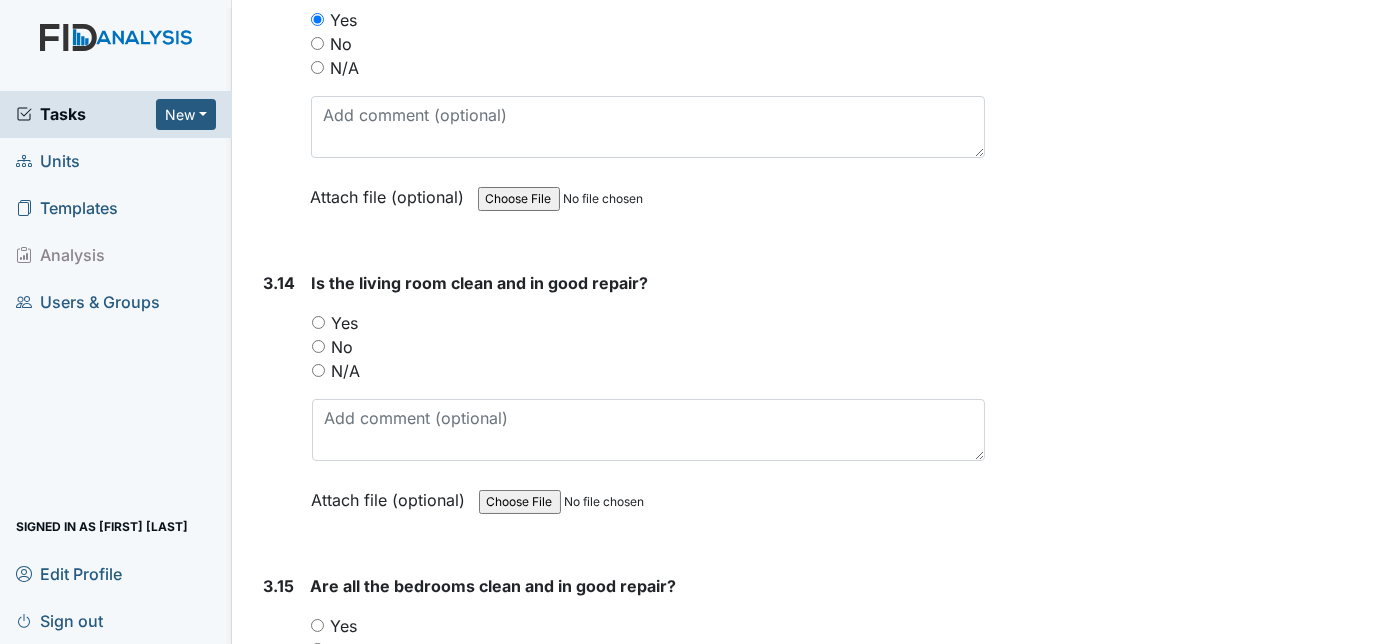 click on "Yes" at bounding box center [649, 323] 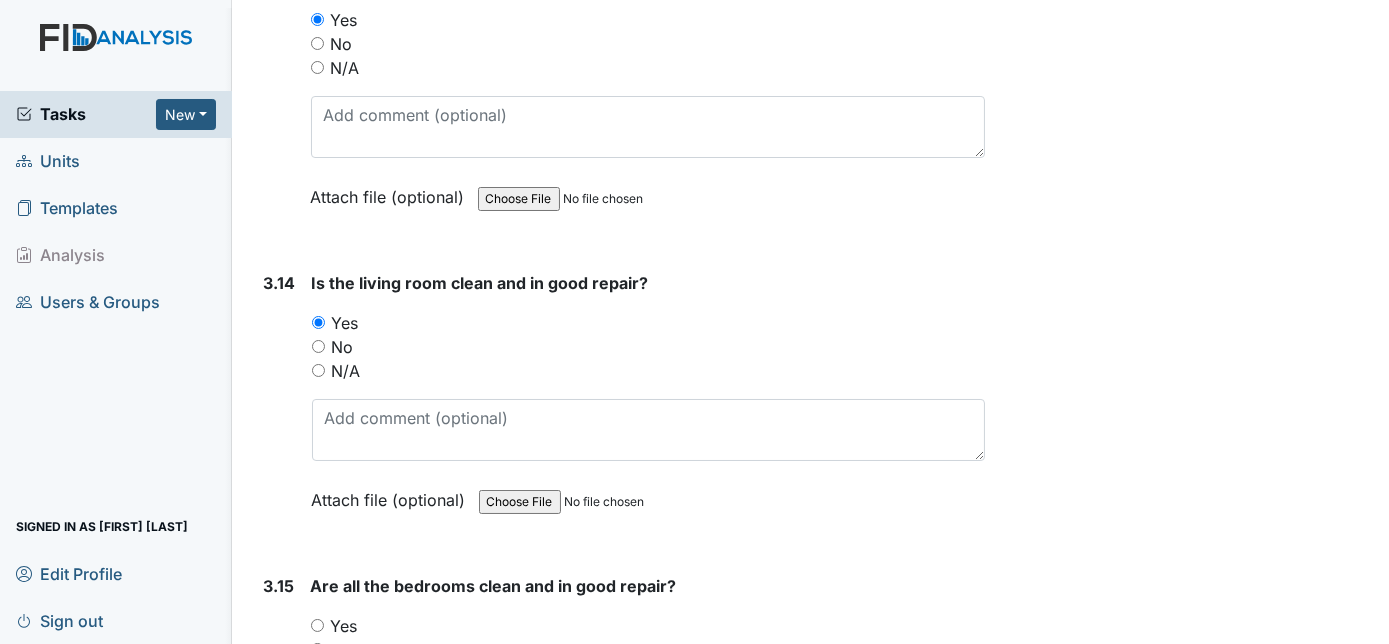click on "3.14" at bounding box center [280, 406] 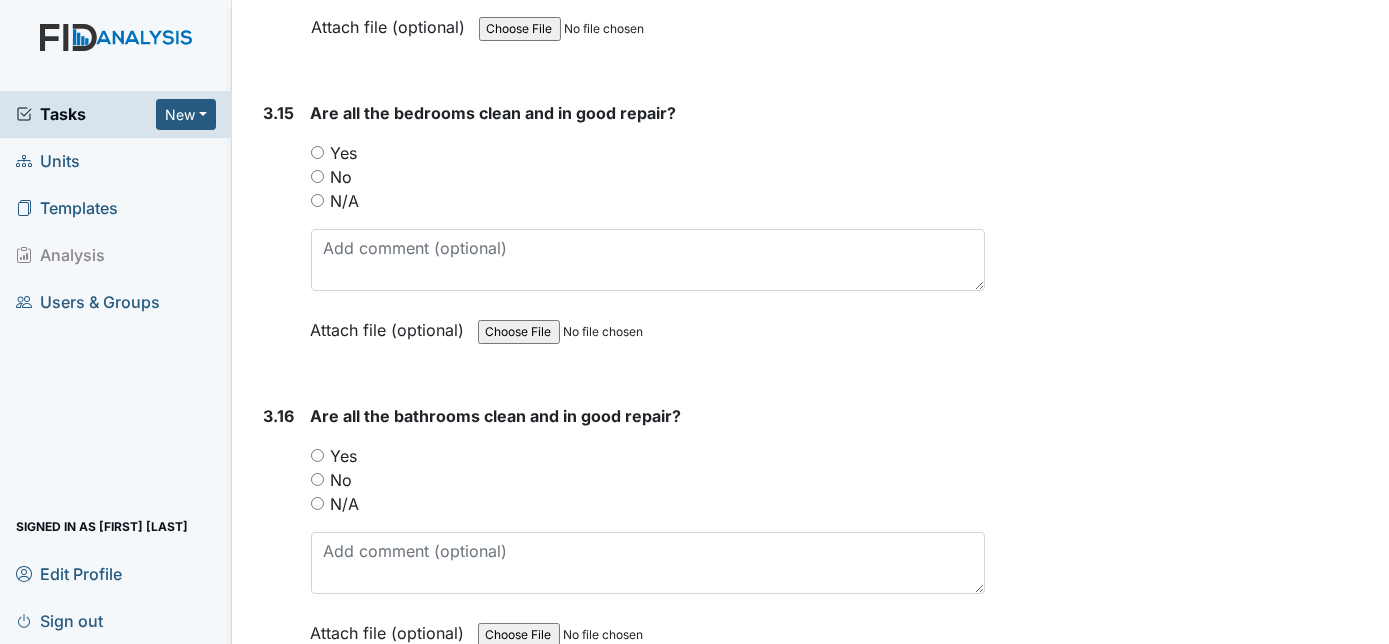 scroll, scrollTop: 7200, scrollLeft: 0, axis: vertical 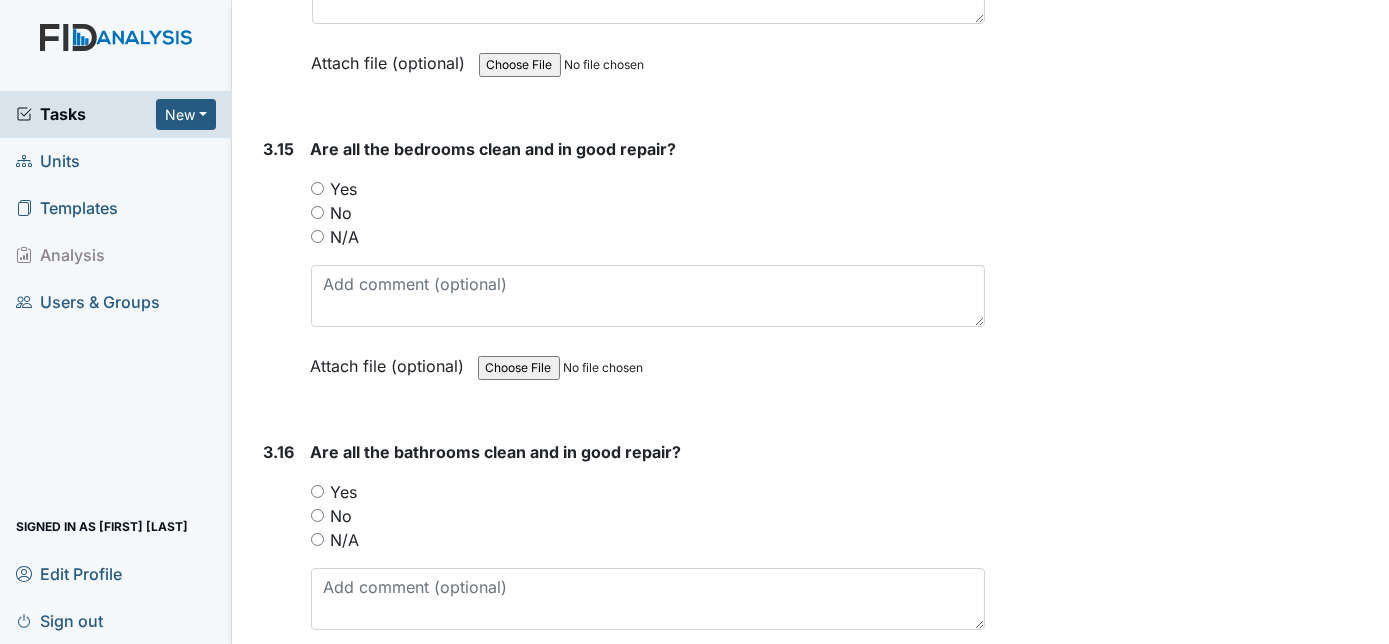 click on "Yes" at bounding box center [317, 188] 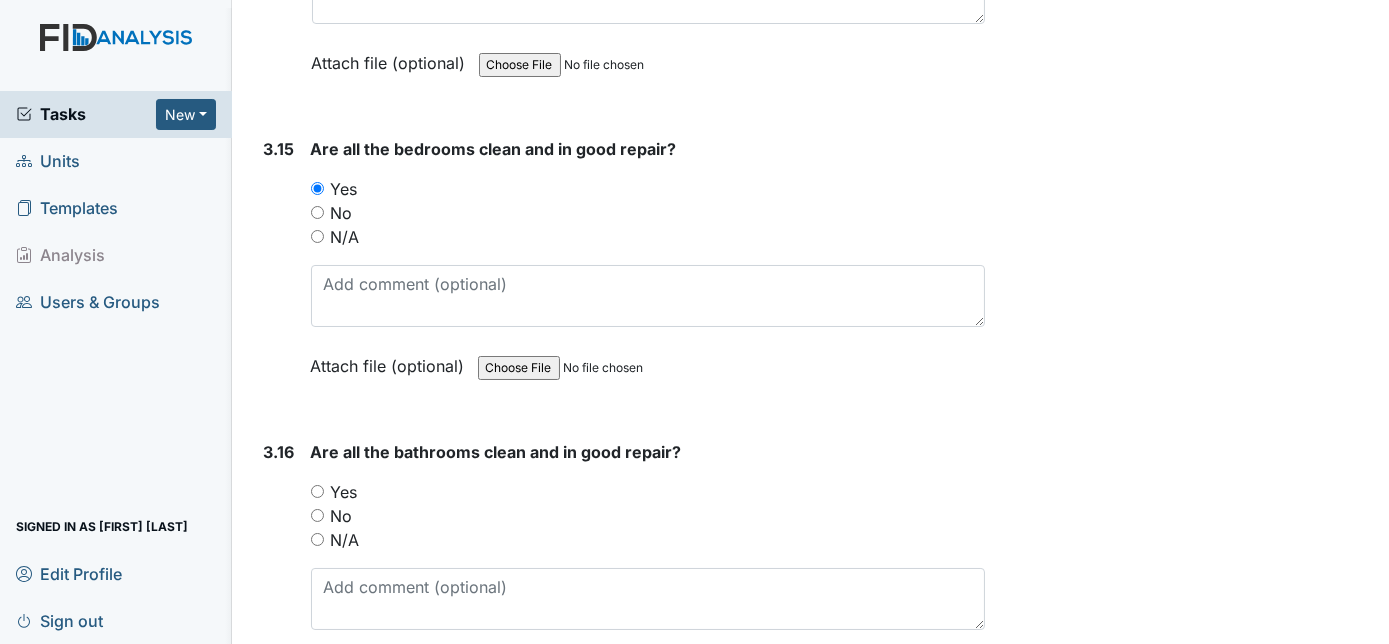click on "3.15" at bounding box center (279, 272) 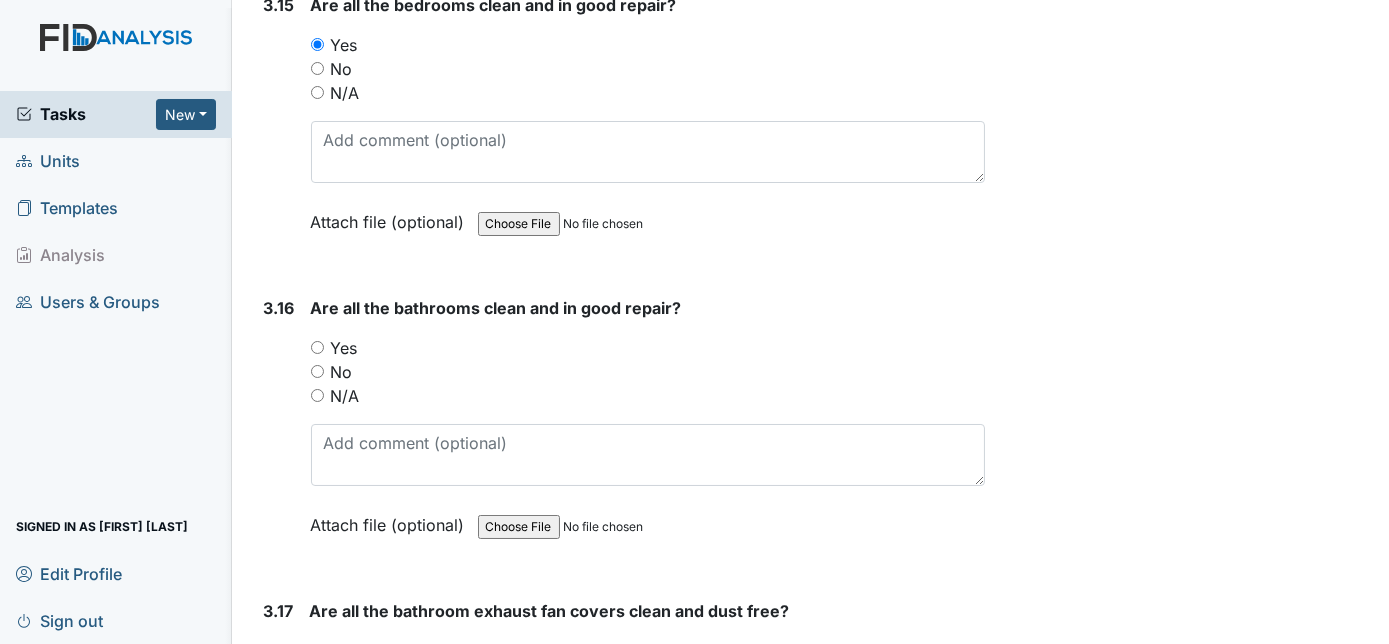 scroll, scrollTop: 7345, scrollLeft: 0, axis: vertical 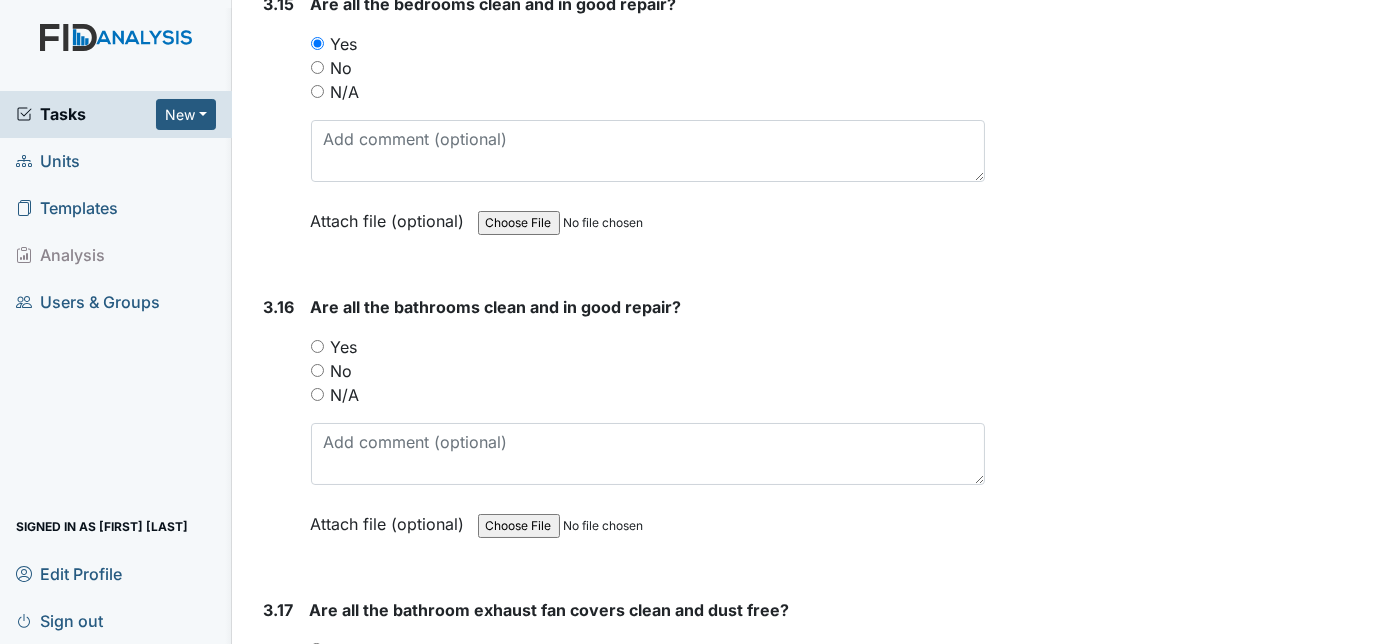 click on "Yes" at bounding box center [317, 346] 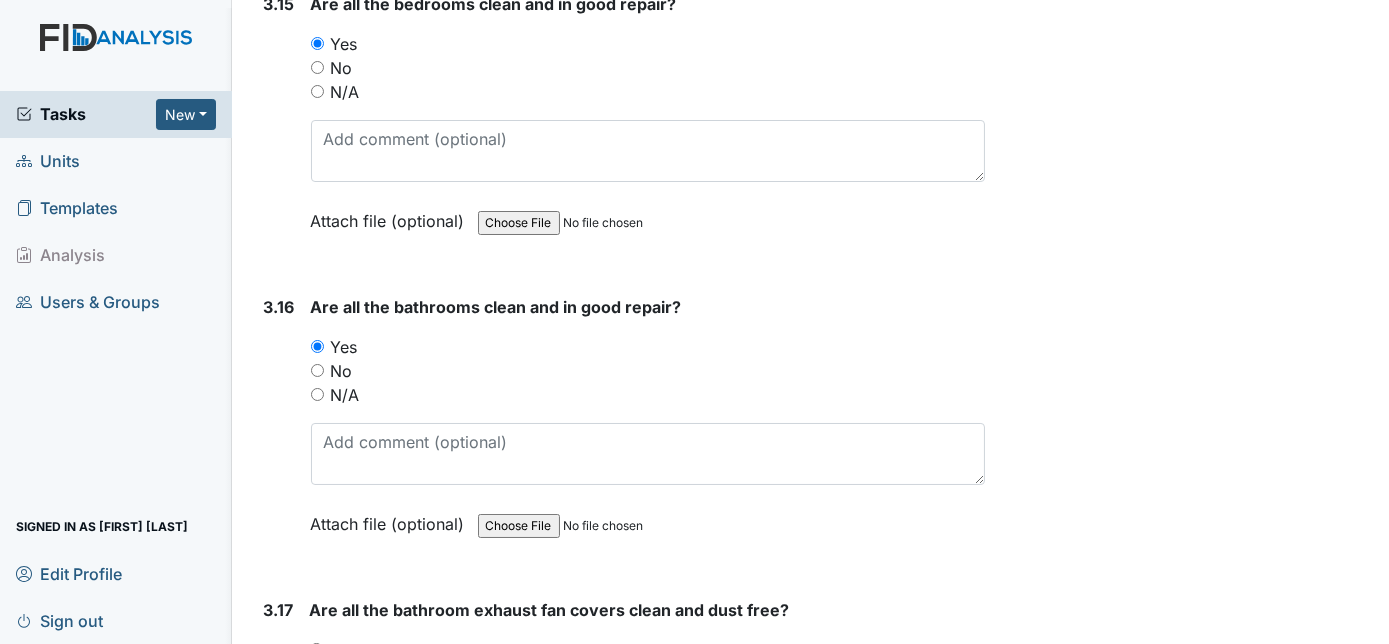 click on "3.16" at bounding box center [279, 430] 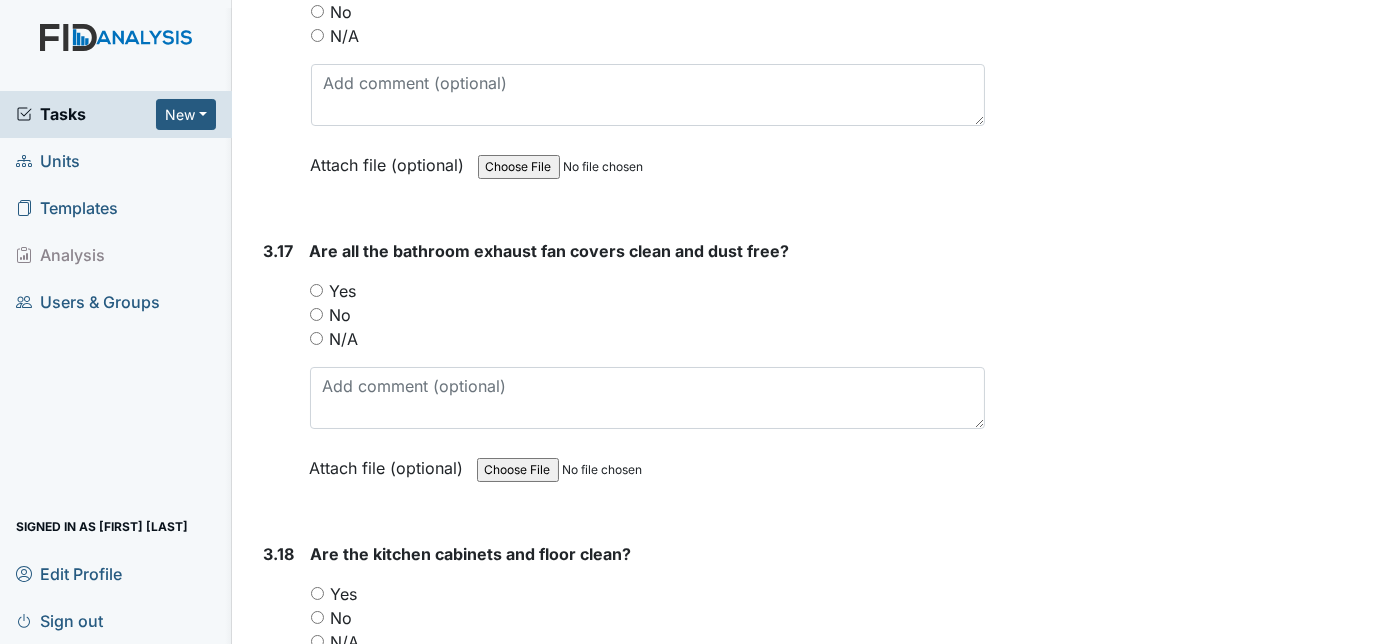 scroll, scrollTop: 7709, scrollLeft: 0, axis: vertical 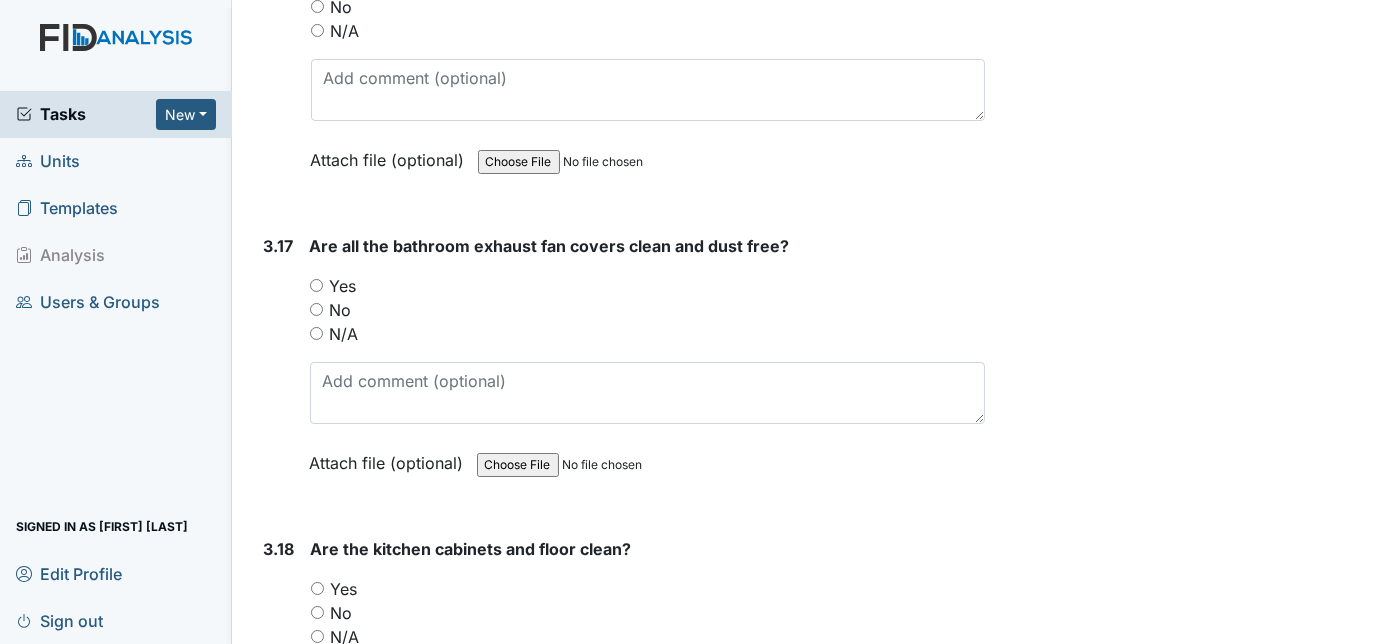 click on "Yes" at bounding box center [316, 285] 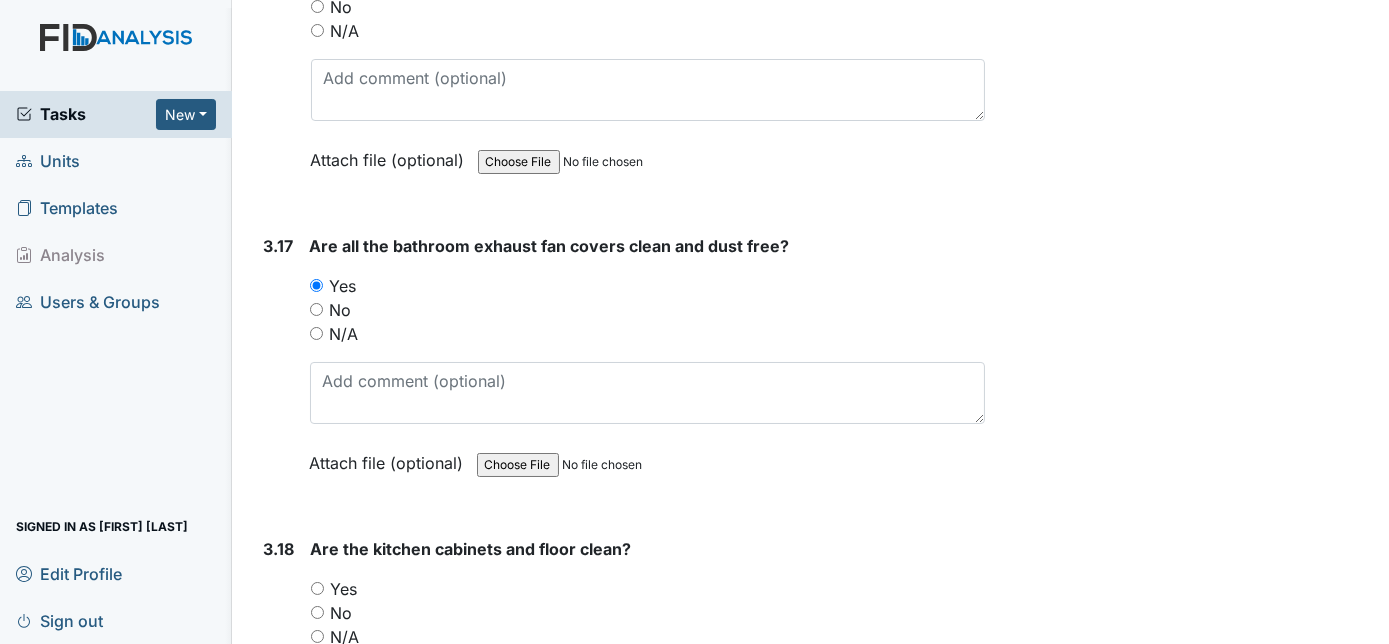 click on "3.17" at bounding box center (279, 369) 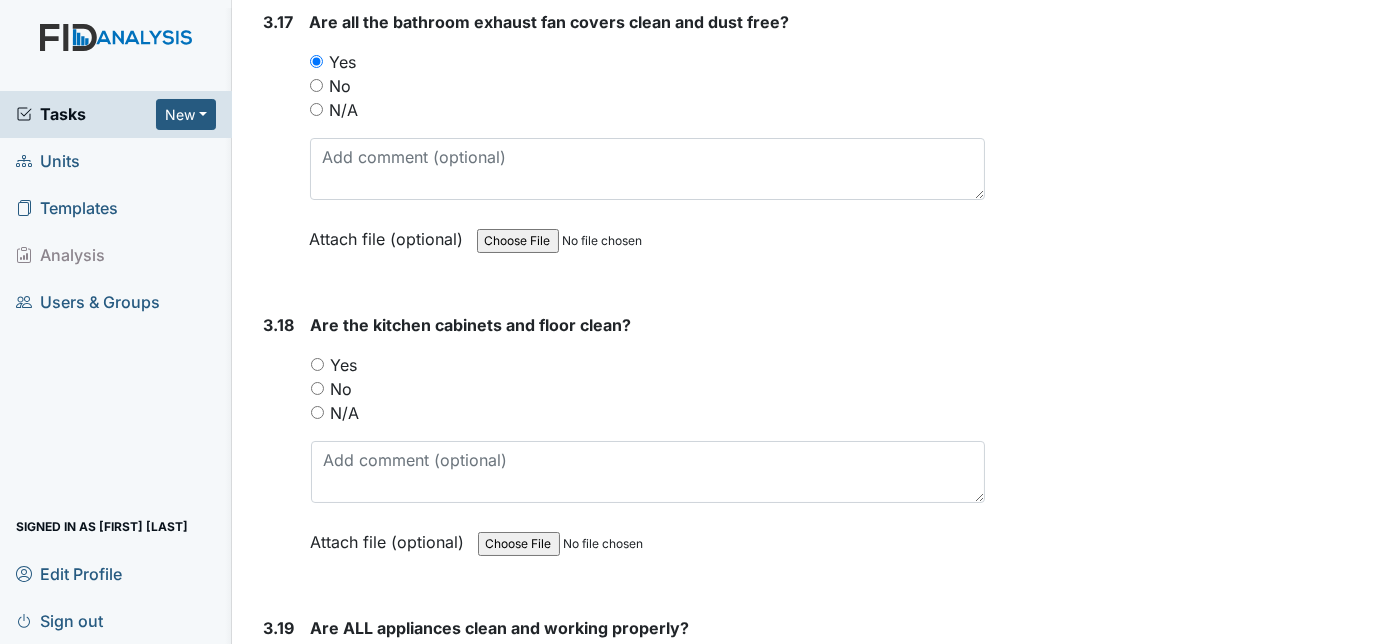 scroll, scrollTop: 7963, scrollLeft: 0, axis: vertical 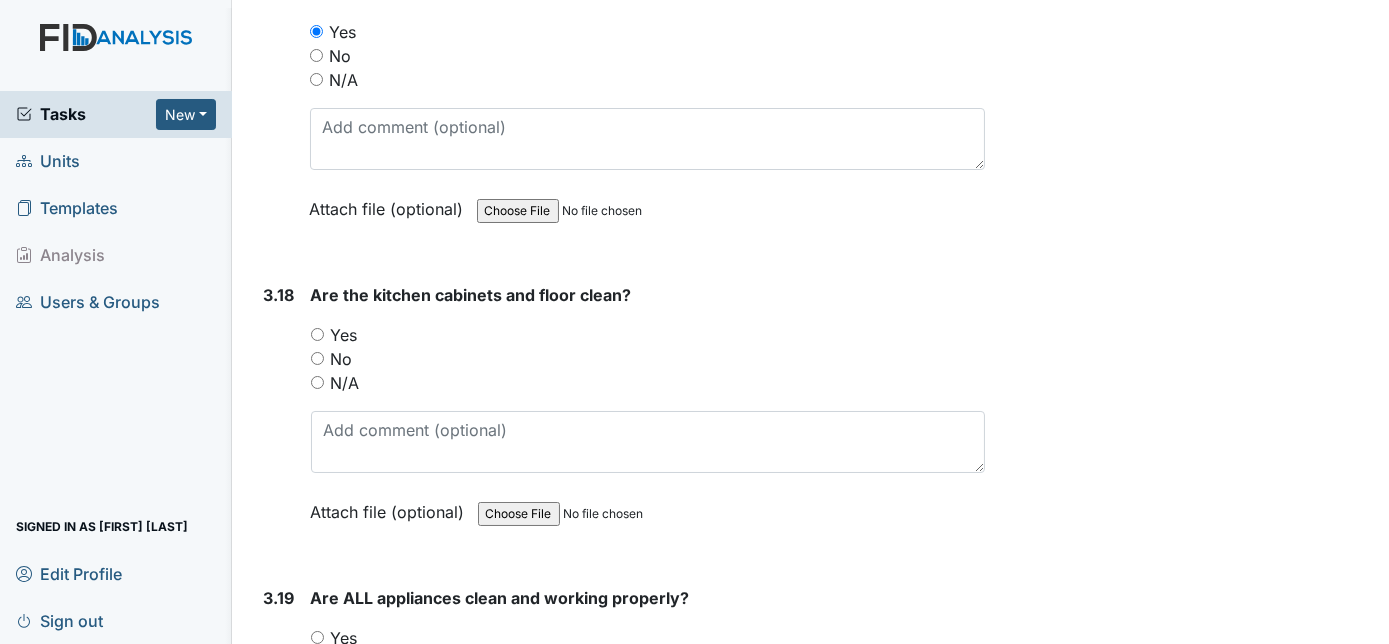 click on "Yes" at bounding box center (317, 334) 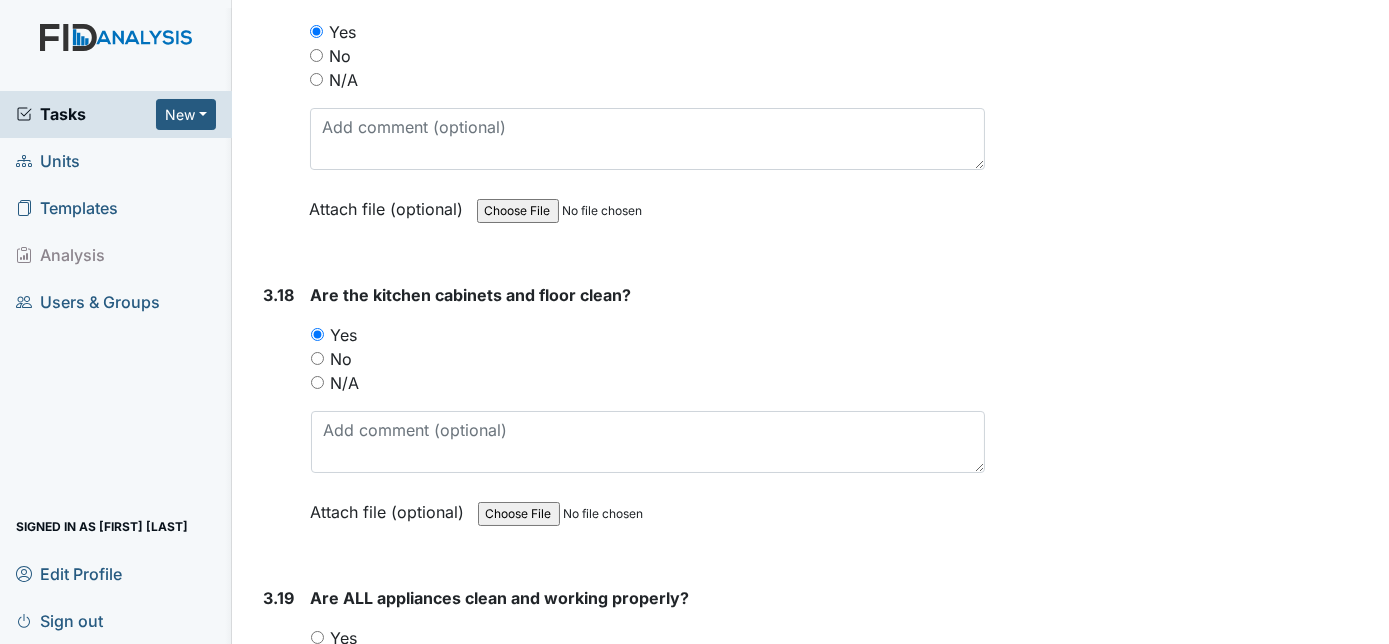 click on "3.18" at bounding box center (279, 418) 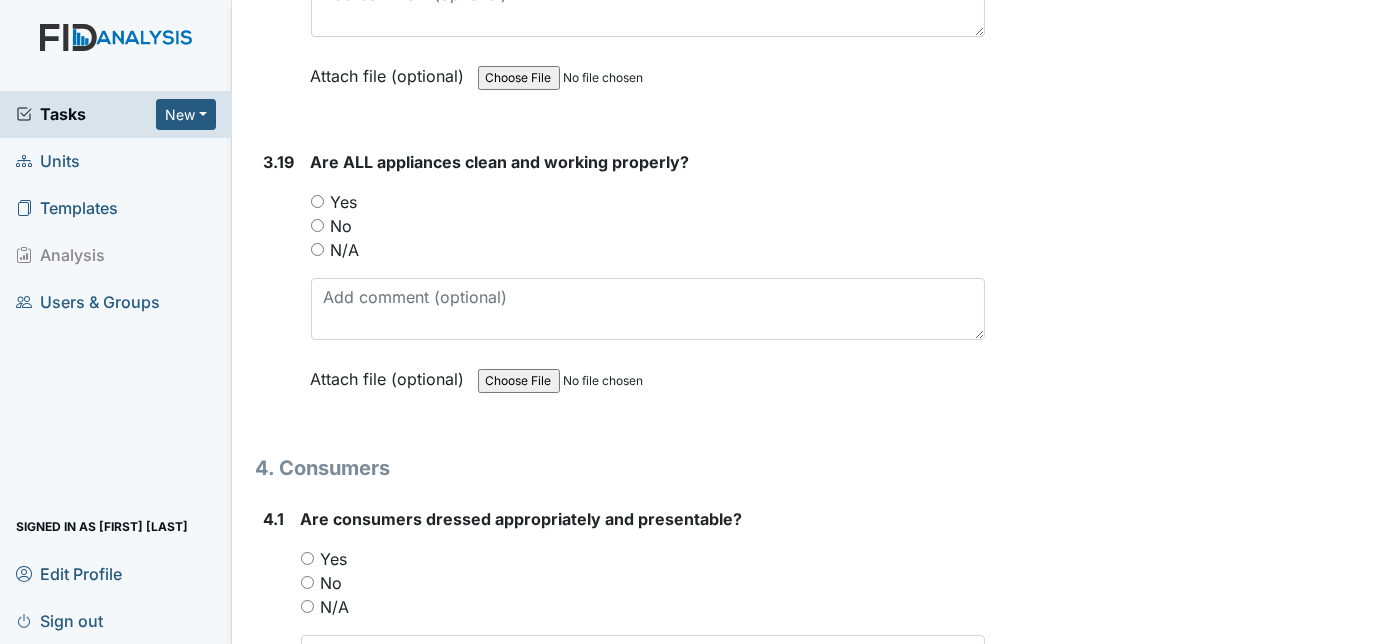 scroll, scrollTop: 8400, scrollLeft: 0, axis: vertical 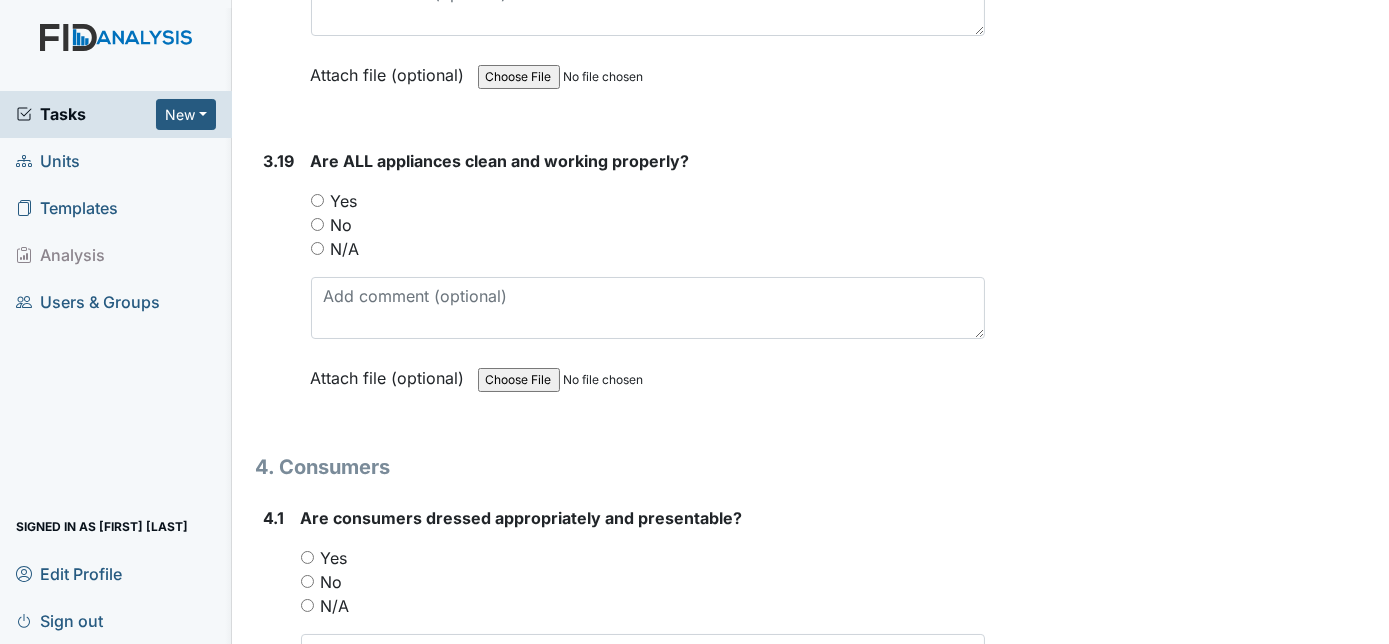 click on "Yes" at bounding box center [317, 200] 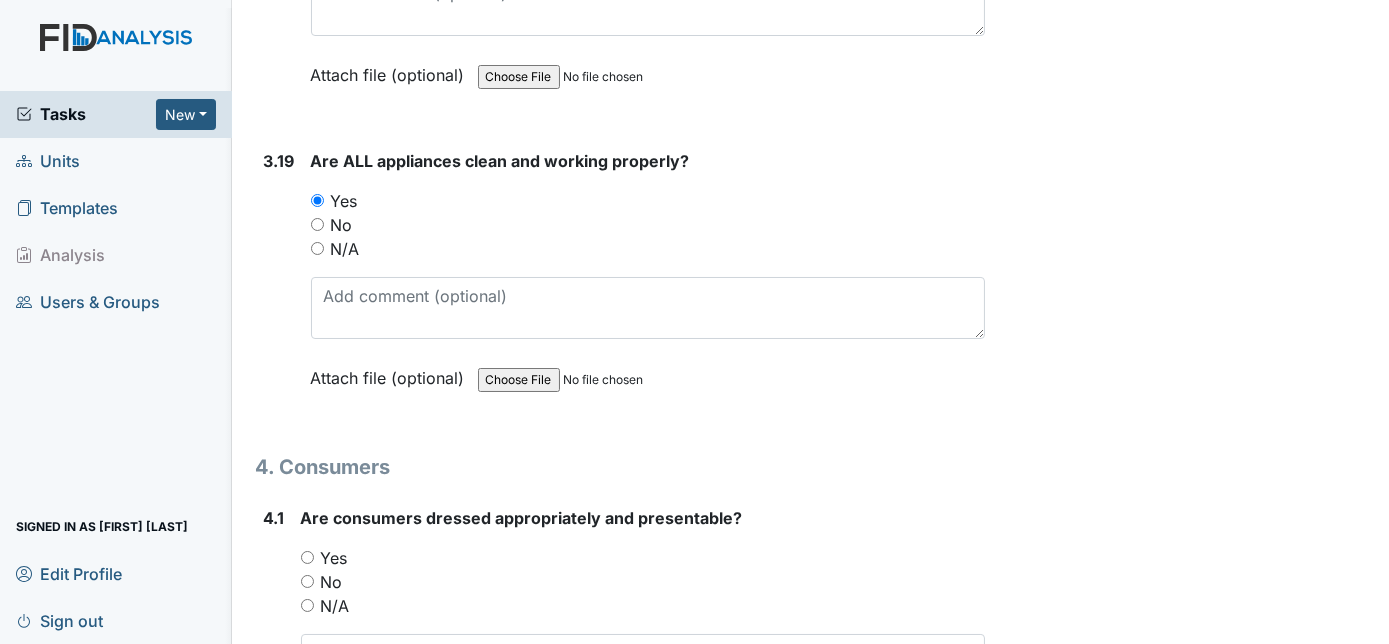 click on "3.19" at bounding box center [279, 284] 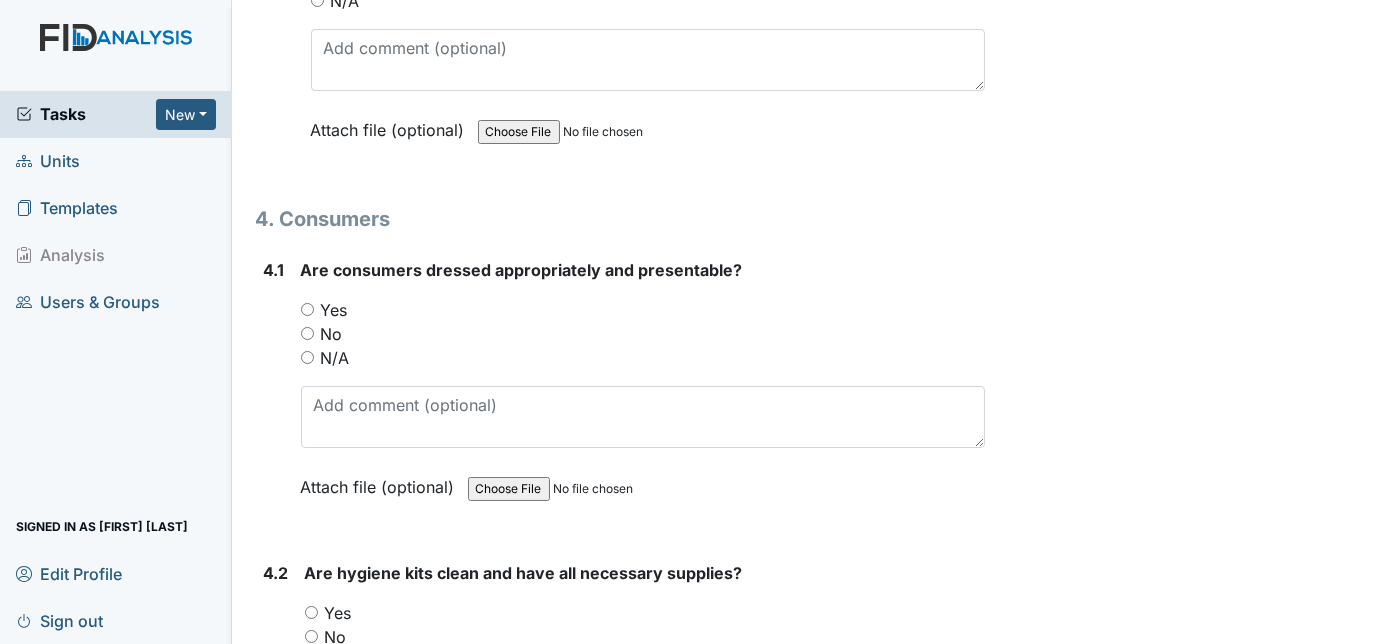 scroll, scrollTop: 8618, scrollLeft: 0, axis: vertical 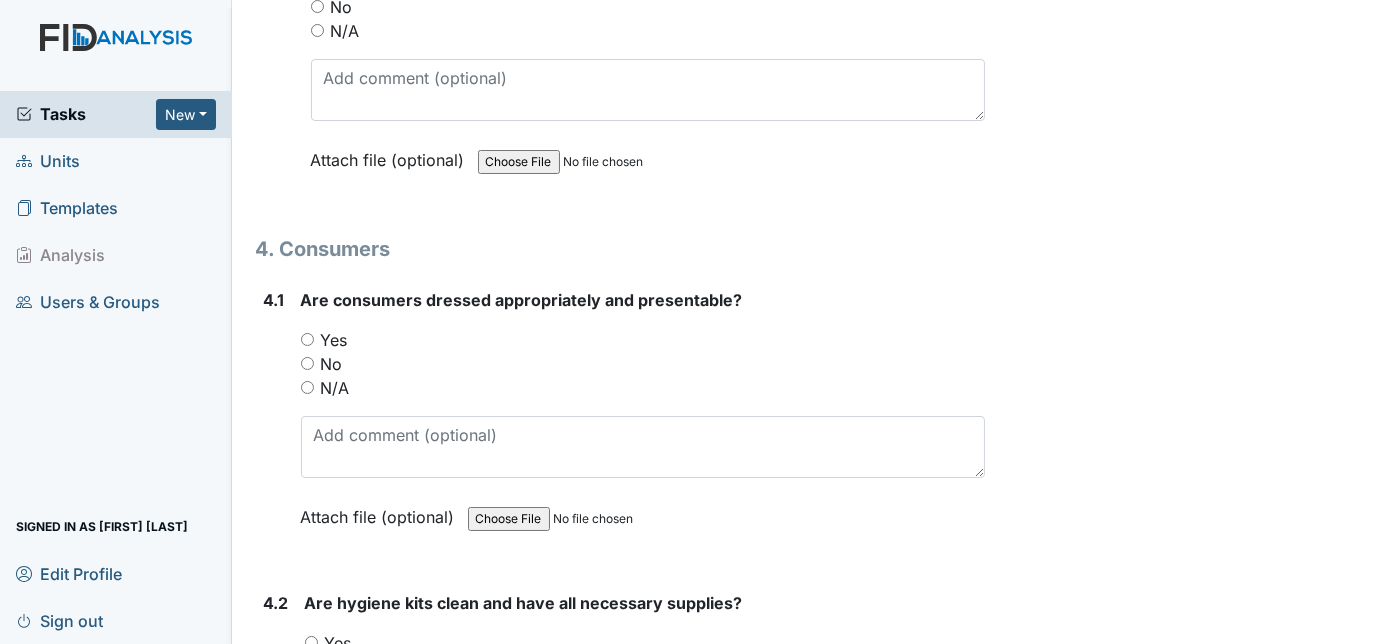click on "Yes" at bounding box center (307, 339) 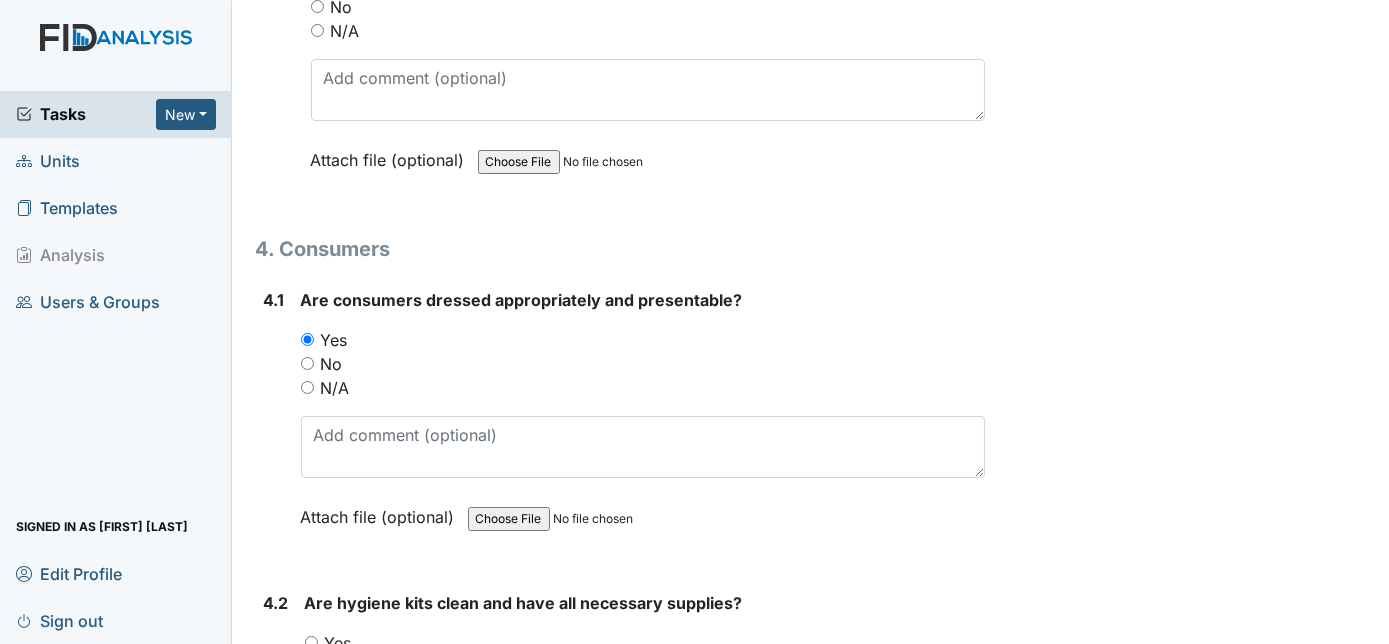click on "4.1
Are consumers dressed appropriately and presentable?
You must select one of the below options.
Yes
No
N/A
Attach file (optional)
You can upload .pdf, .txt, .jpg, .jpeg, .png, .csv, .xls, or .doc files under 100MB." at bounding box center (621, 423) 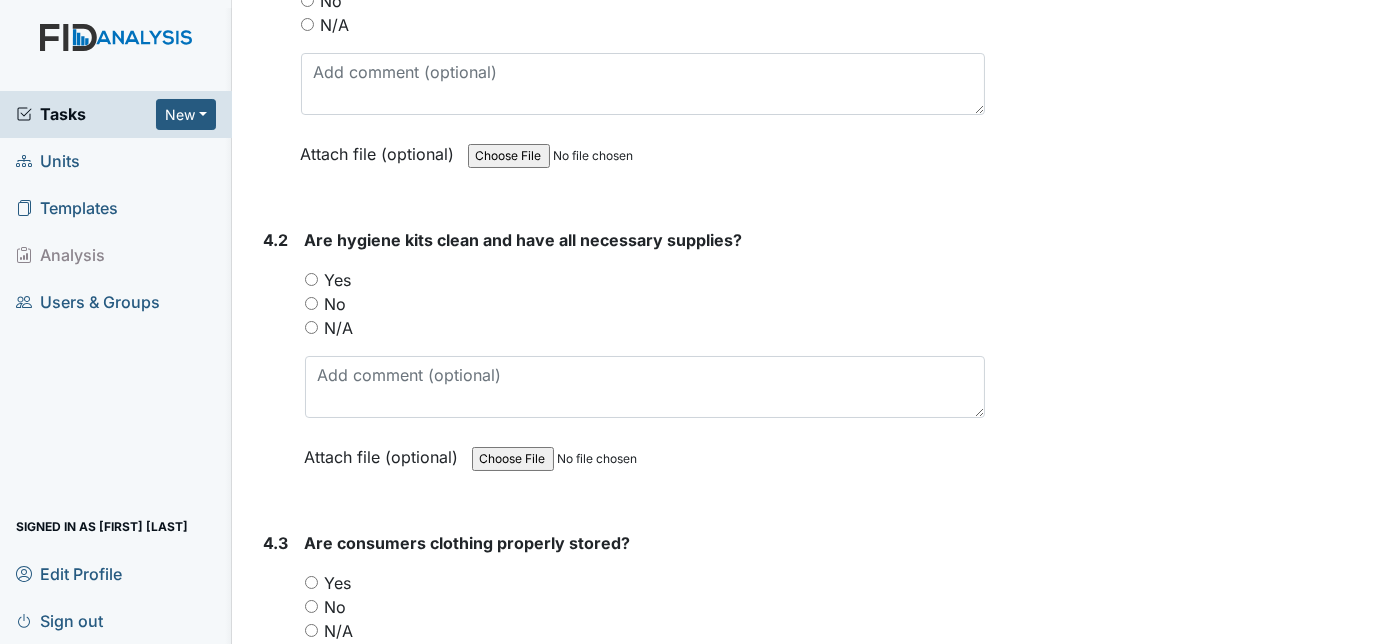 scroll, scrollTop: 9018, scrollLeft: 0, axis: vertical 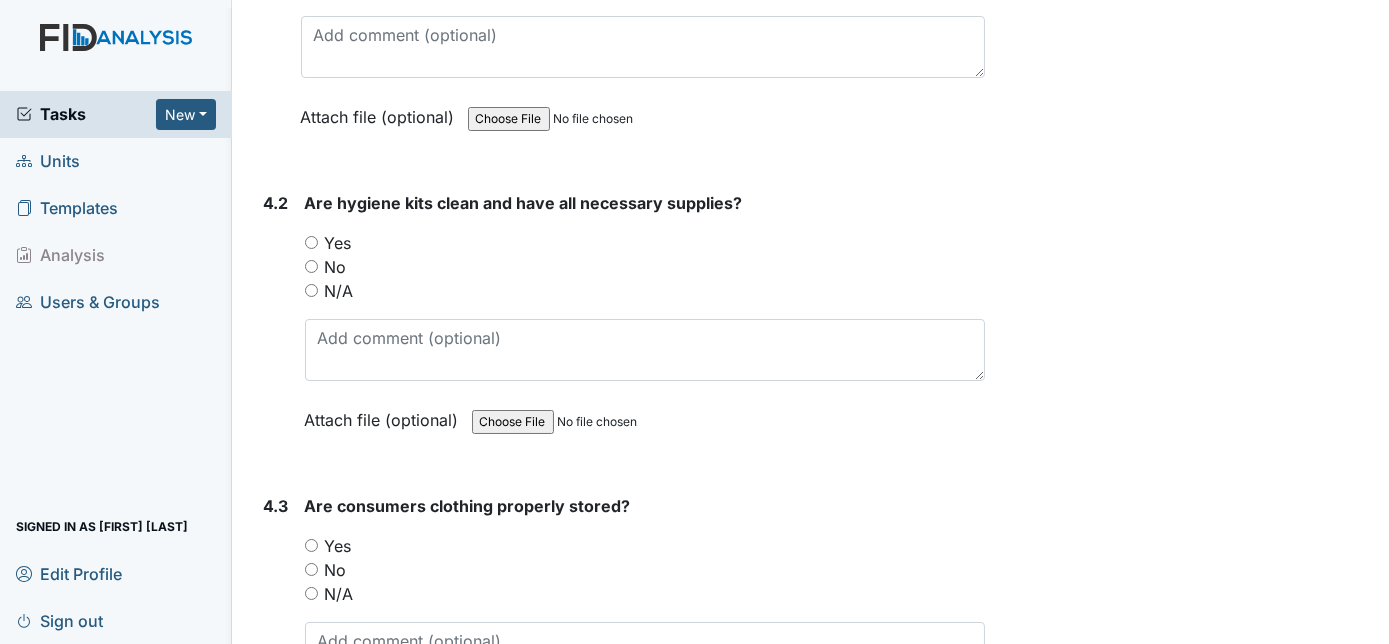 click on "Yes" at bounding box center [311, 242] 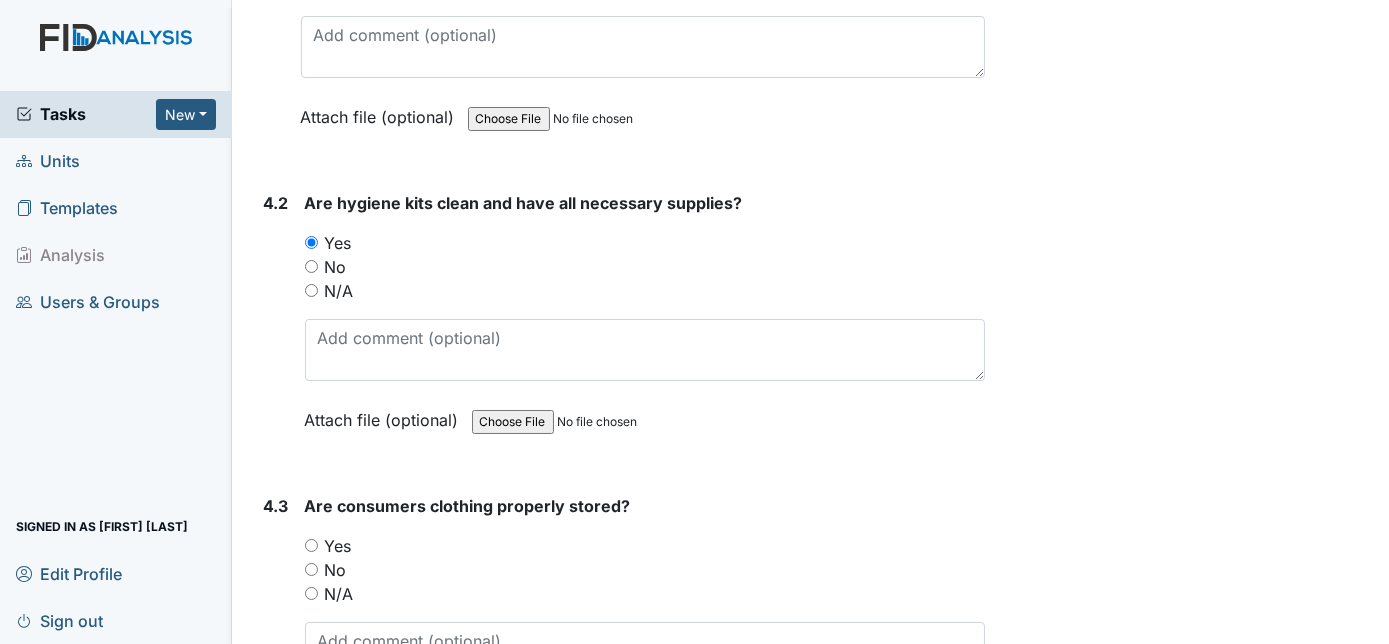click on "4.2" at bounding box center [276, 326] 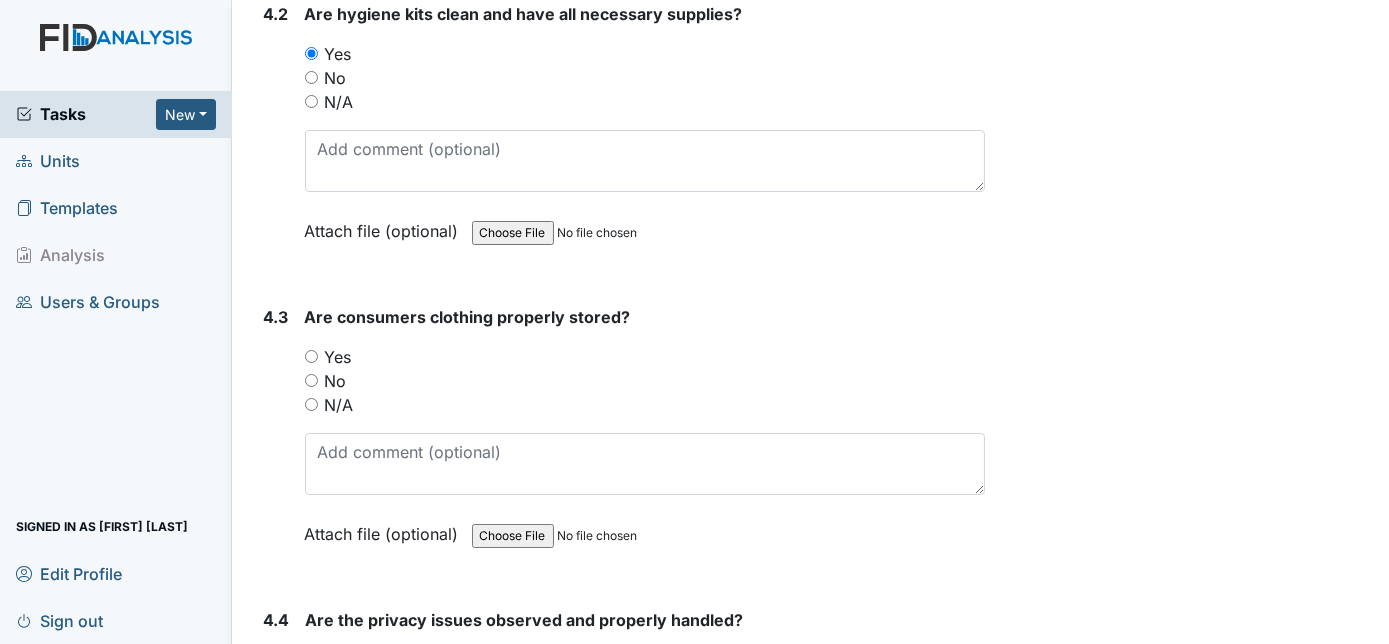 scroll, scrollTop: 9418, scrollLeft: 0, axis: vertical 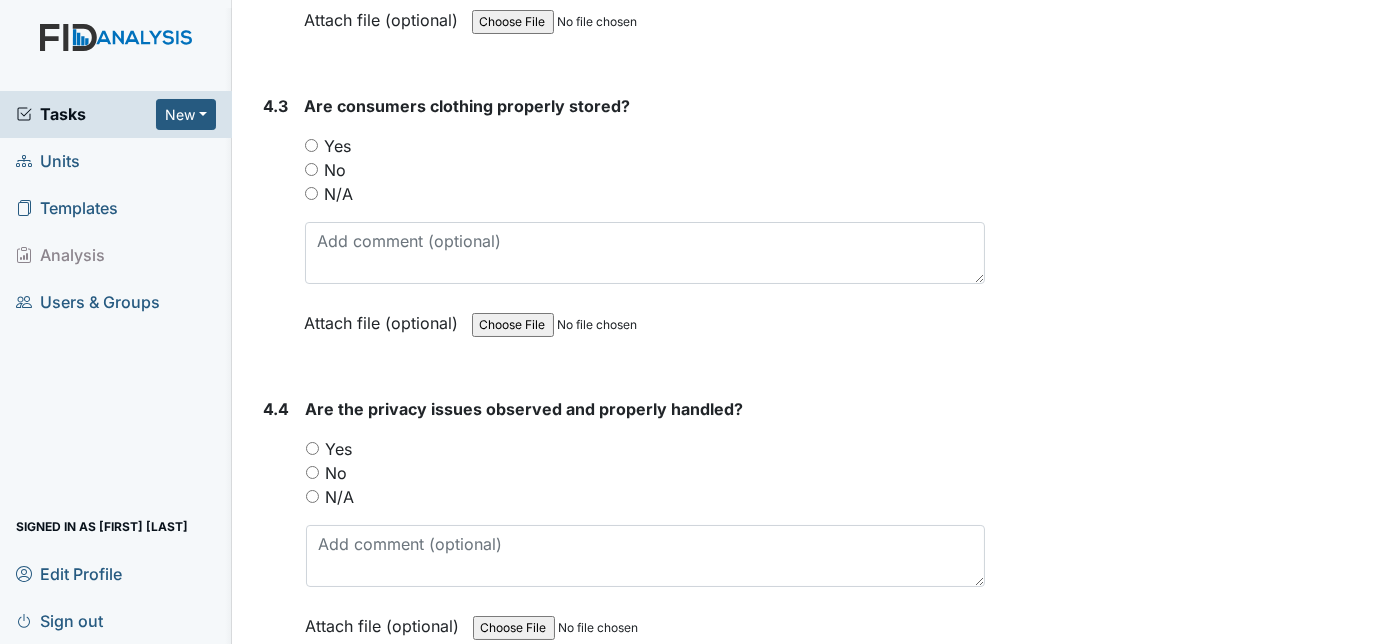 click on "Yes" at bounding box center [311, 145] 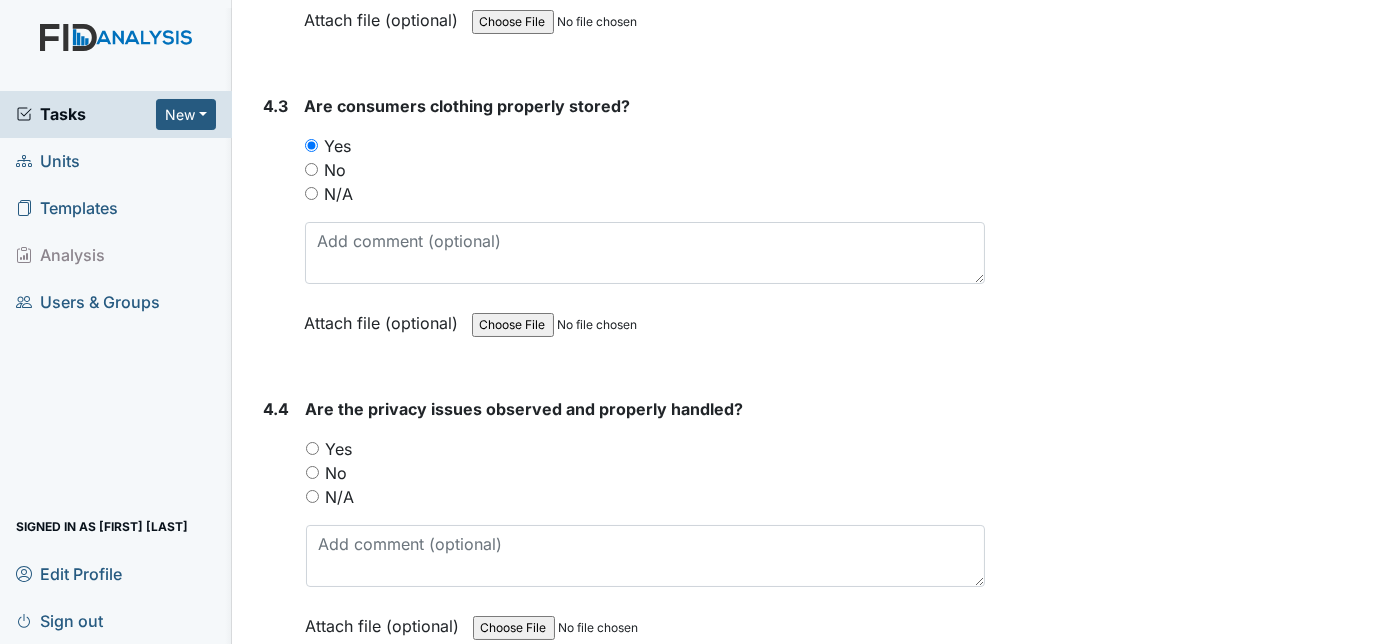 click on "4.3
Are consumers clothing properly stored?
You must select one of the below options.
Yes
No
N/A
Attach file (optional)
You can upload .pdf, .txt, .jpg, .jpeg, .png, .csv, .xls, or .doc files under 100MB." at bounding box center [621, 229] 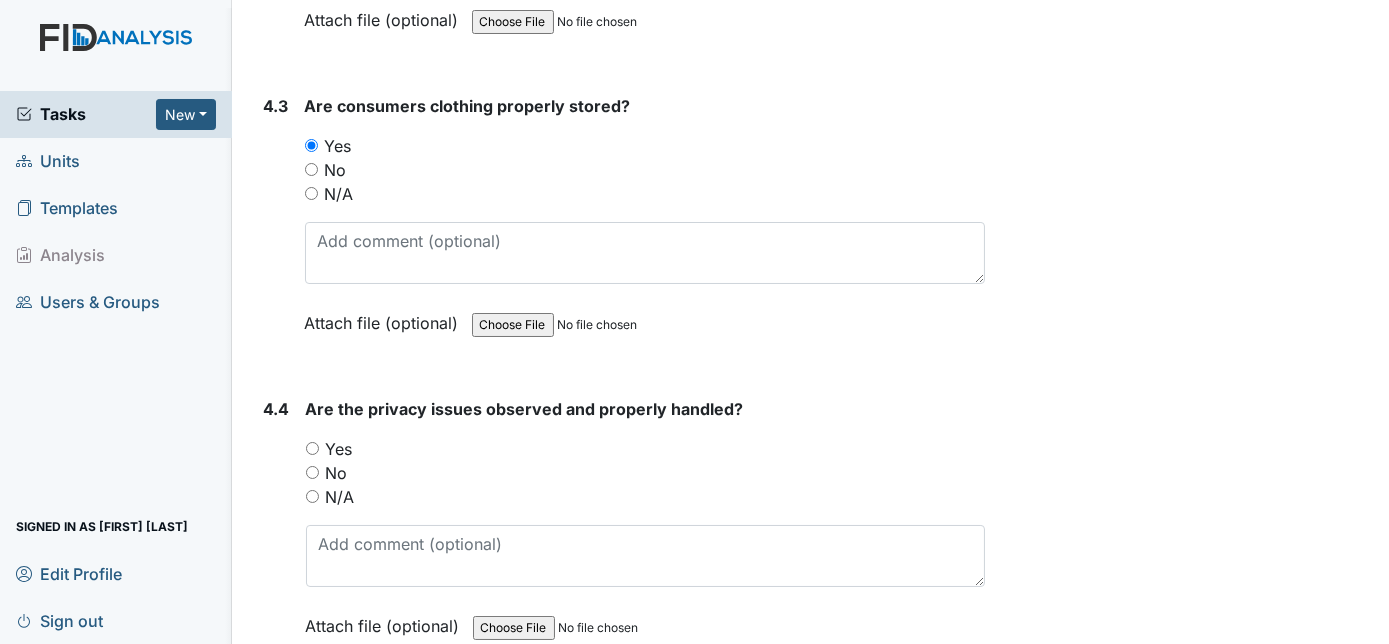 click on "4.3
Are consumers clothing properly stored?
You must select one of the below options.
Yes
No
N/A
Attach file (optional)
You can upload .pdf, .txt, .jpg, .jpeg, .png, .csv, .xls, or .doc files under 100MB." at bounding box center [621, 229] 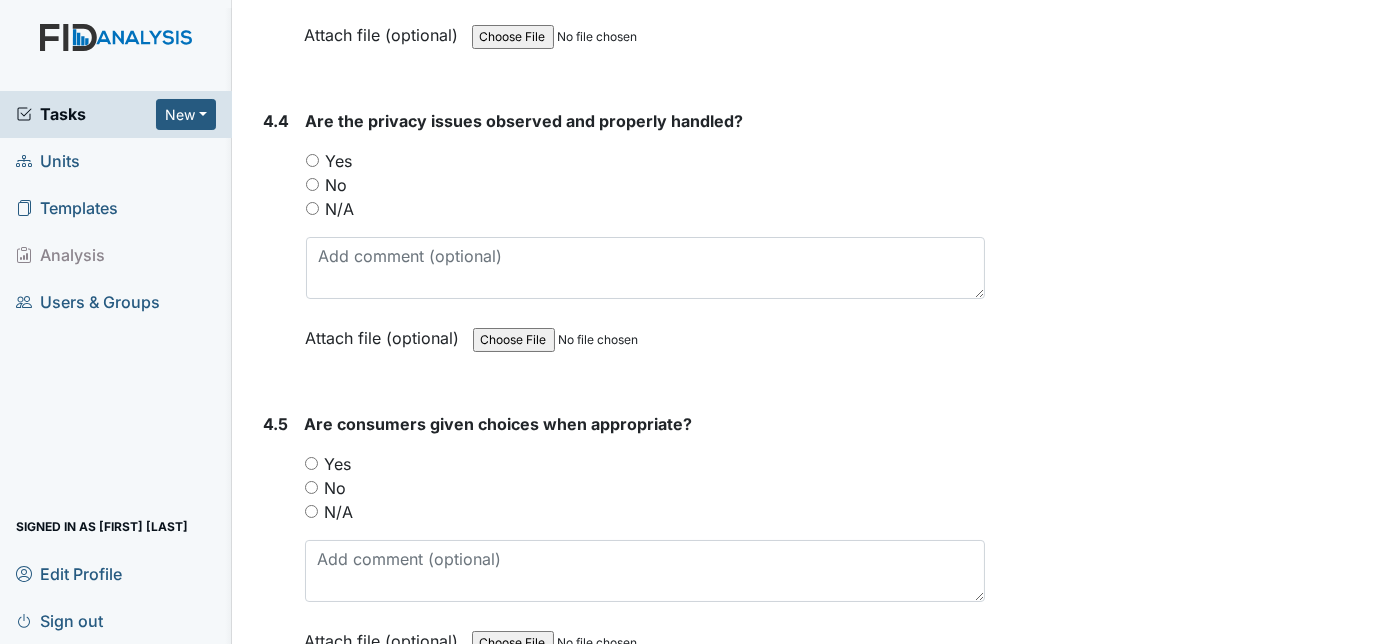 scroll, scrollTop: 9709, scrollLeft: 0, axis: vertical 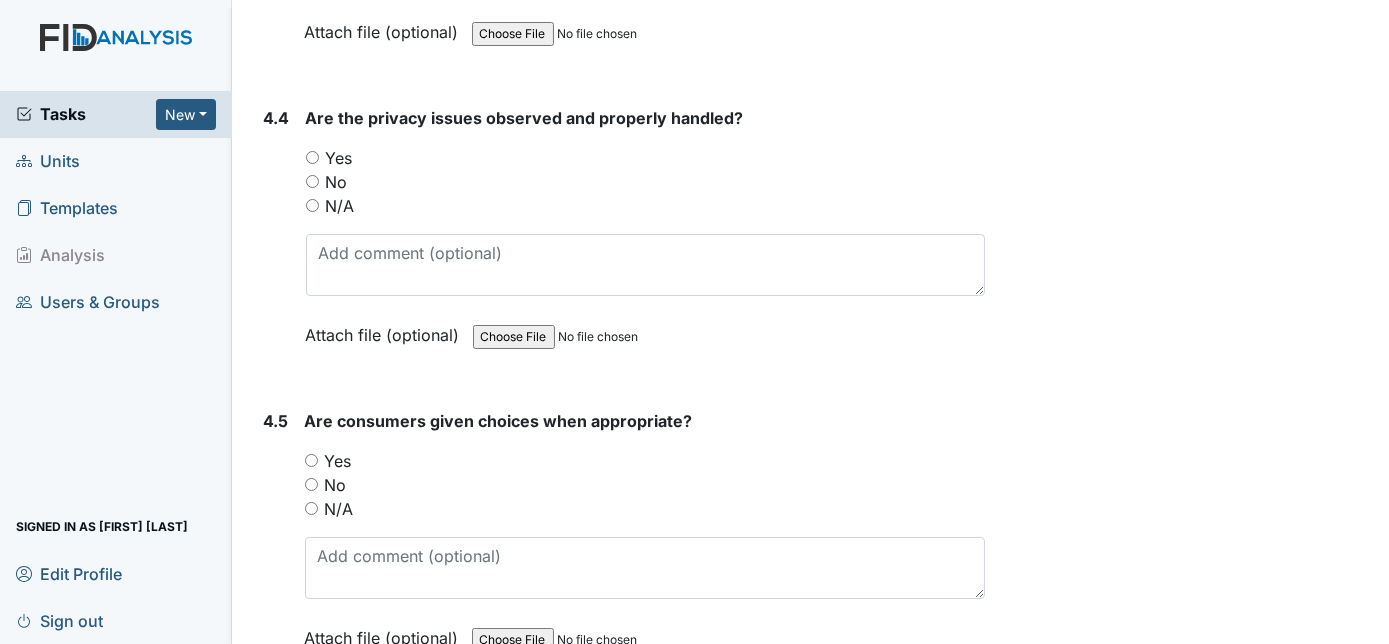 click on "No" at bounding box center (646, 182) 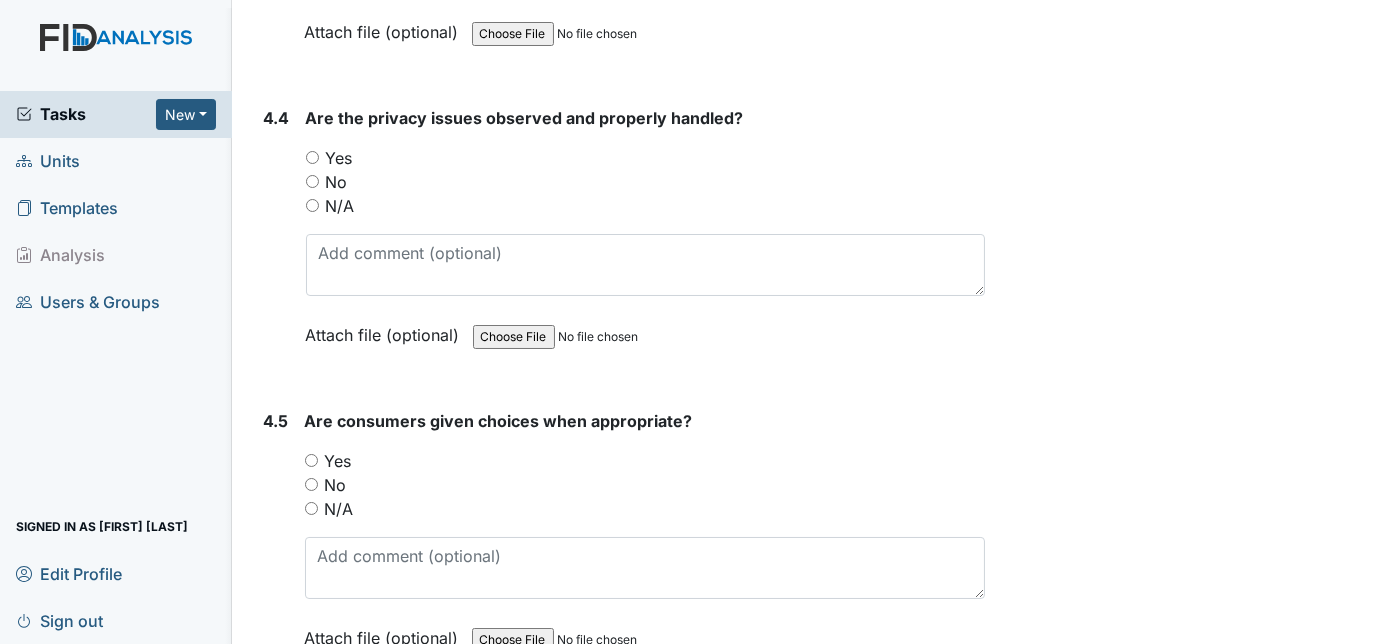 click on "No" at bounding box center (312, 181) 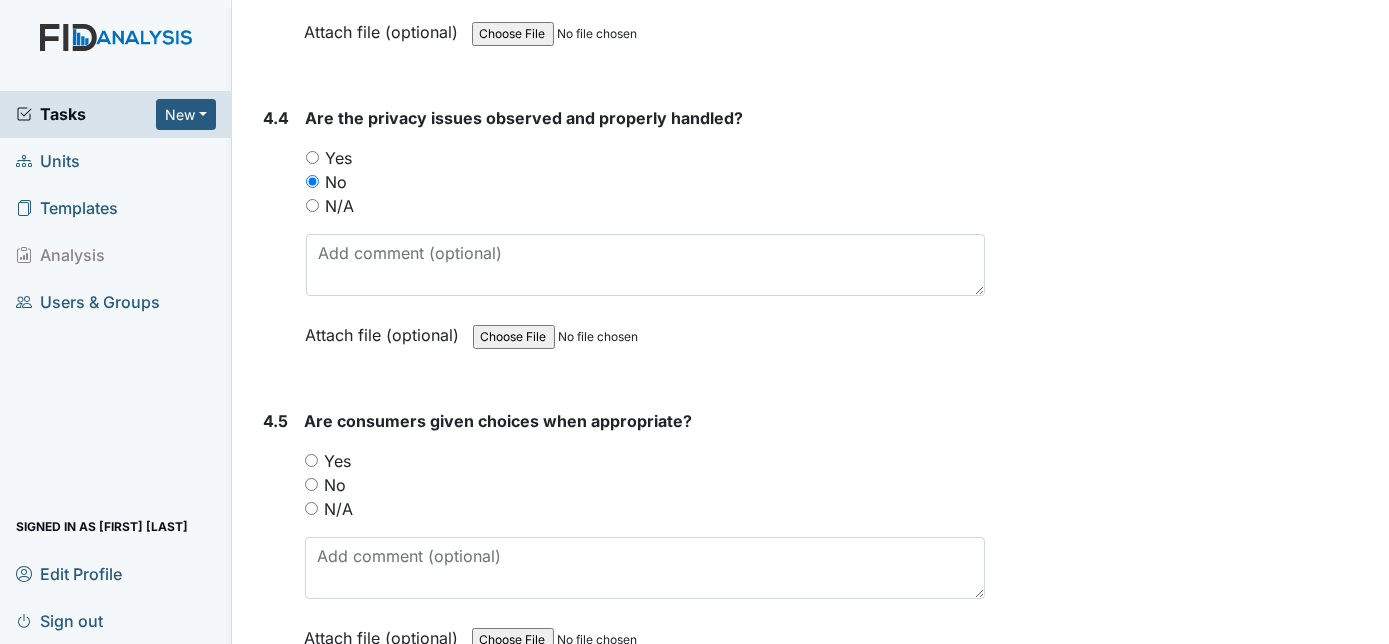 click on "4.4" at bounding box center [277, 241] 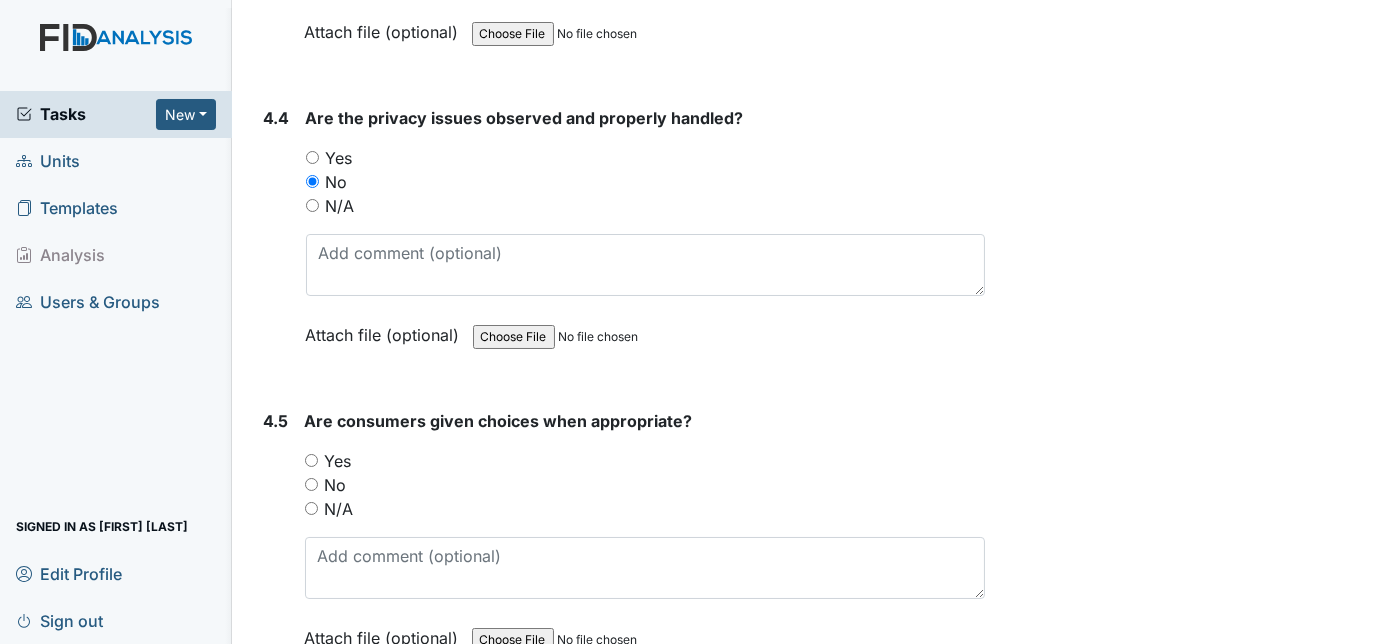 drag, startPoint x: 282, startPoint y: 202, endPoint x: 251, endPoint y: 168, distance: 46.010868 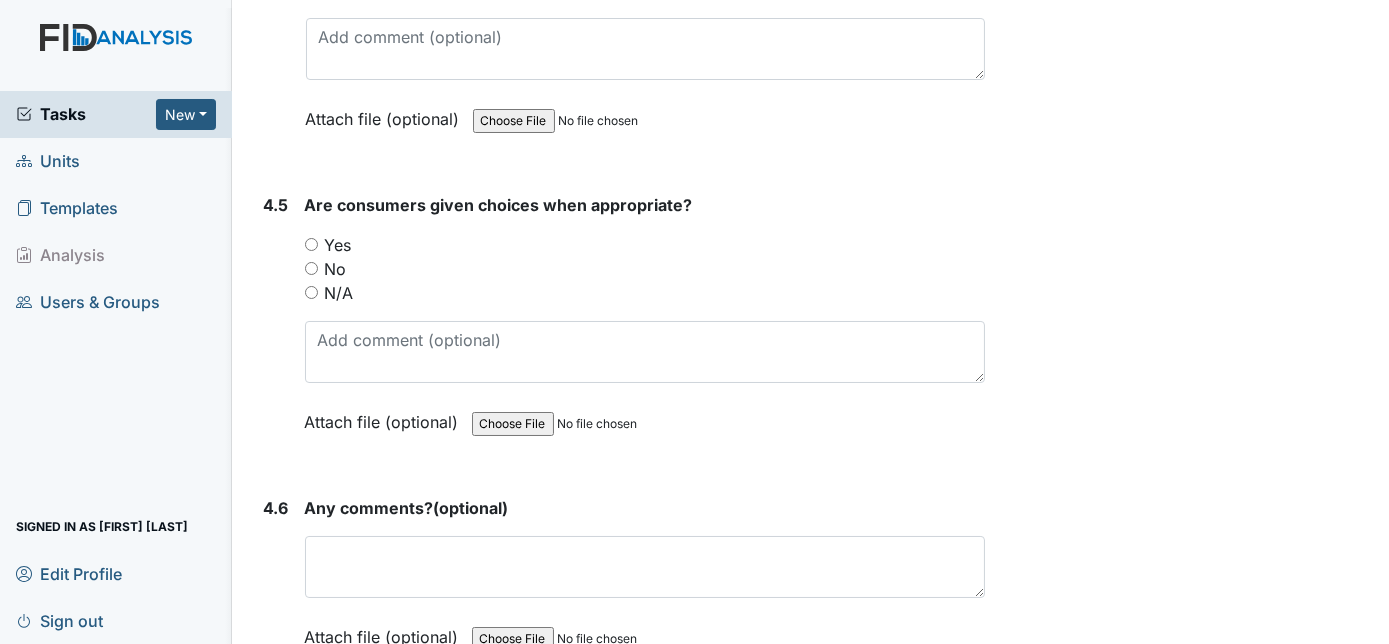 scroll, scrollTop: 9927, scrollLeft: 0, axis: vertical 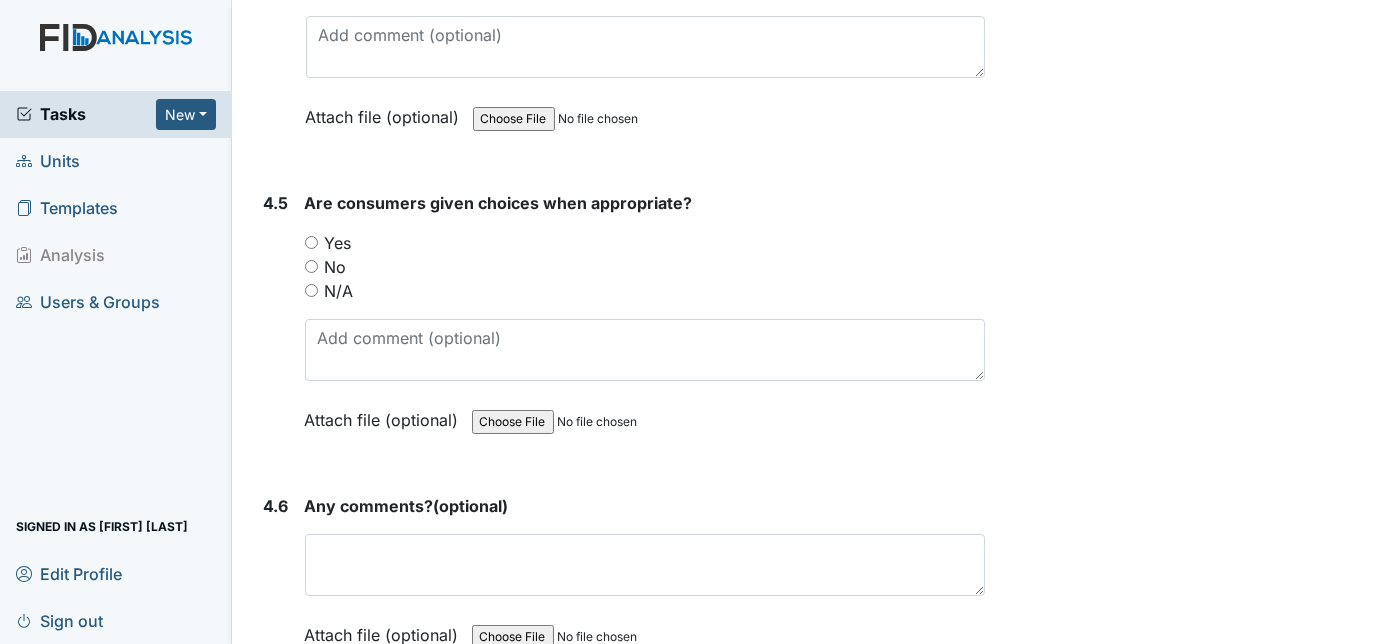 click on "Yes" at bounding box center (311, 242) 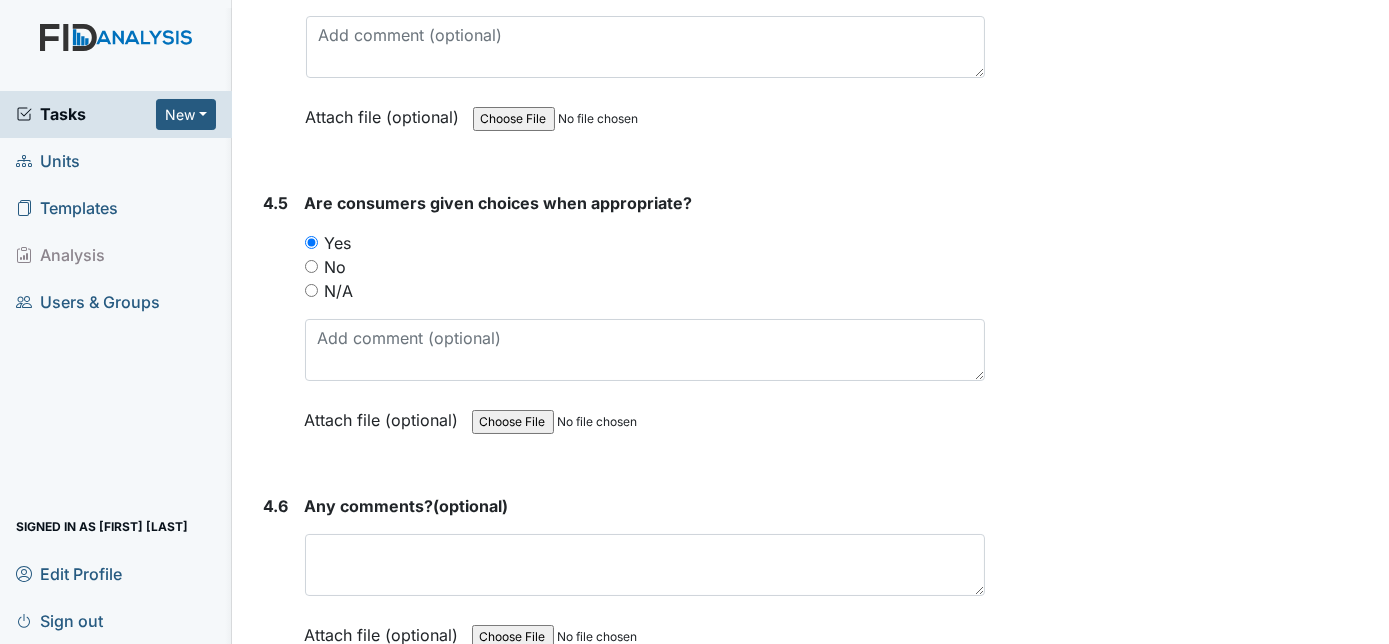click on "4.5" at bounding box center [276, 326] 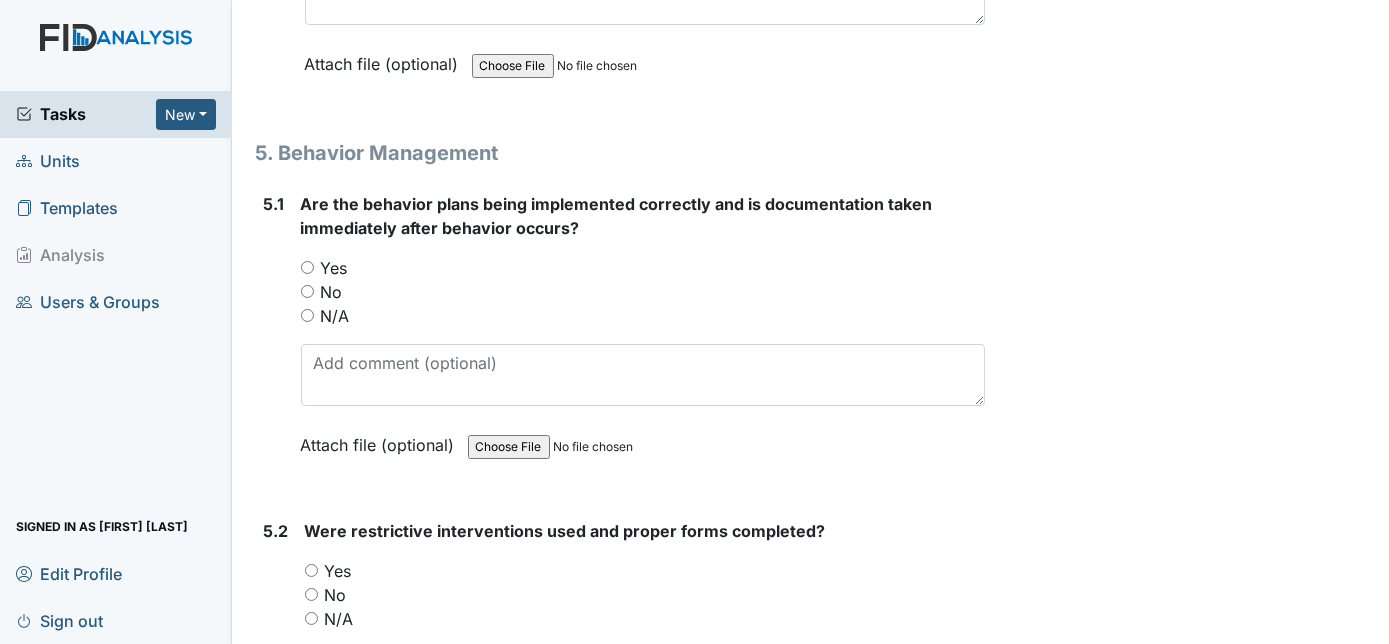 scroll, scrollTop: 10581, scrollLeft: 0, axis: vertical 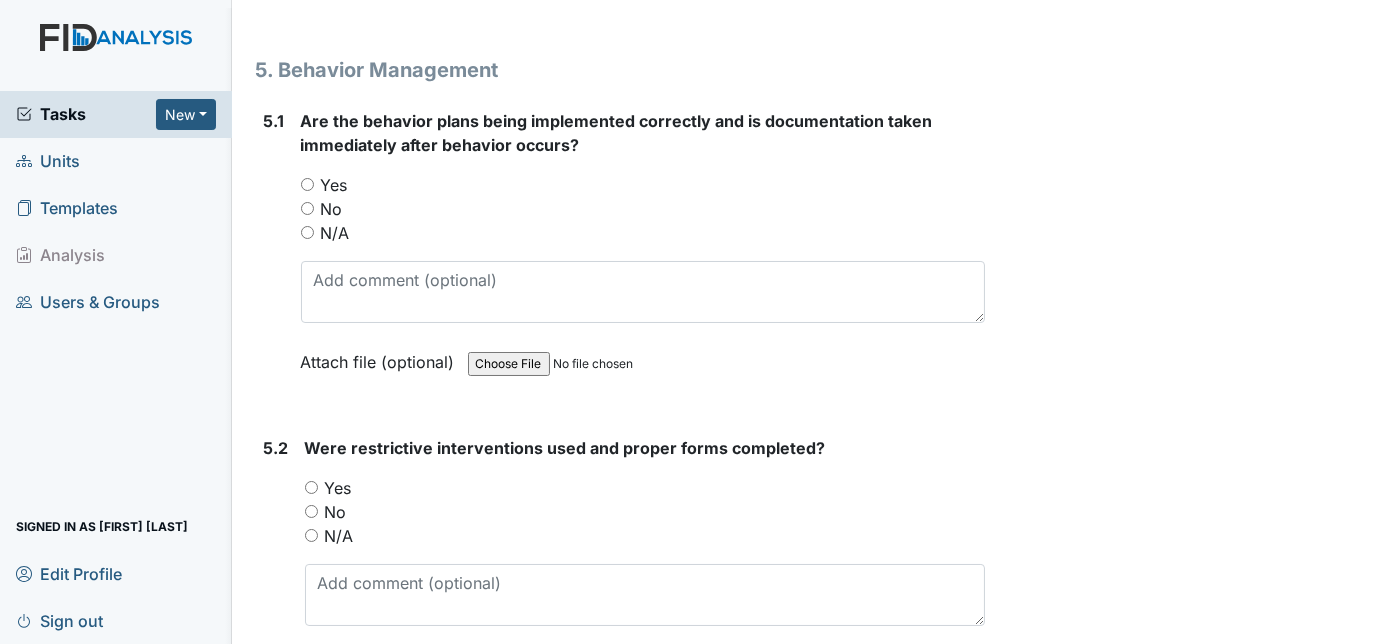 click on "N/A" at bounding box center (307, 232) 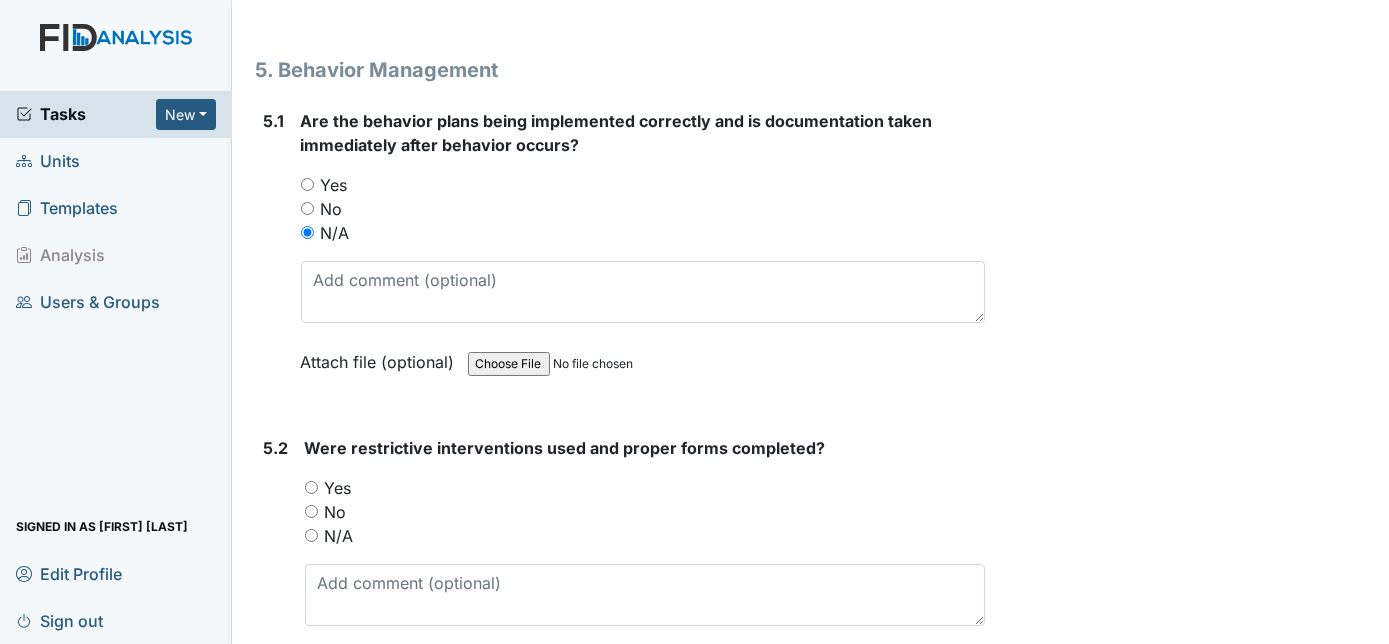 click on "5.1" at bounding box center (274, 256) 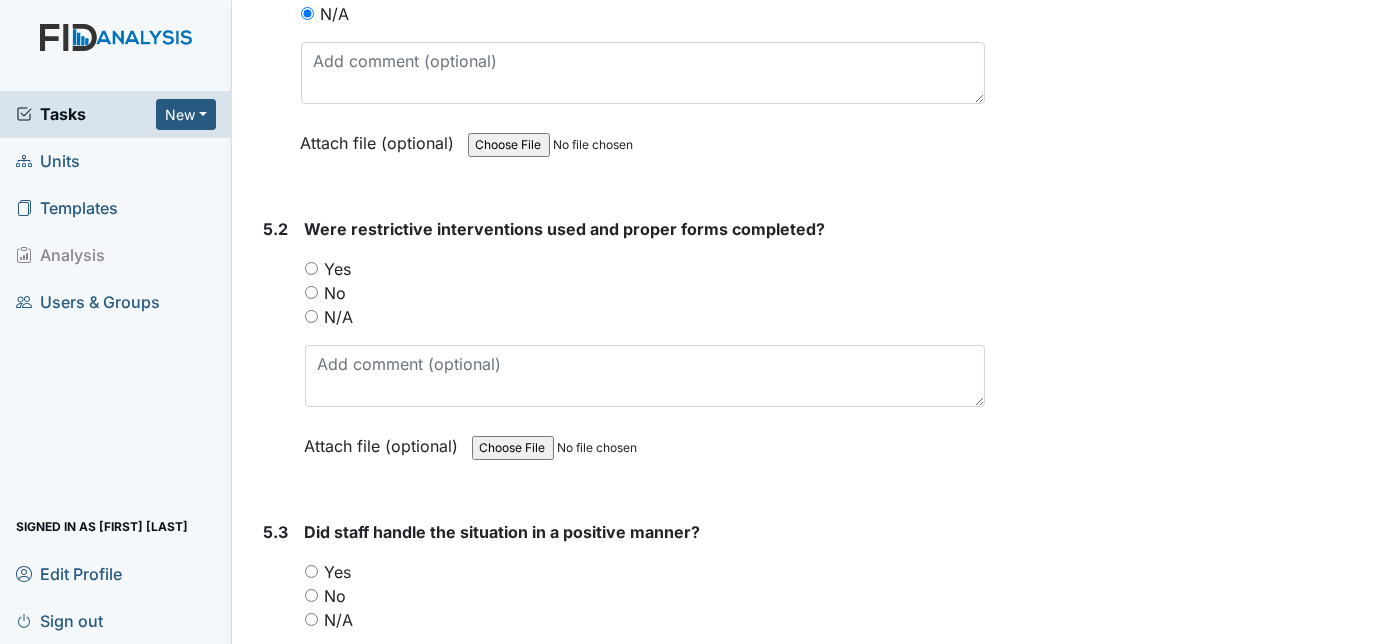 scroll, scrollTop: 10836, scrollLeft: 0, axis: vertical 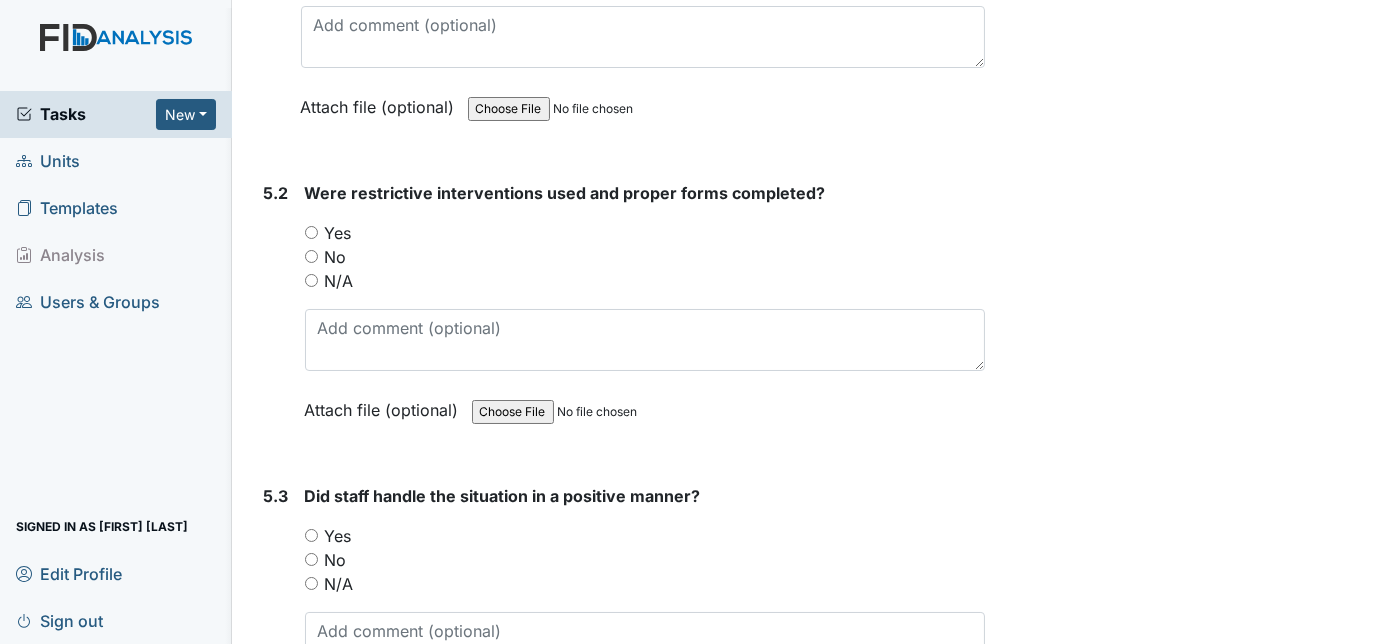 click on "Yes" at bounding box center [311, 232] 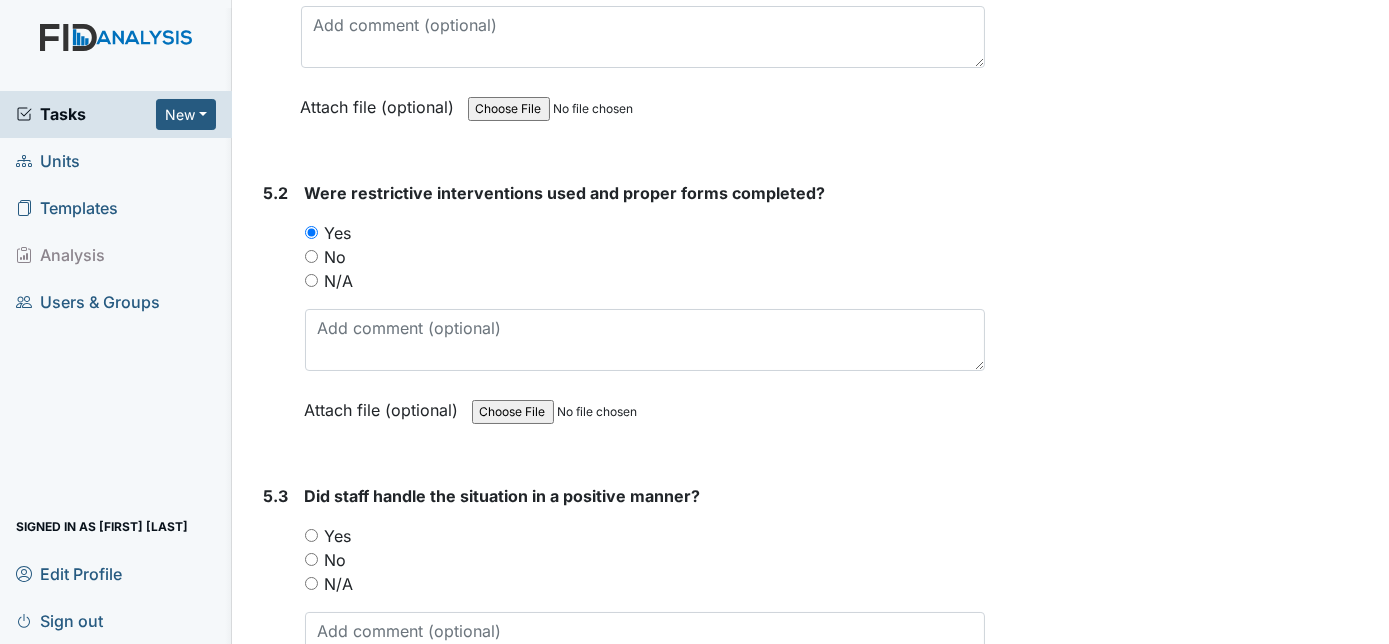 click on "N/A" at bounding box center [311, 280] 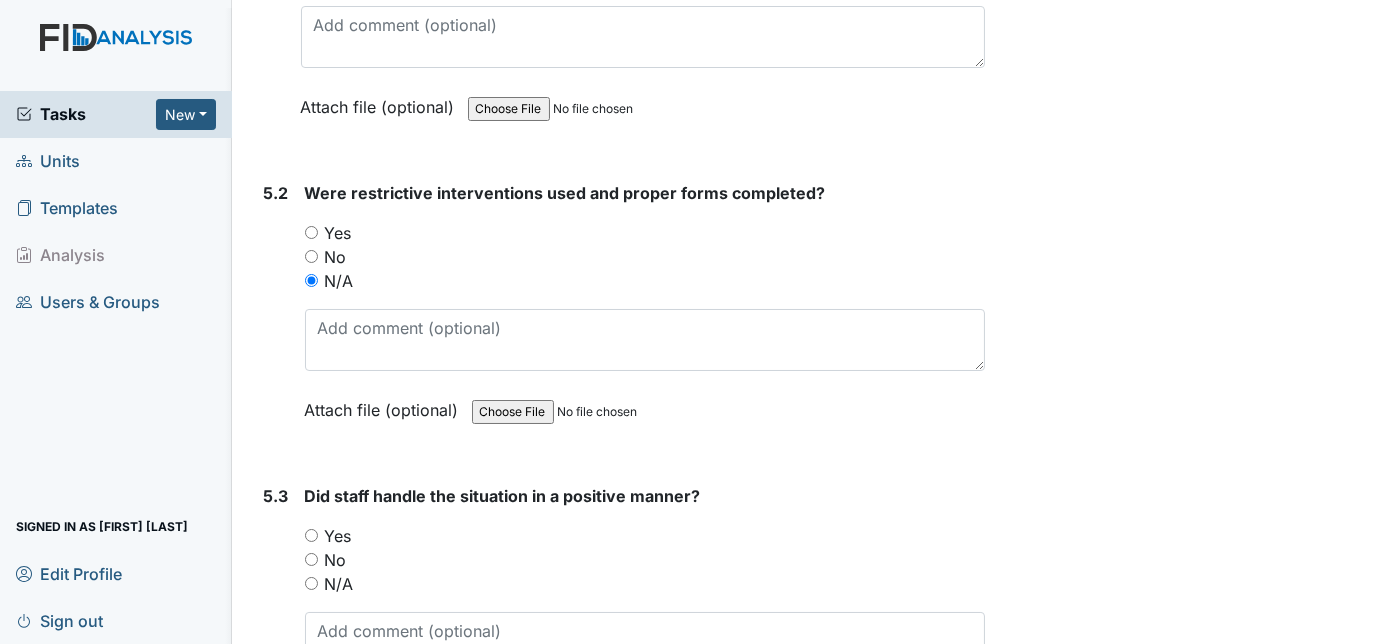 click on "5.2" at bounding box center (276, 316) 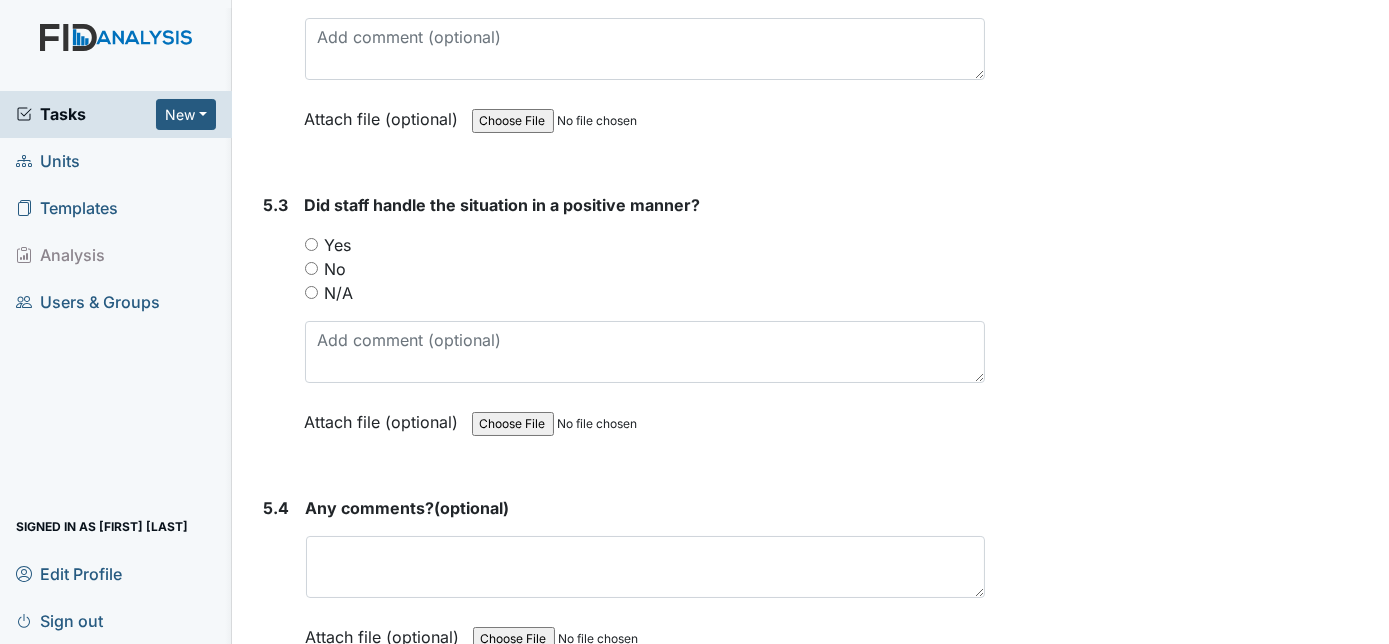 scroll, scrollTop: 11163, scrollLeft: 0, axis: vertical 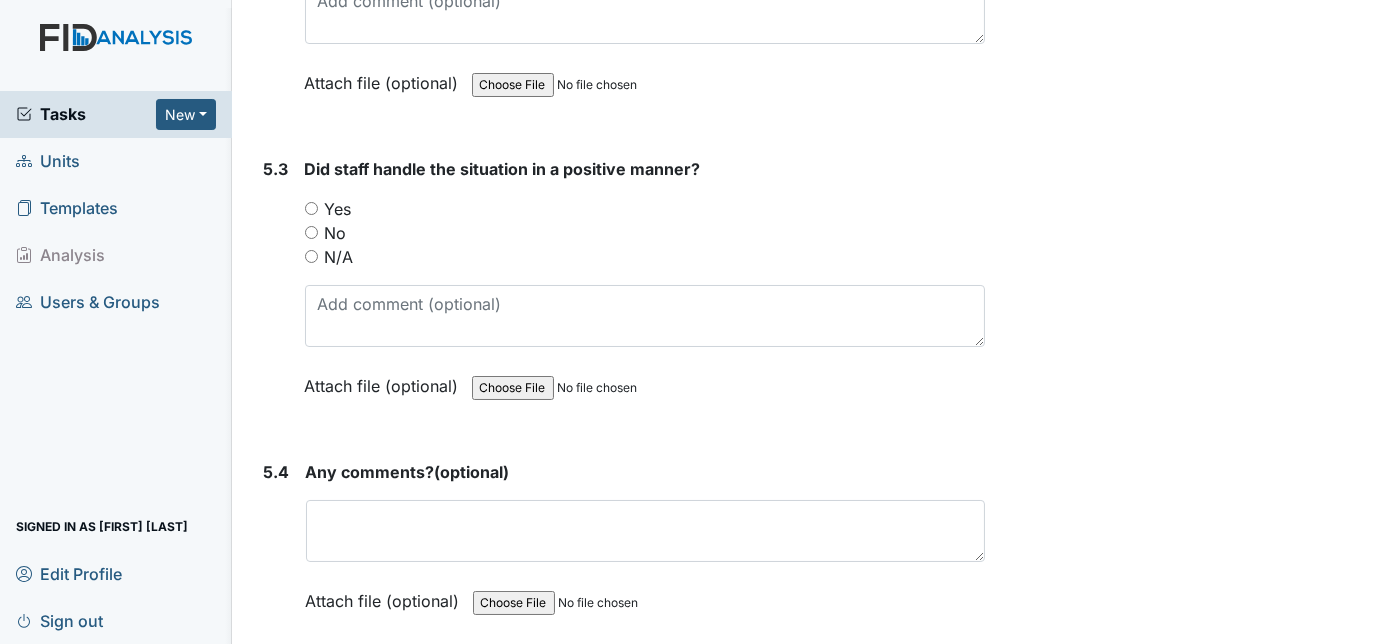 click on "N/A" at bounding box center [311, 256] 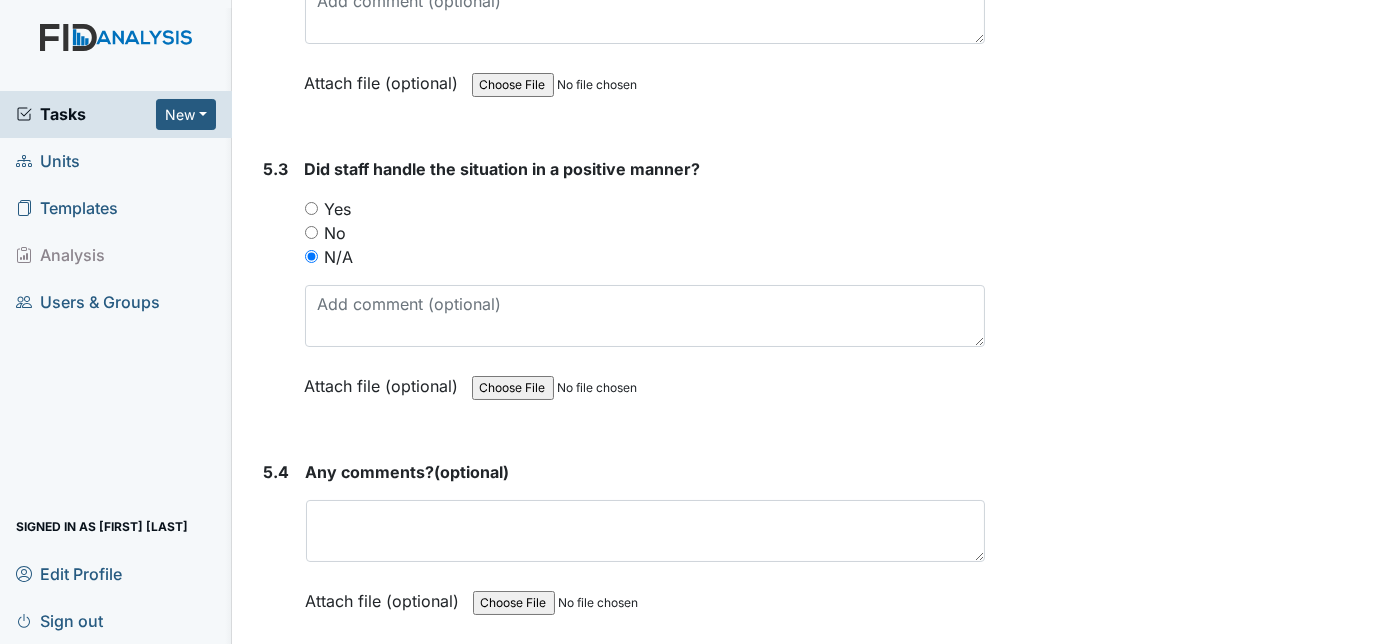 click on "5.3" at bounding box center [276, 292] 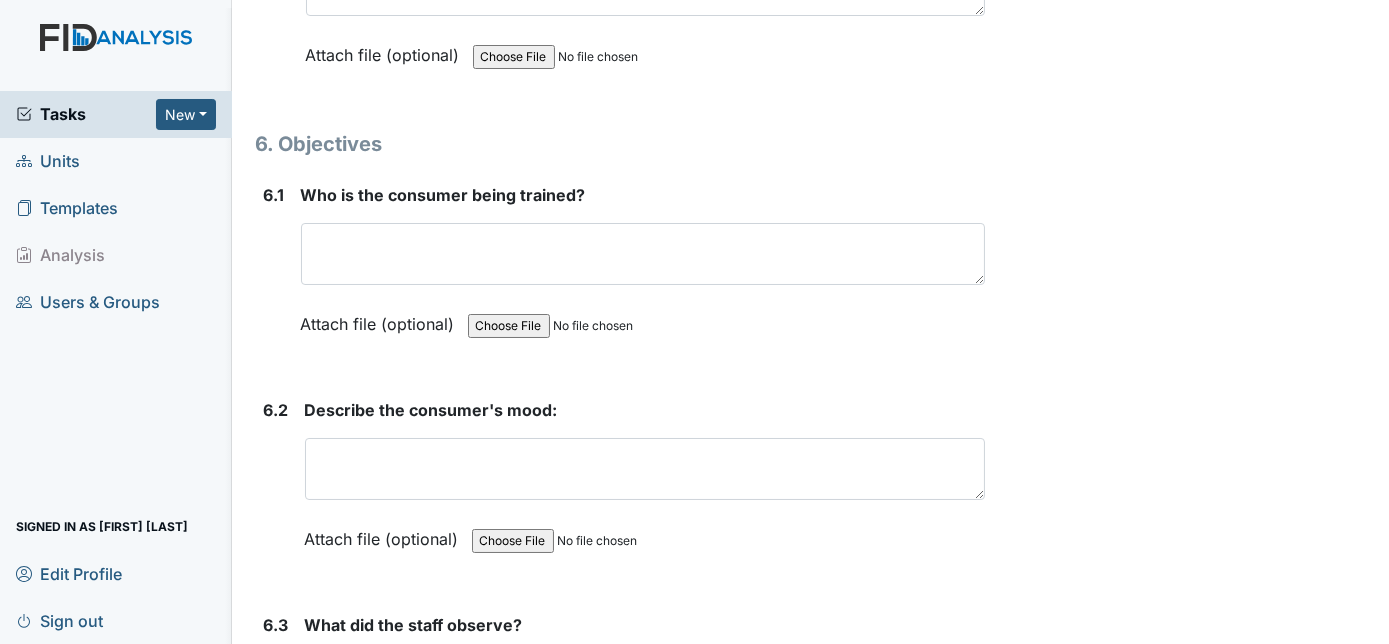 scroll, scrollTop: 11745, scrollLeft: 0, axis: vertical 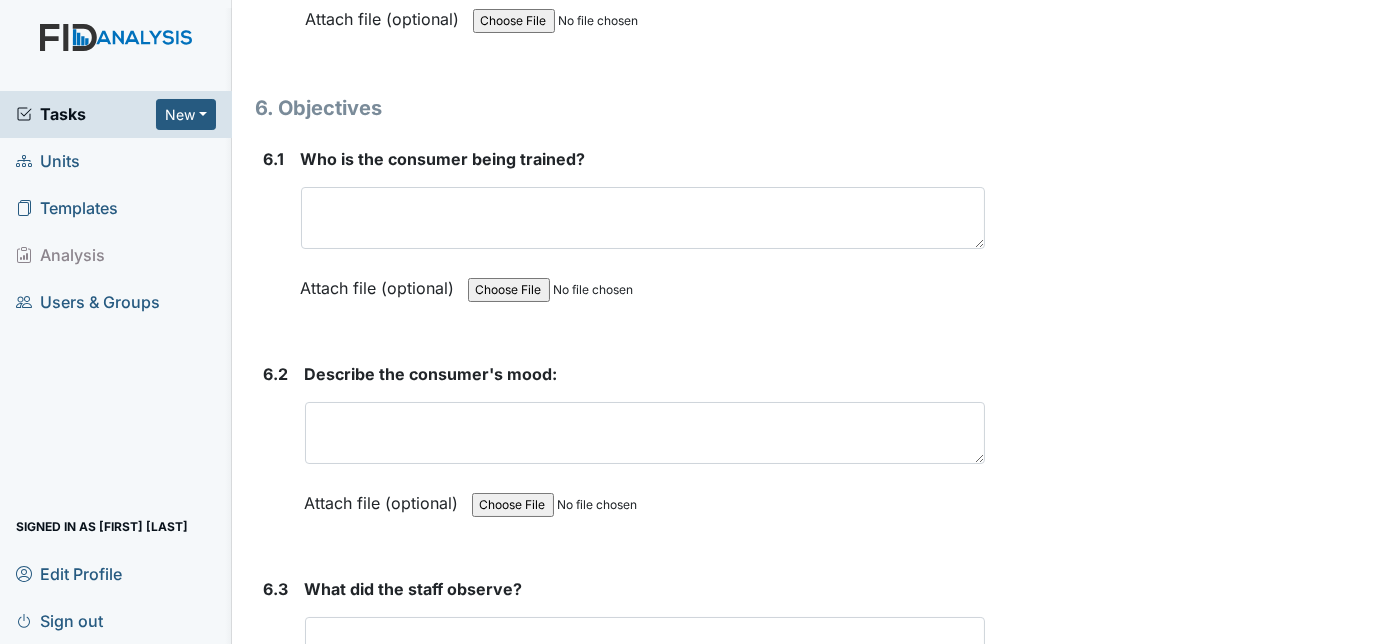 click on "6.1" at bounding box center (274, 238) 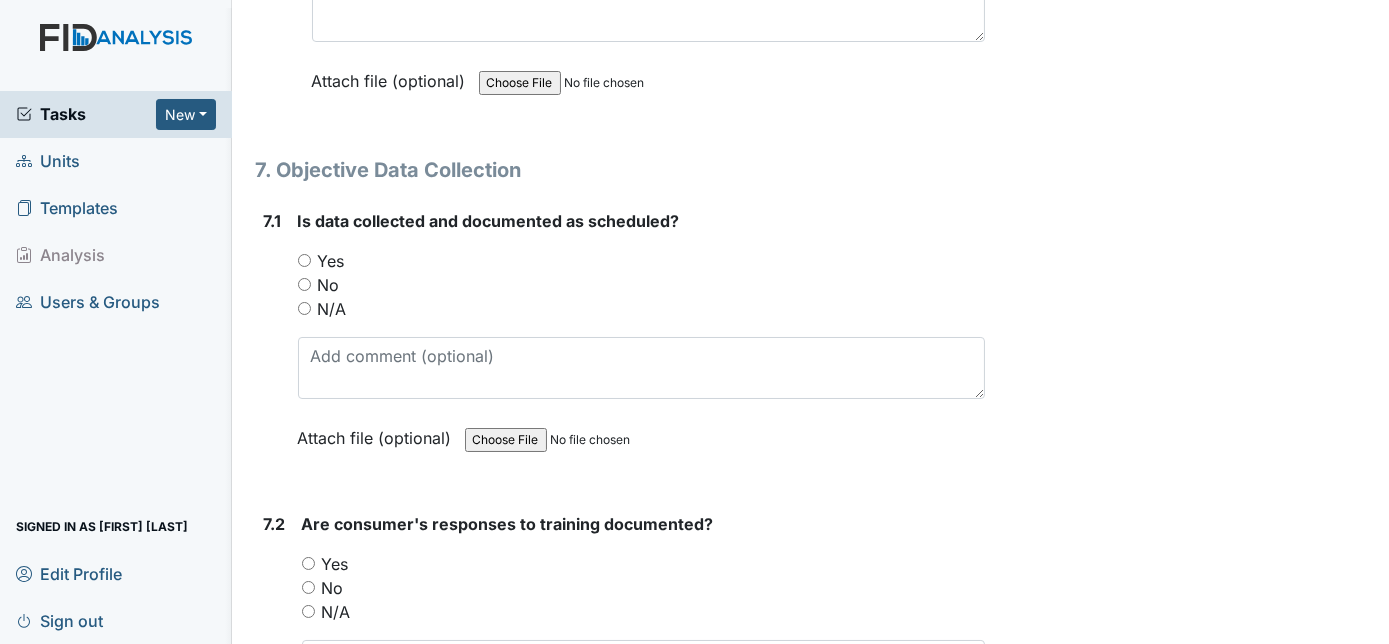 scroll, scrollTop: 14363, scrollLeft: 0, axis: vertical 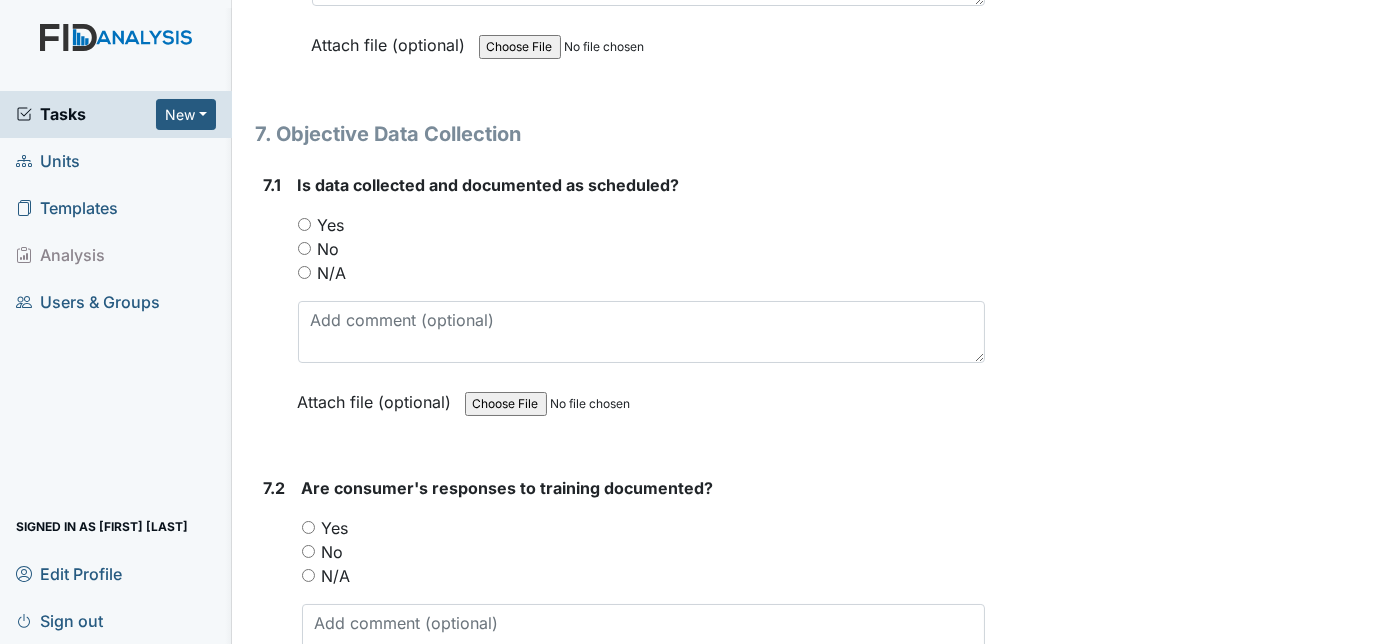 click on "Yes" at bounding box center (304, 224) 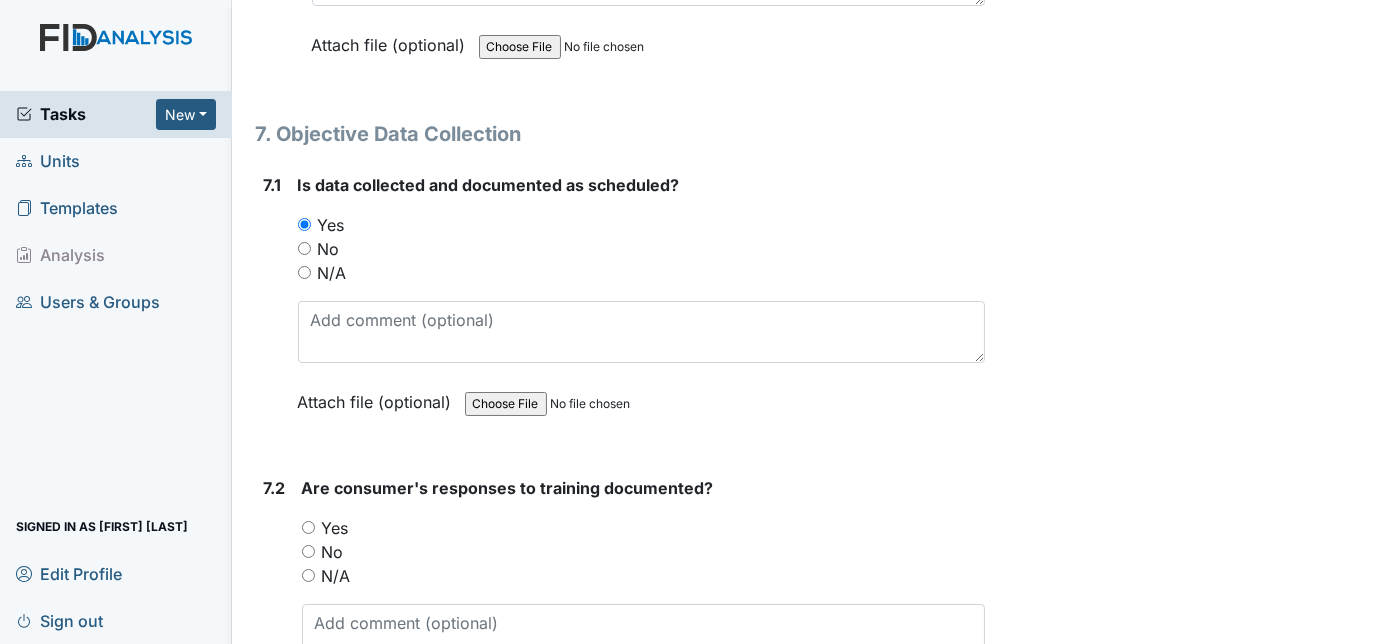 click on "7.1" at bounding box center (273, 308) 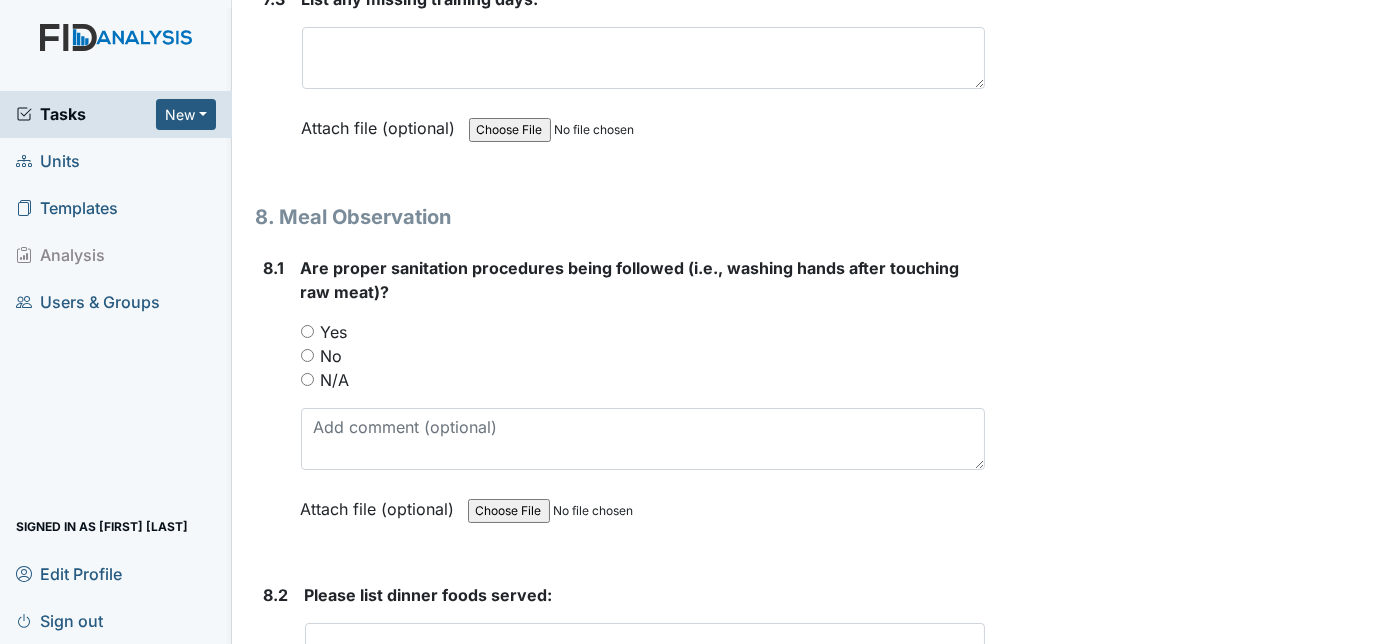 scroll, scrollTop: 15200, scrollLeft: 0, axis: vertical 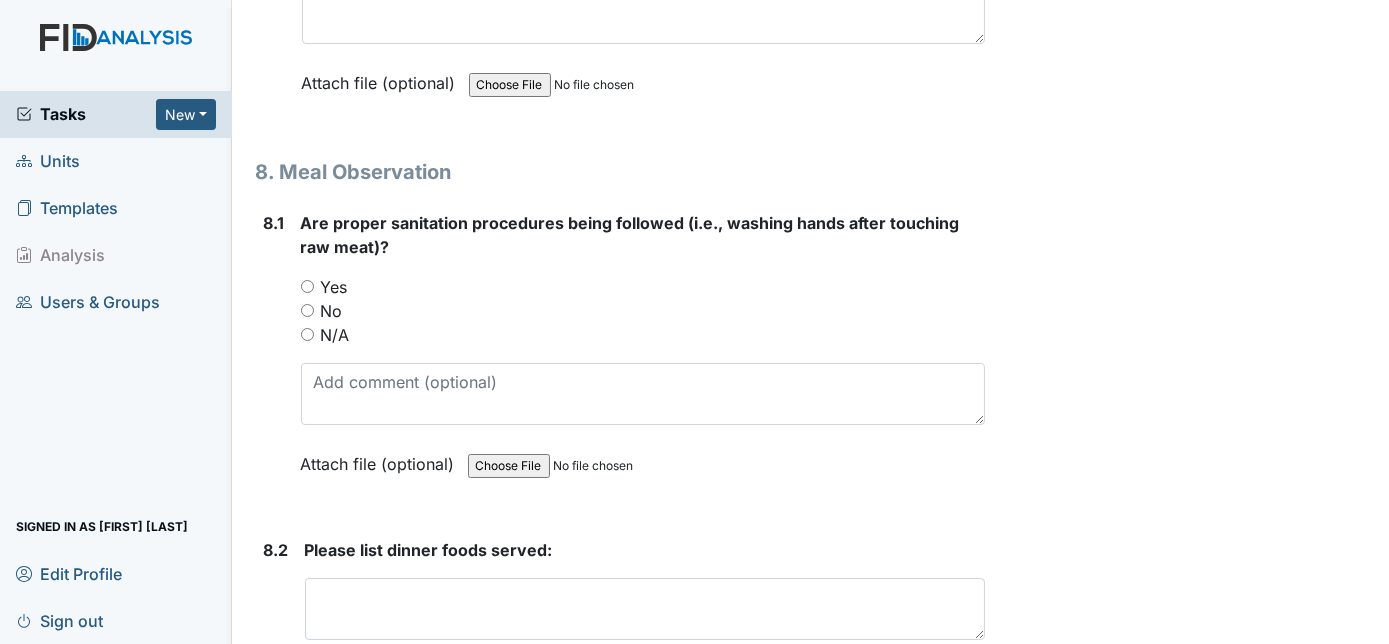 click on "8.1" at bounding box center [274, 358] 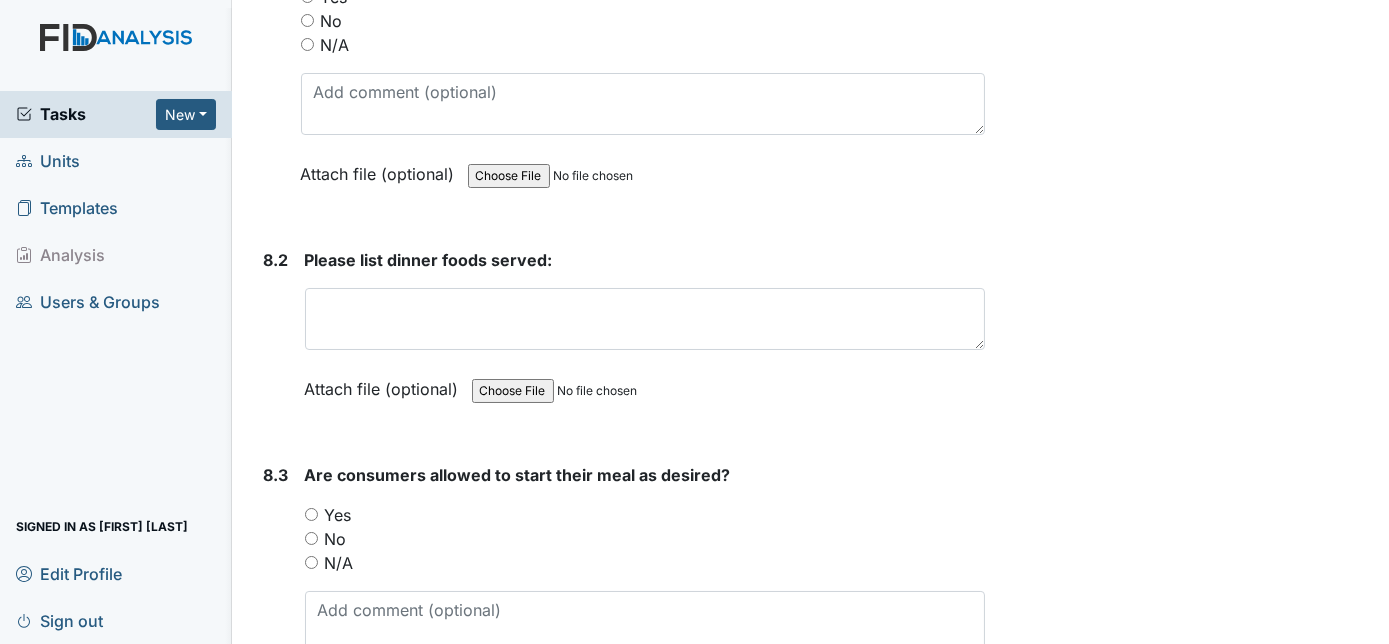 scroll, scrollTop: 15527, scrollLeft: 0, axis: vertical 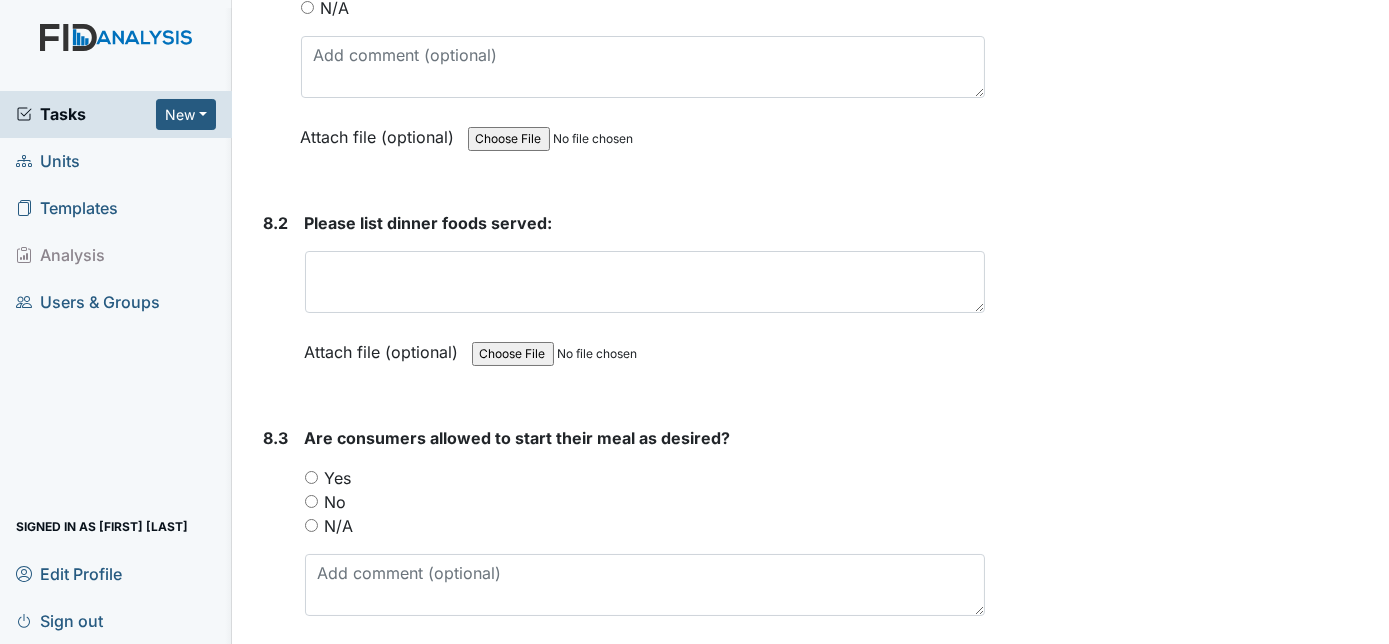 click on "Yes" at bounding box center [645, 478] 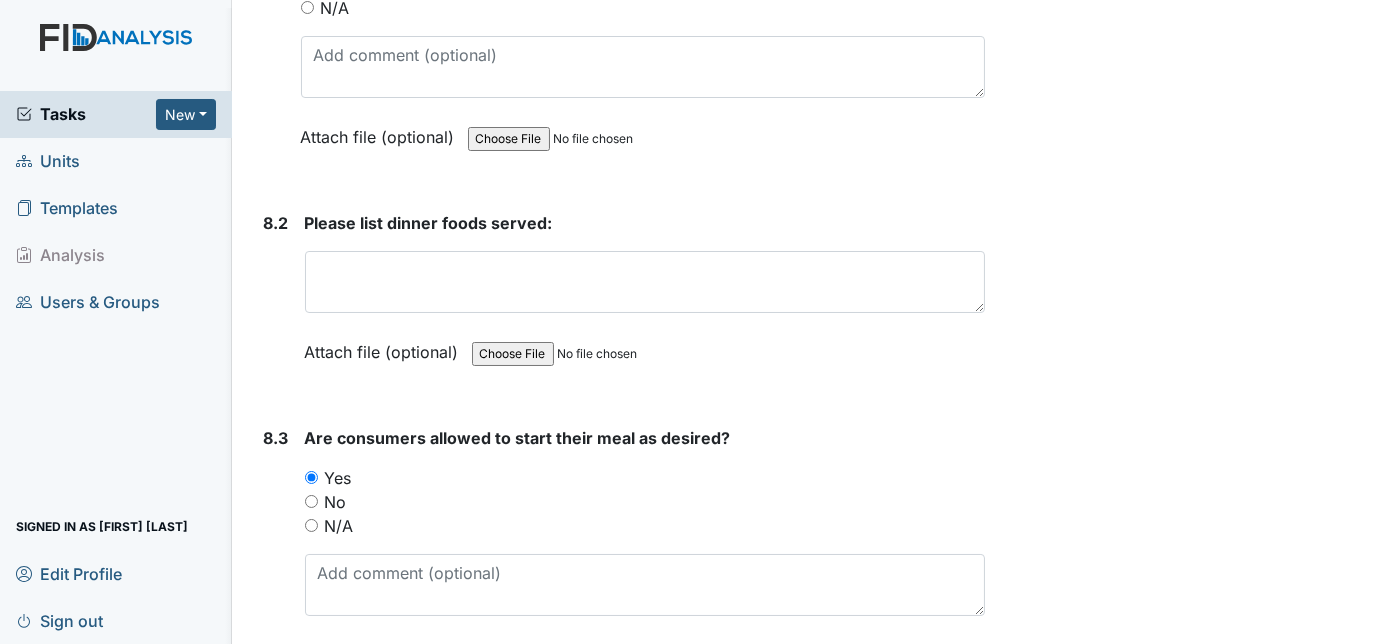 click on "8.3" at bounding box center (276, 561) 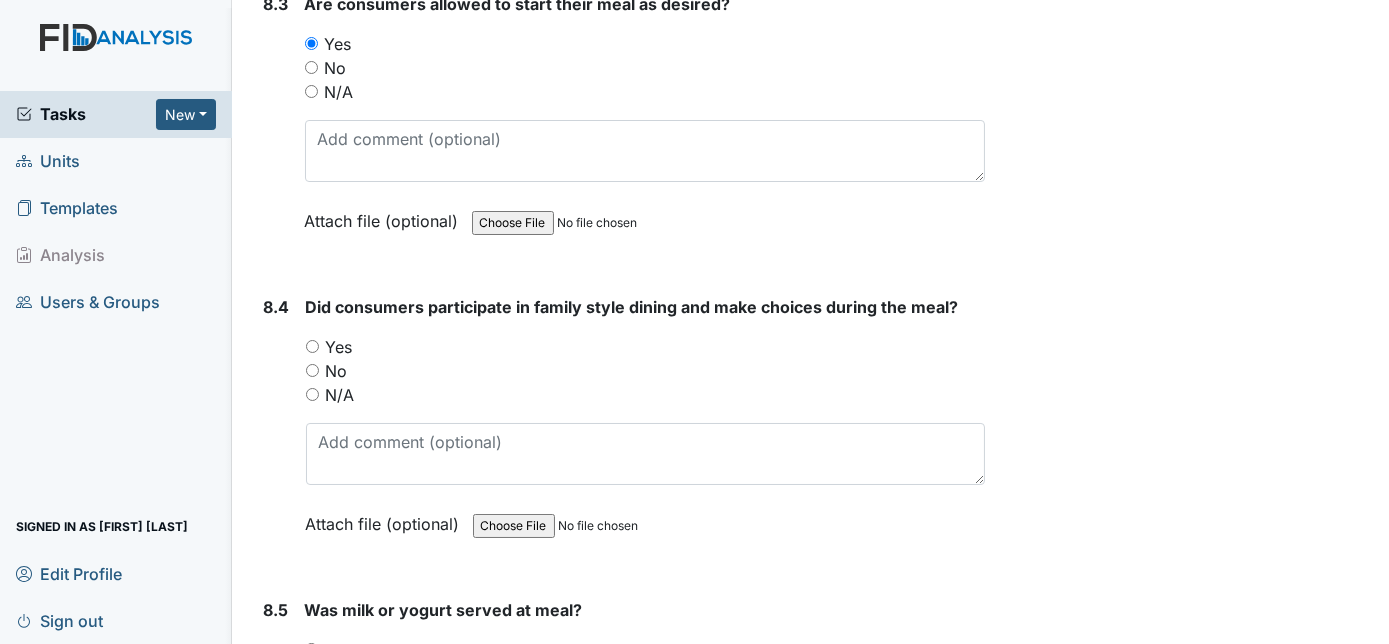 scroll, scrollTop: 15963, scrollLeft: 0, axis: vertical 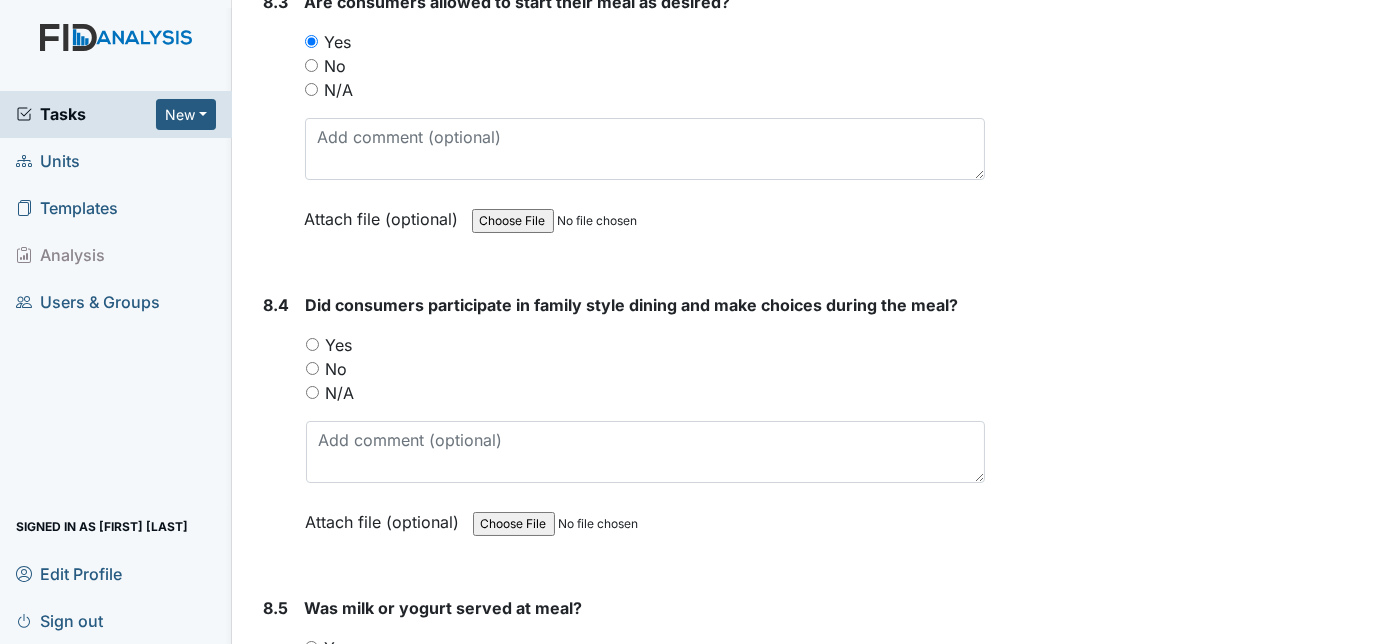 click on "Yes" at bounding box center (312, 344) 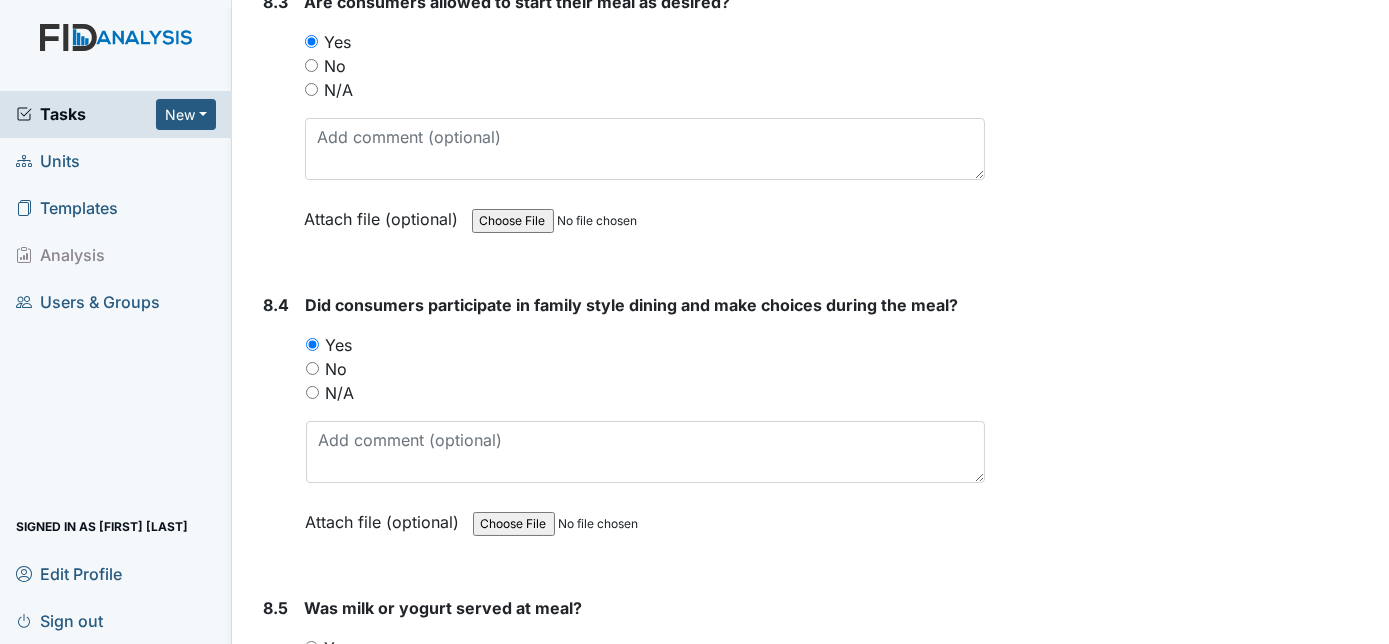 click on "8.4" at bounding box center [277, 428] 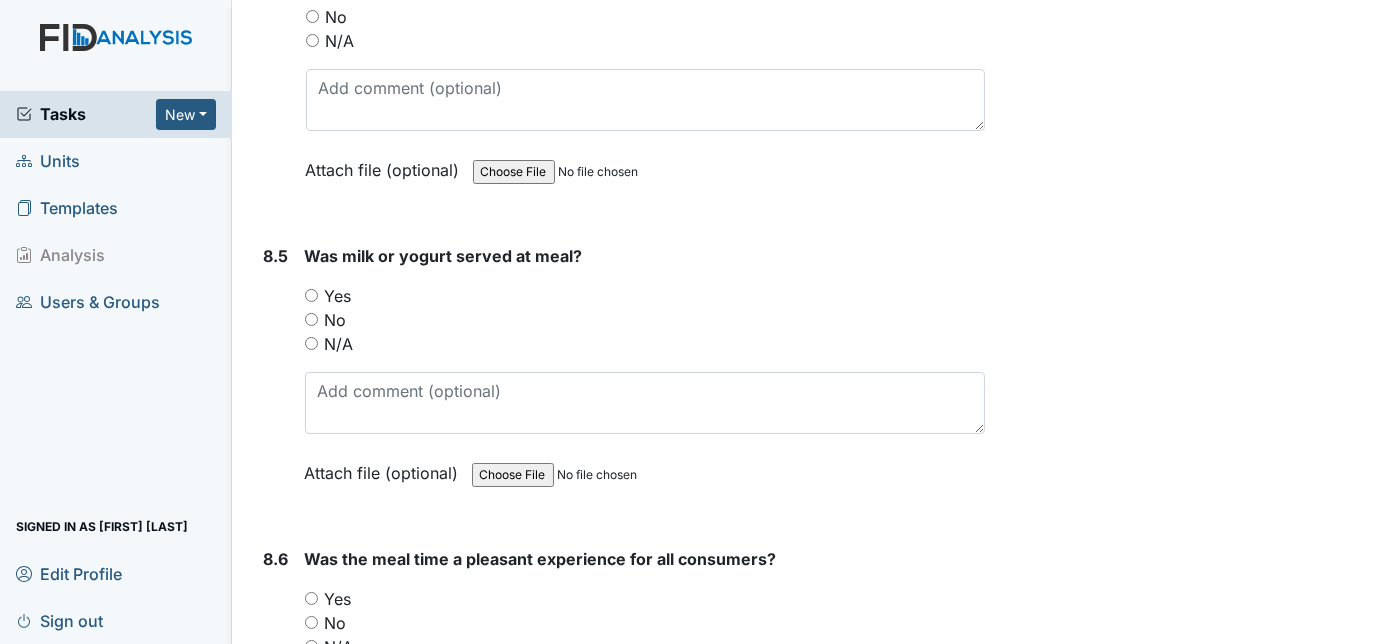 scroll, scrollTop: 16363, scrollLeft: 0, axis: vertical 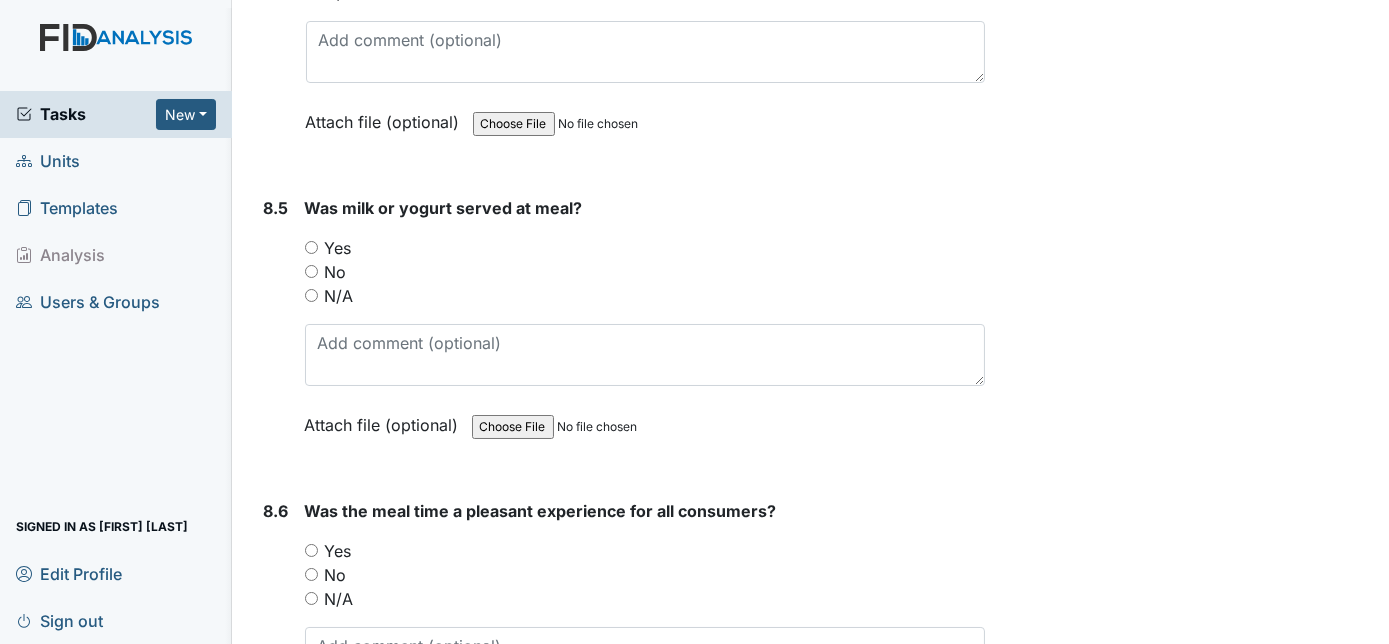 click on "Yes" at bounding box center (311, 247) 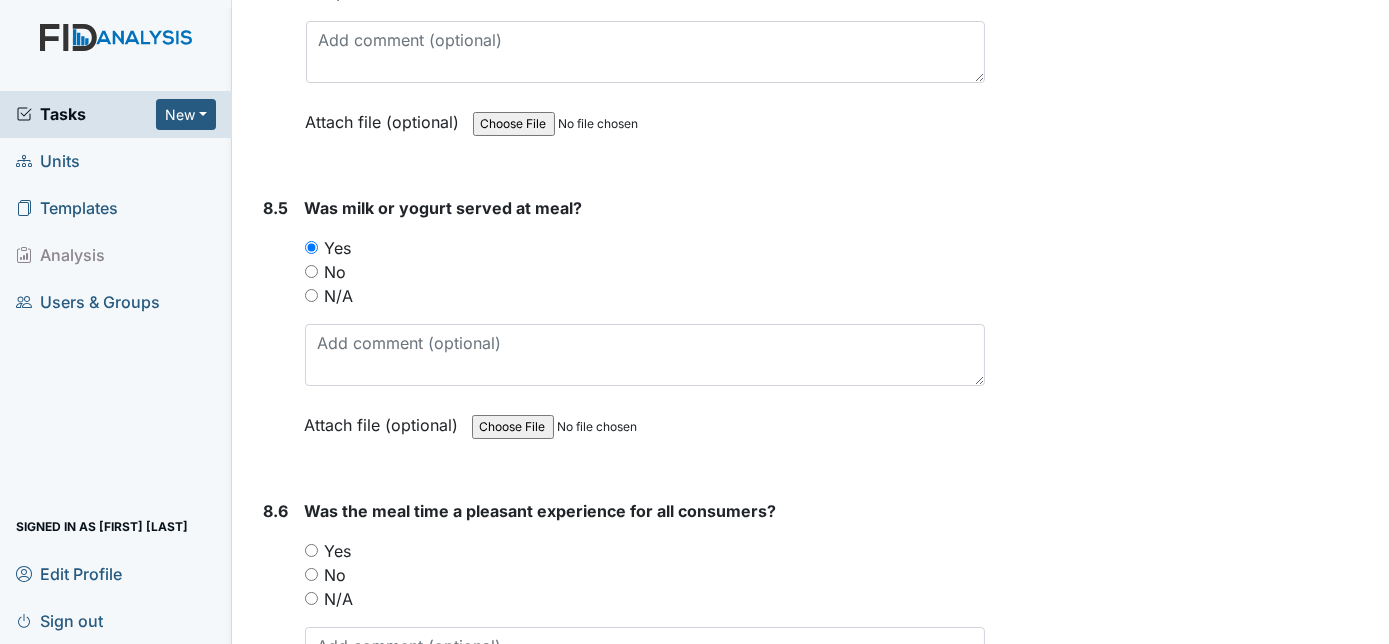 click on "8.5" at bounding box center [276, 331] 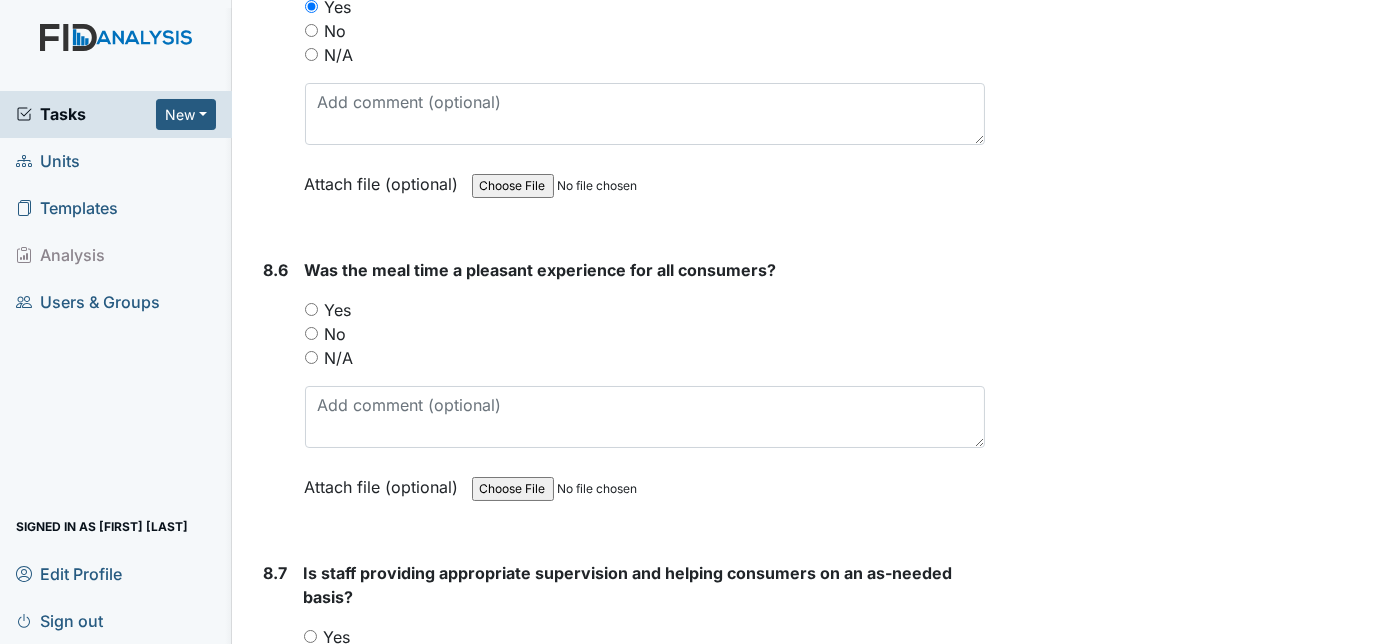 scroll, scrollTop: 16618, scrollLeft: 0, axis: vertical 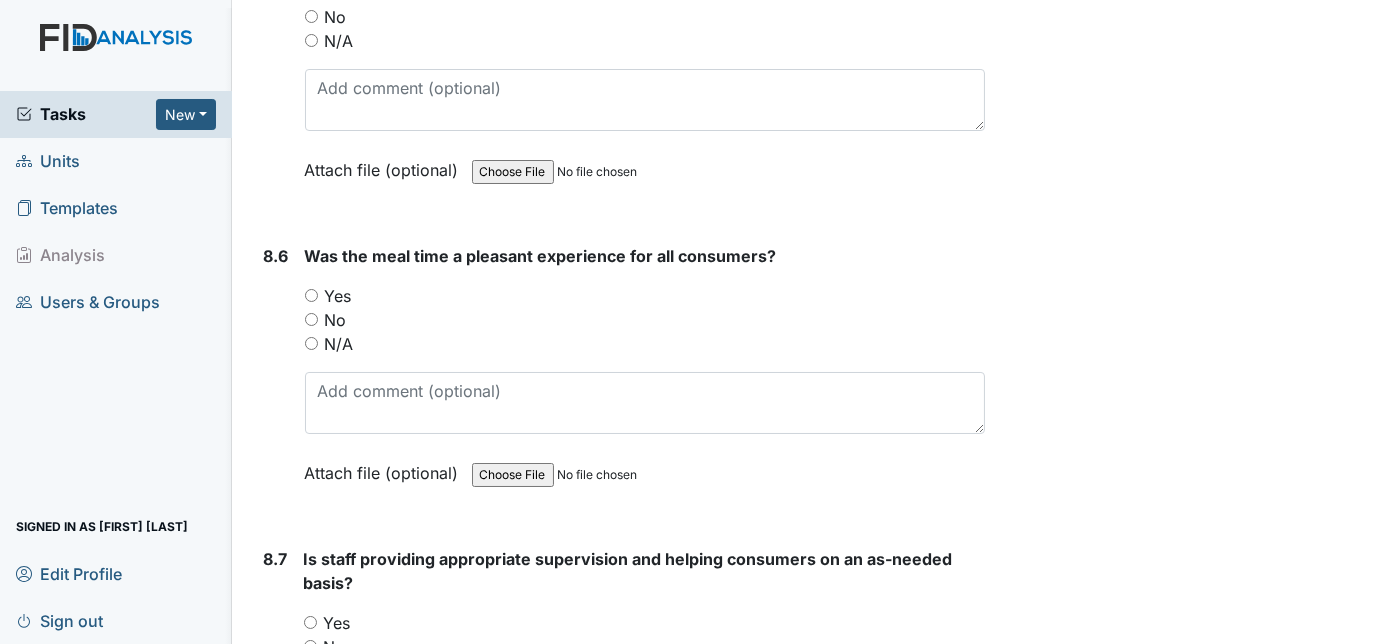 click on "Yes" at bounding box center [311, 295] 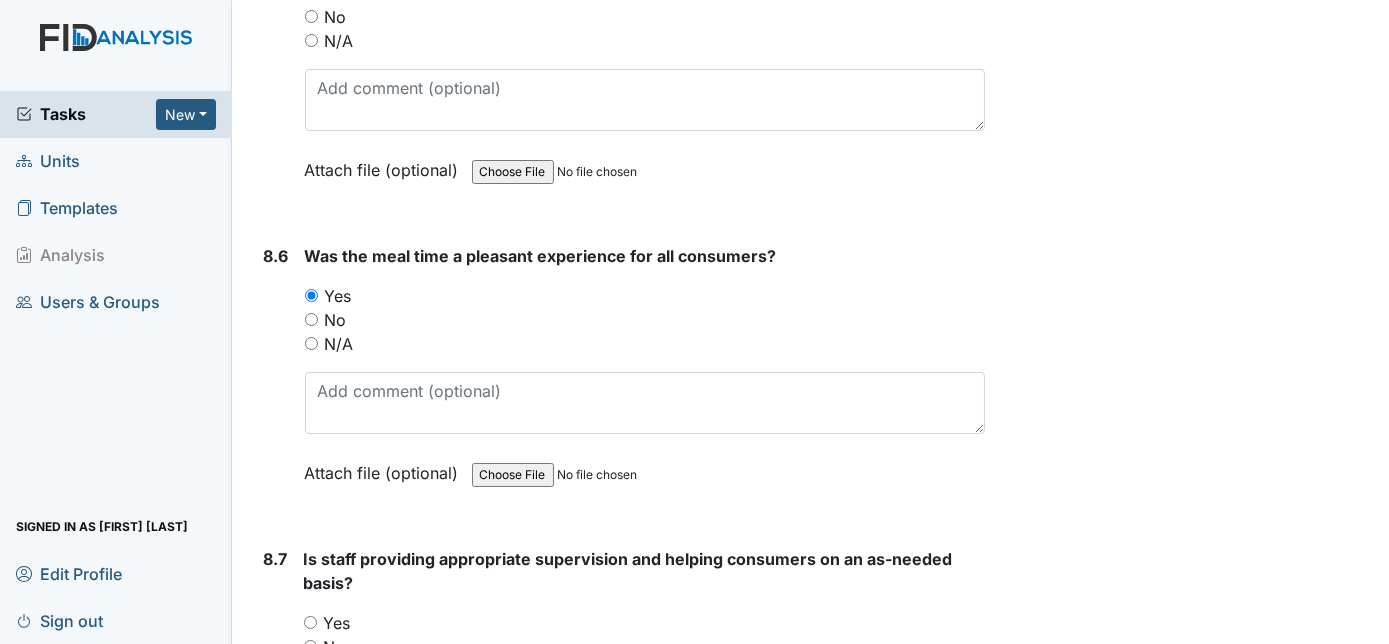 click on "8.6
Was the meal time a pleasant experience for all consumers?
You must select one of the below options.
Yes
No
N/A
Attach file (optional)
You can upload .pdf, .txt, .jpg, .jpeg, .png, .csv, .xls, or .doc files under 100MB." at bounding box center (621, 379) 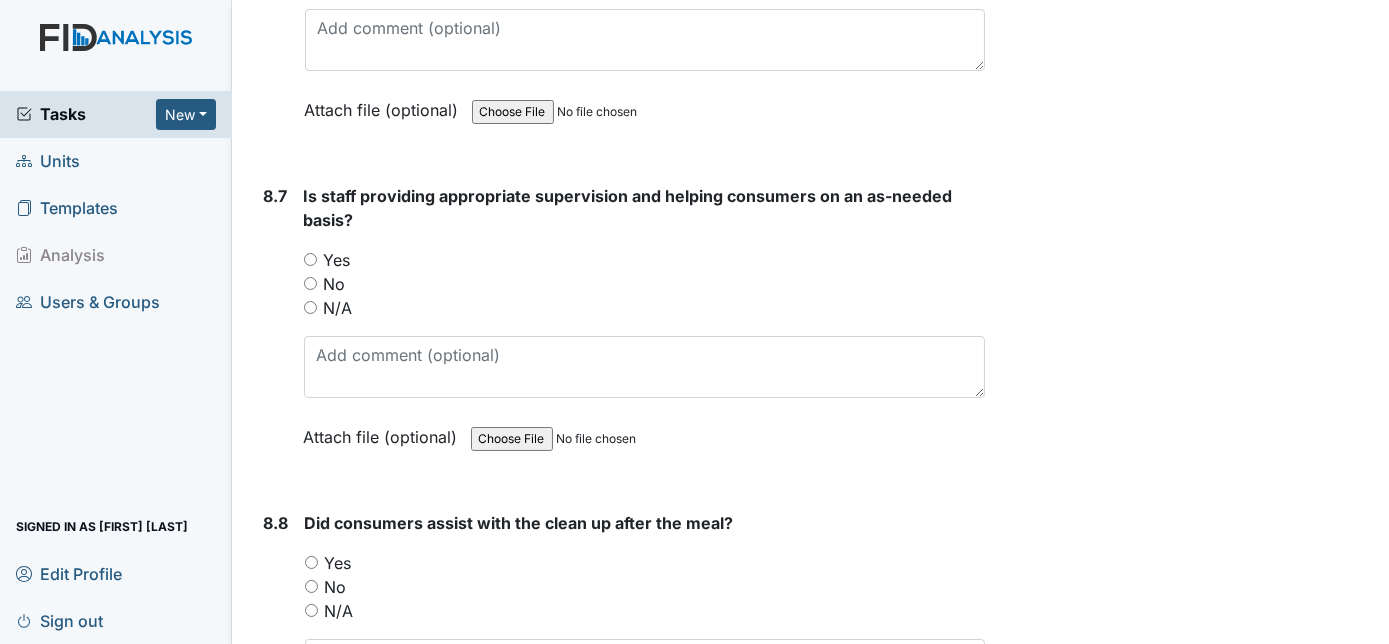 scroll, scrollTop: 17018, scrollLeft: 0, axis: vertical 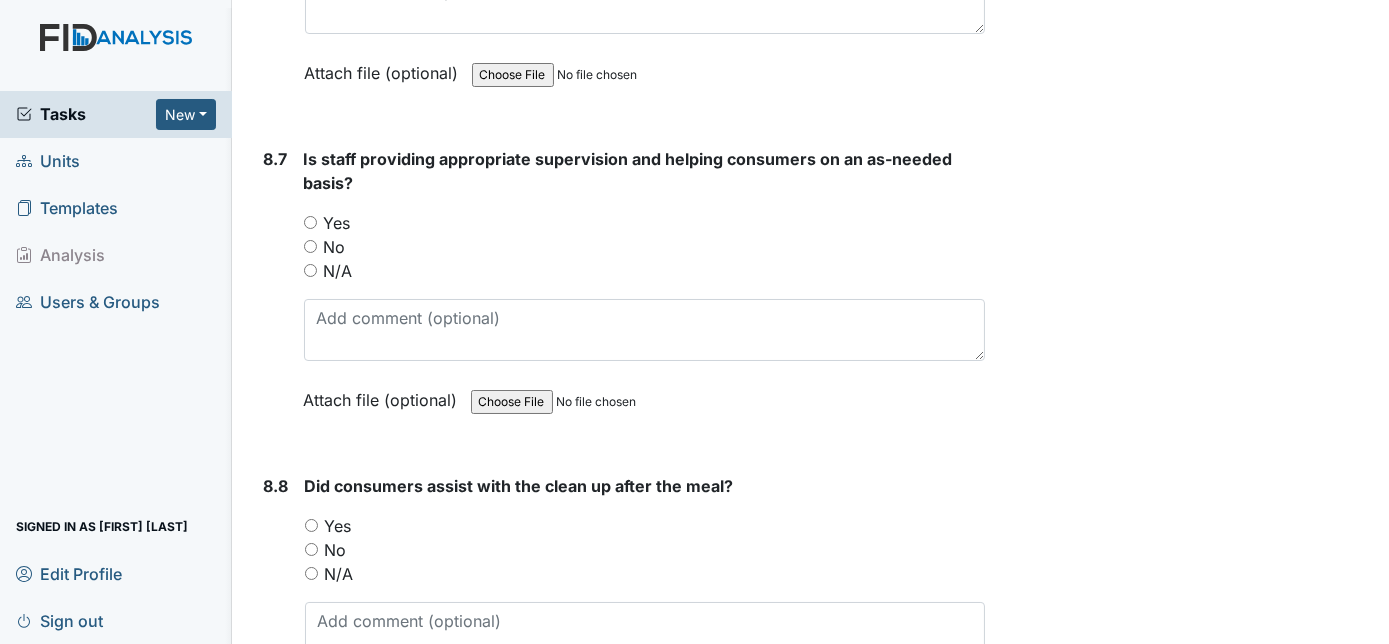 click on "Yes" at bounding box center (310, 222) 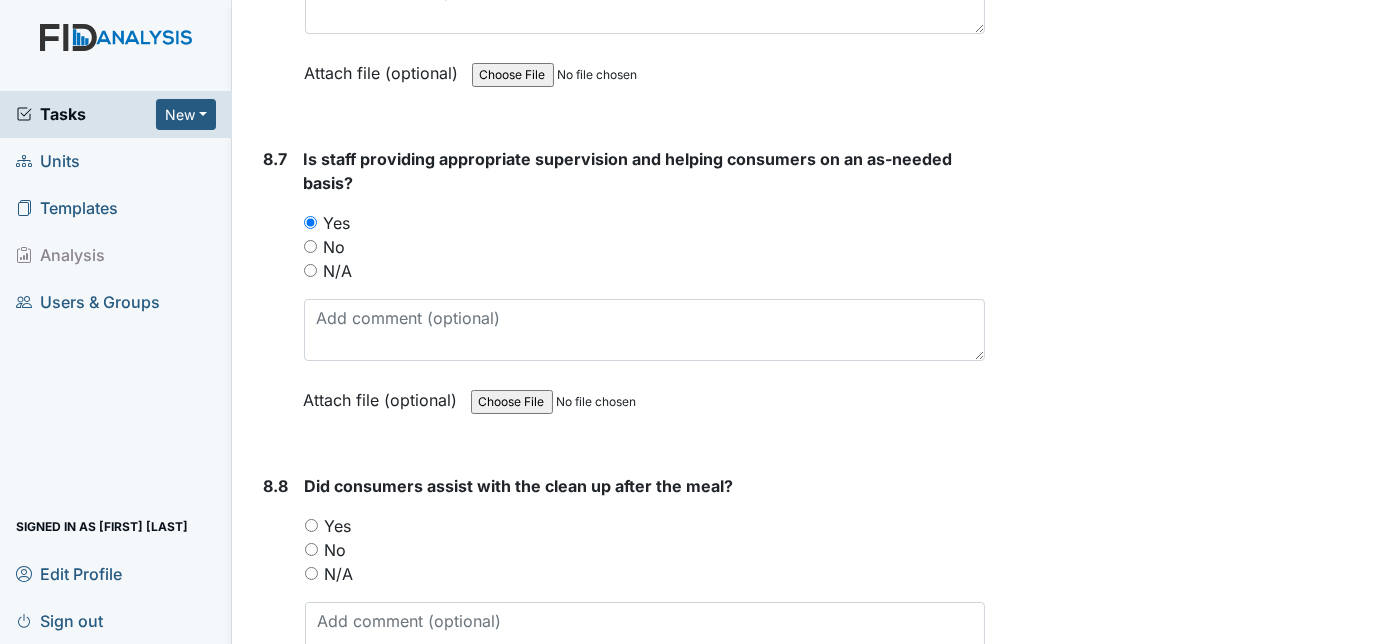 click on "8.7" at bounding box center (276, 294) 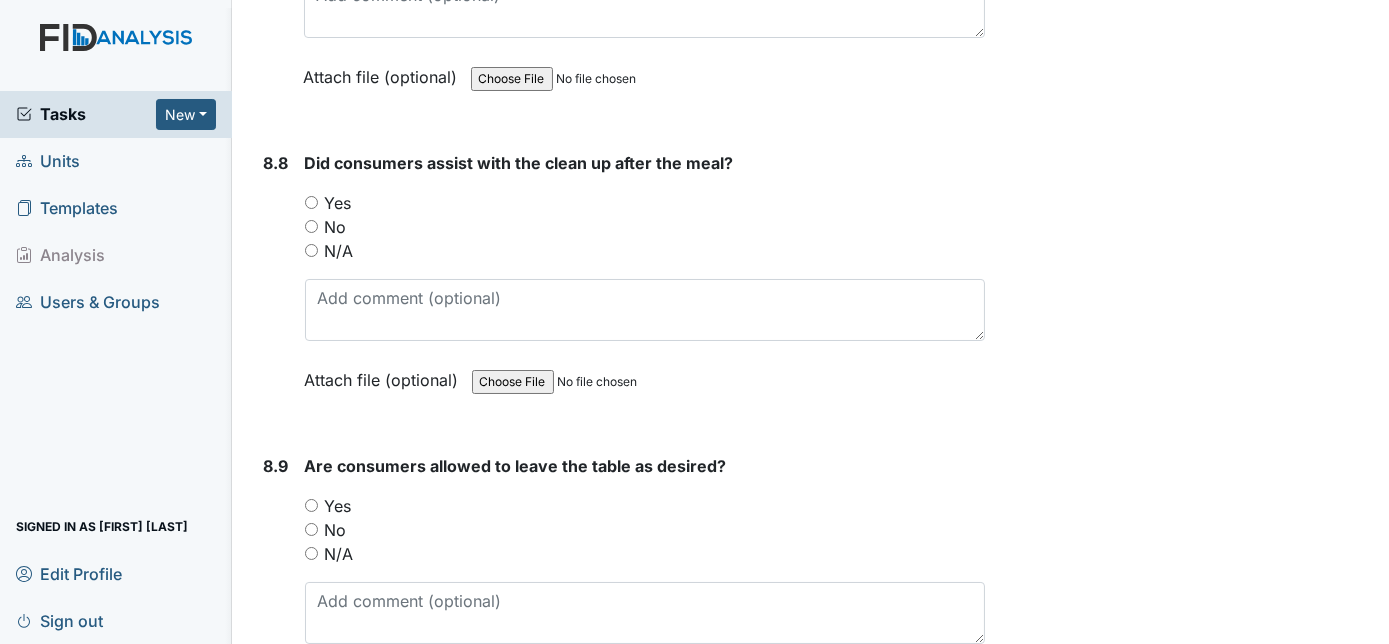 scroll, scrollTop: 17345, scrollLeft: 0, axis: vertical 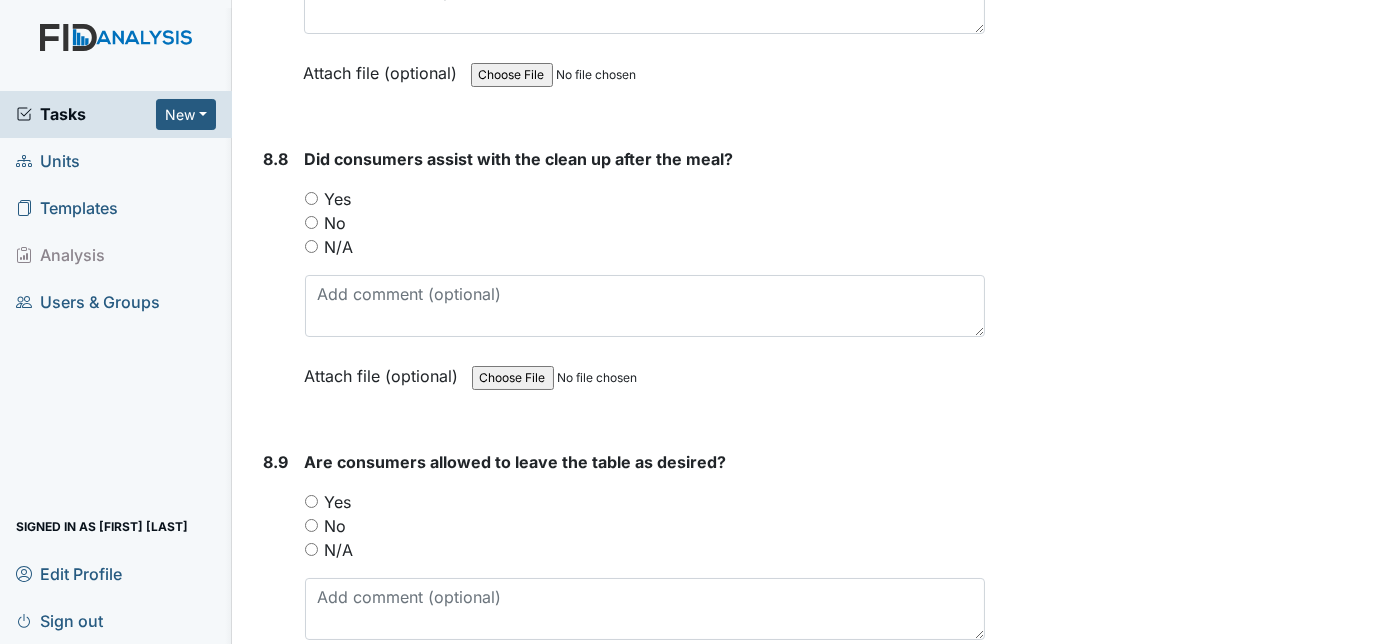 click on "Yes" at bounding box center [311, 198] 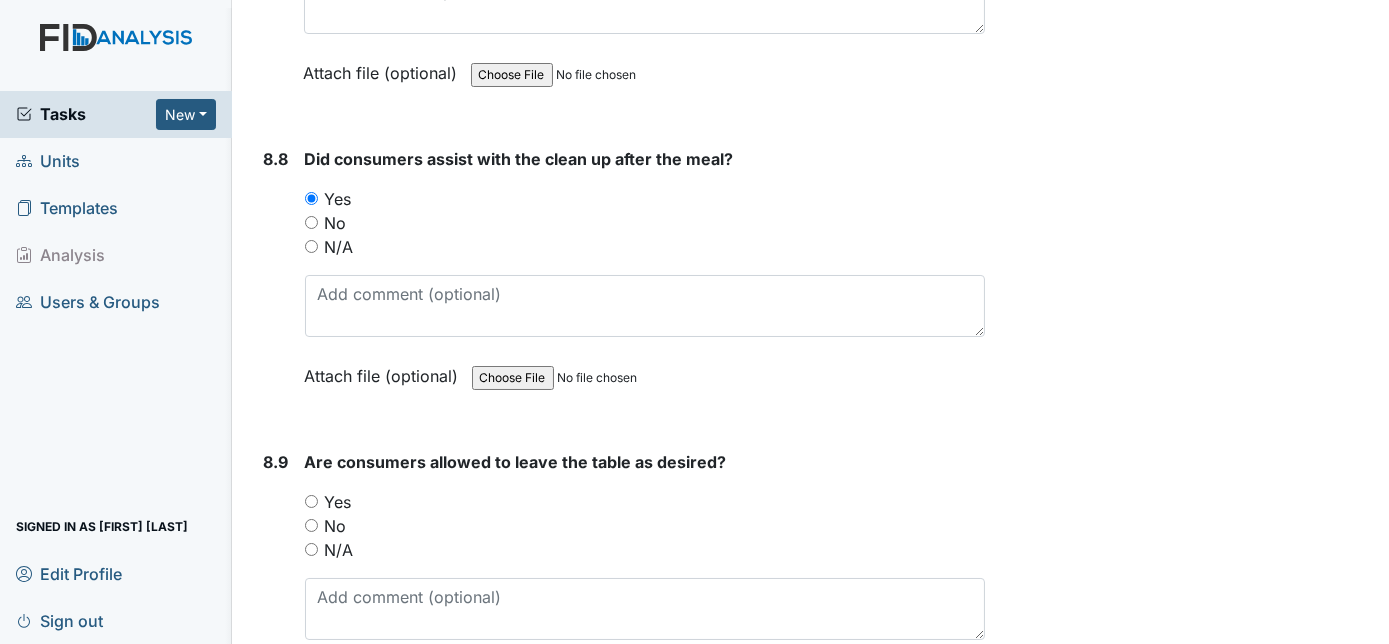 click on "8.8" at bounding box center [276, 282] 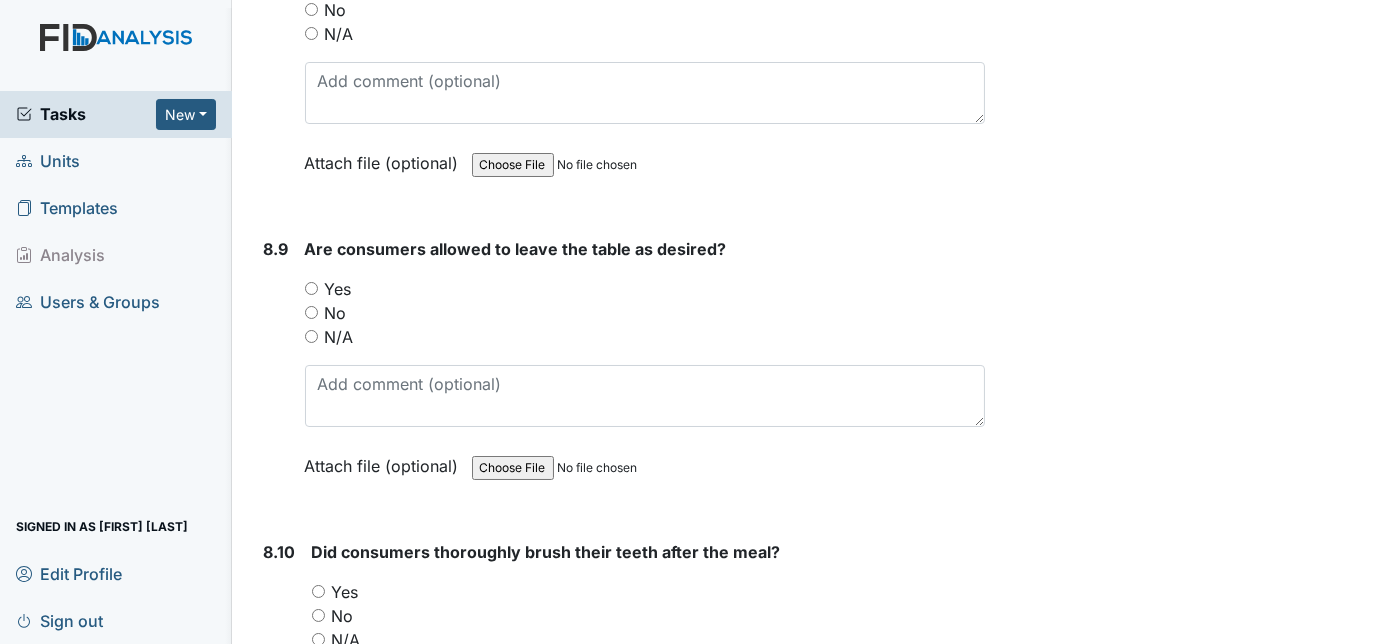 scroll, scrollTop: 17563, scrollLeft: 0, axis: vertical 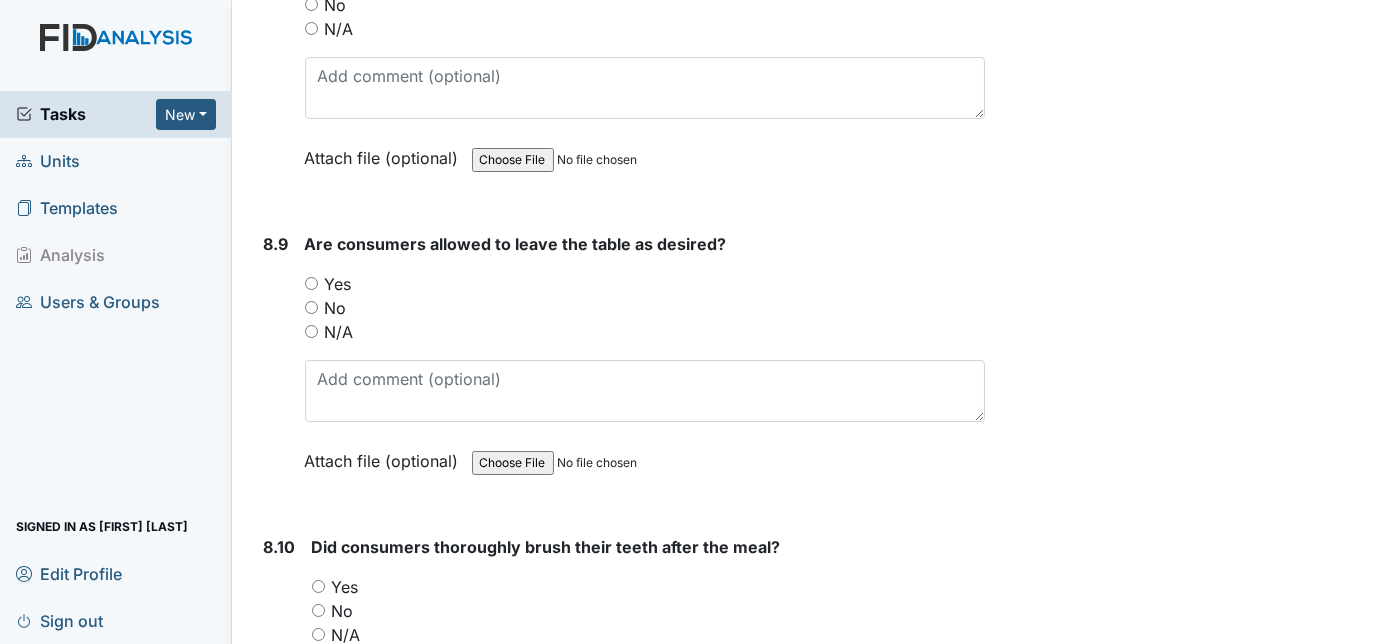 click on "Yes" at bounding box center [311, 283] 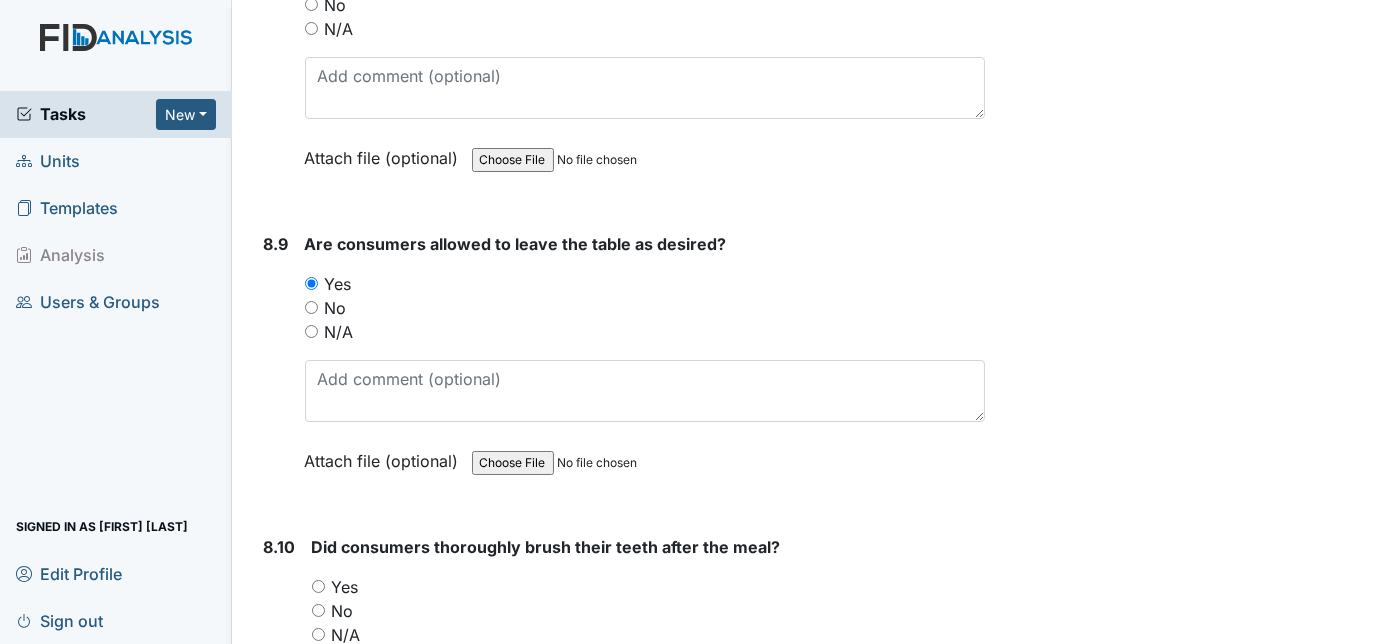 click on "8.9" at bounding box center (276, 367) 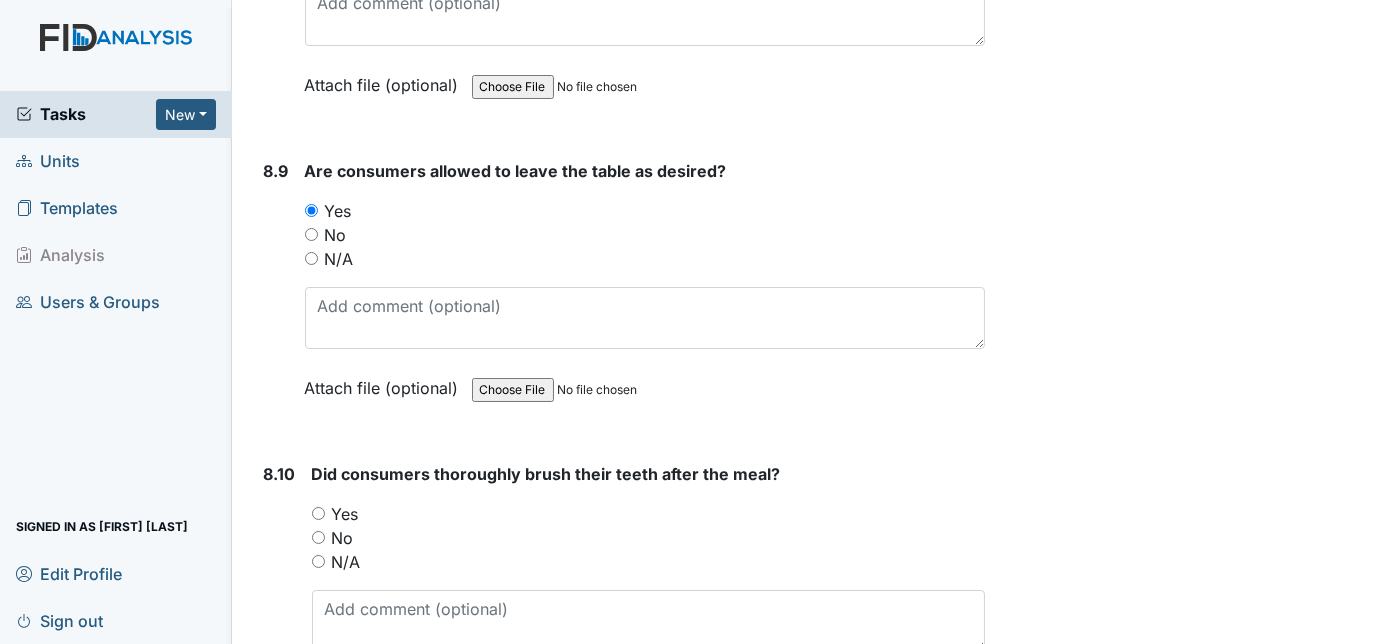 scroll, scrollTop: 17672, scrollLeft: 0, axis: vertical 